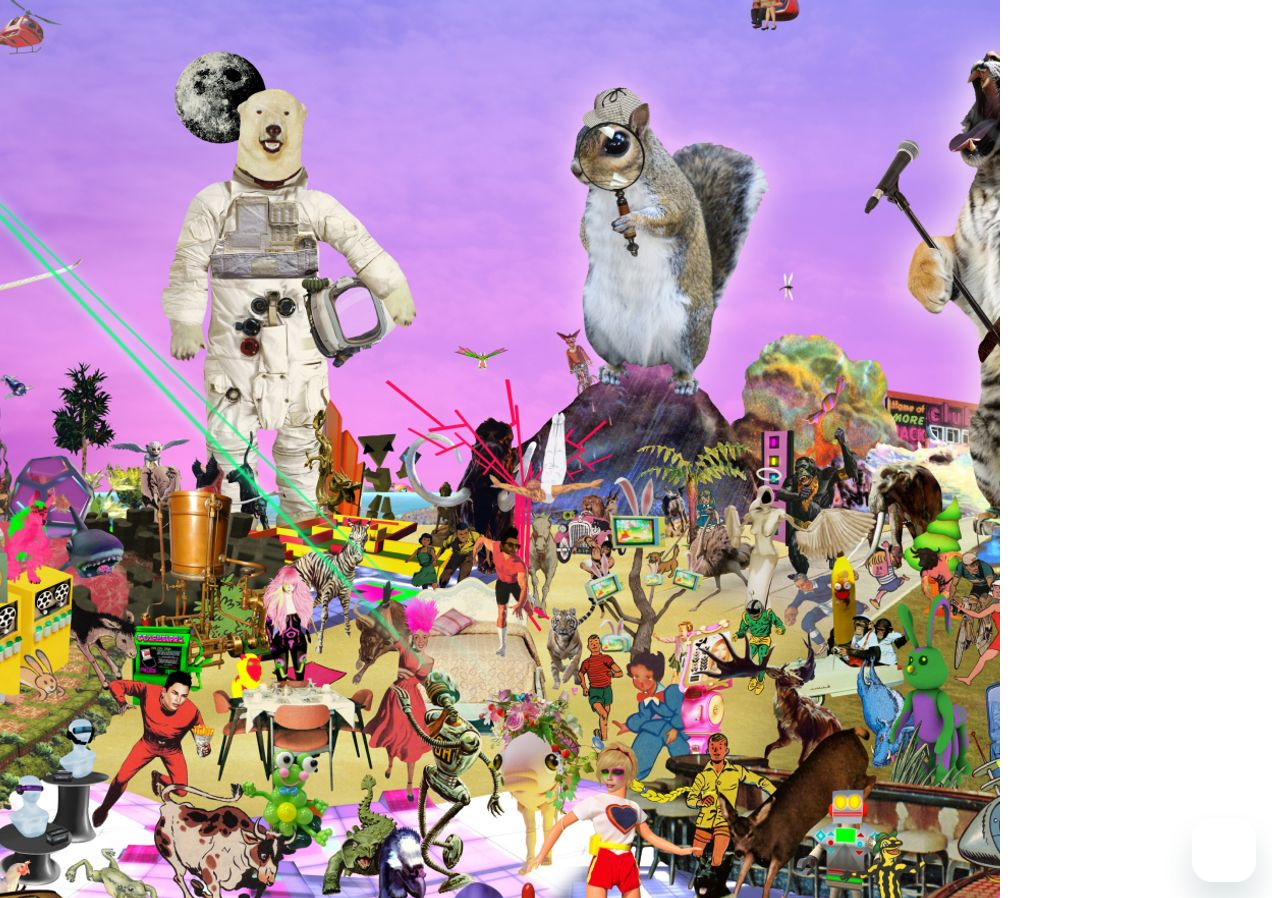 scroll, scrollTop: 0, scrollLeft: 0, axis: both 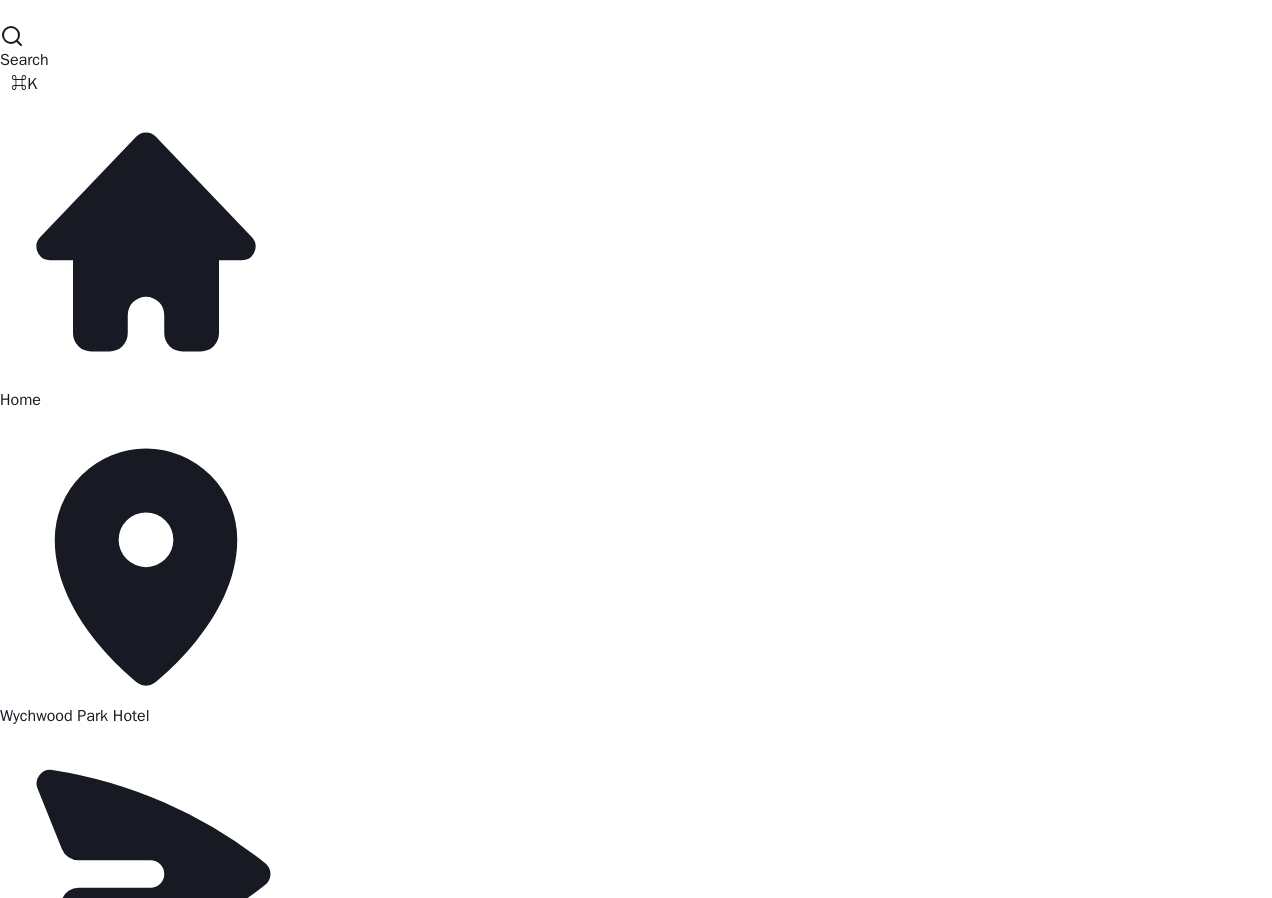 click on "Marketing" at bounding box center [34, 1032] 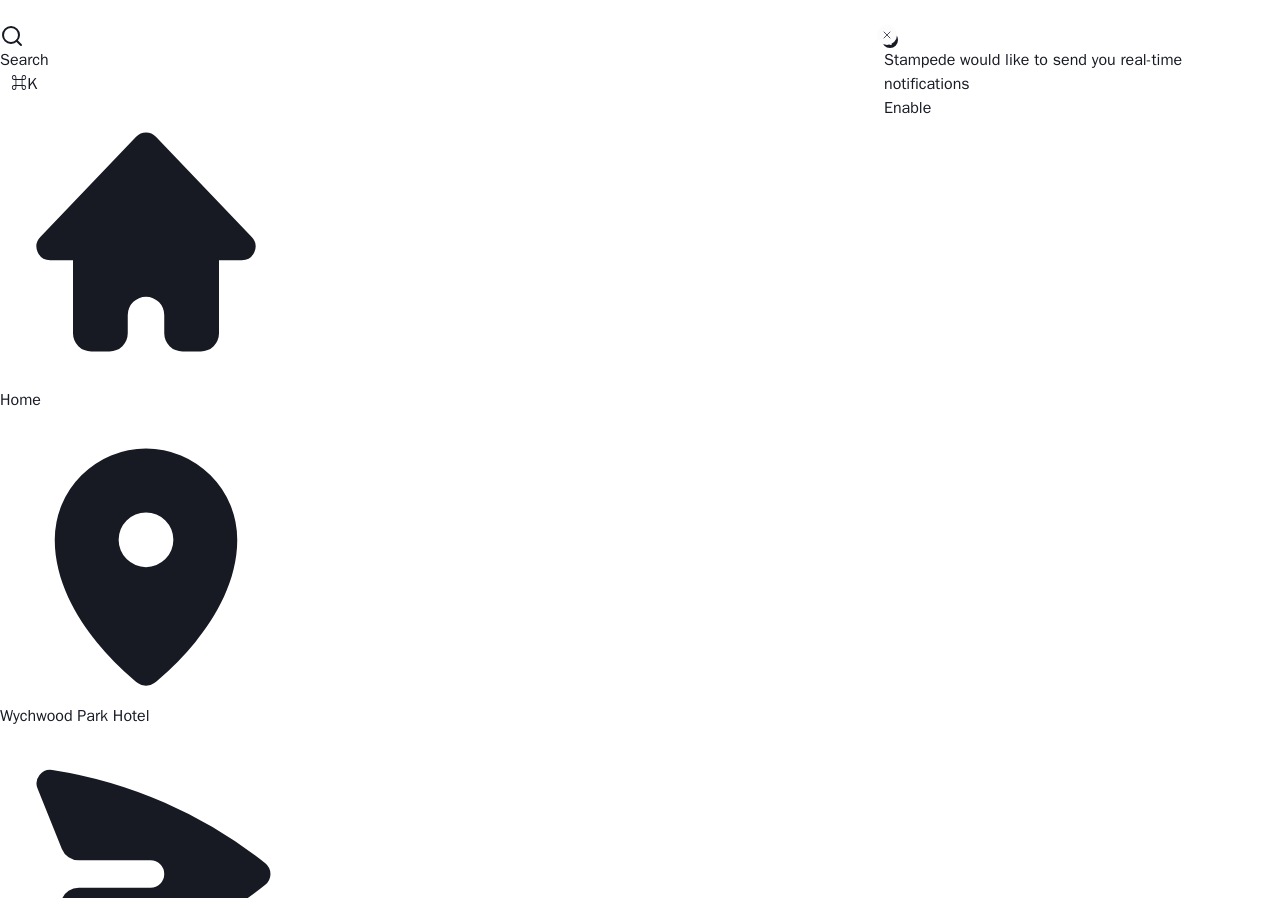 click on "Quick Campaign Wychwood Park Hotel Wychwood Park Hotel What are you looking to promote? Send to 📌 Wychwood Park Hotel 8,686 📌 Wychwood Park Hotel 8,686 Need some ideas? Create" at bounding box center [636, 38624] 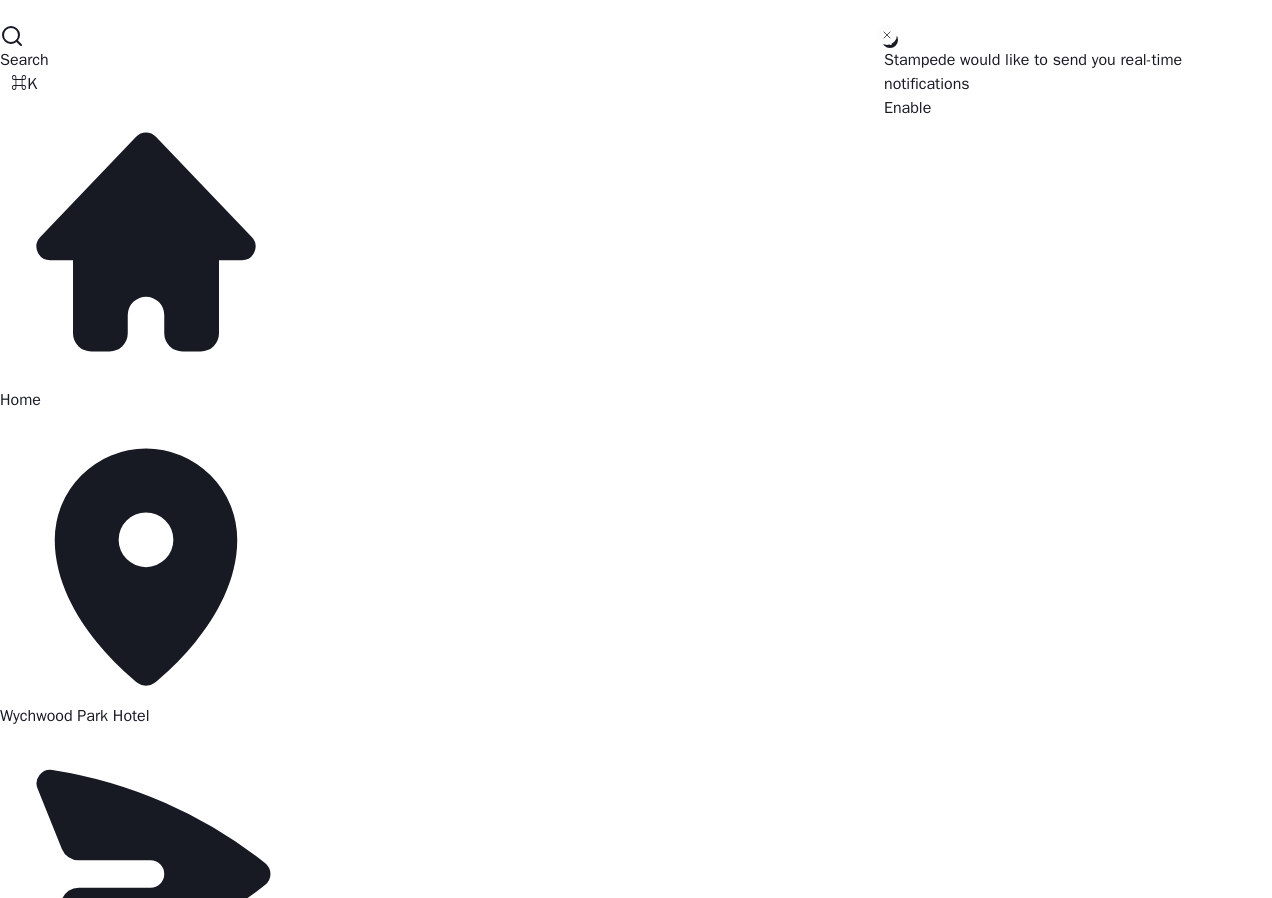 scroll, scrollTop: 0, scrollLeft: 0, axis: both 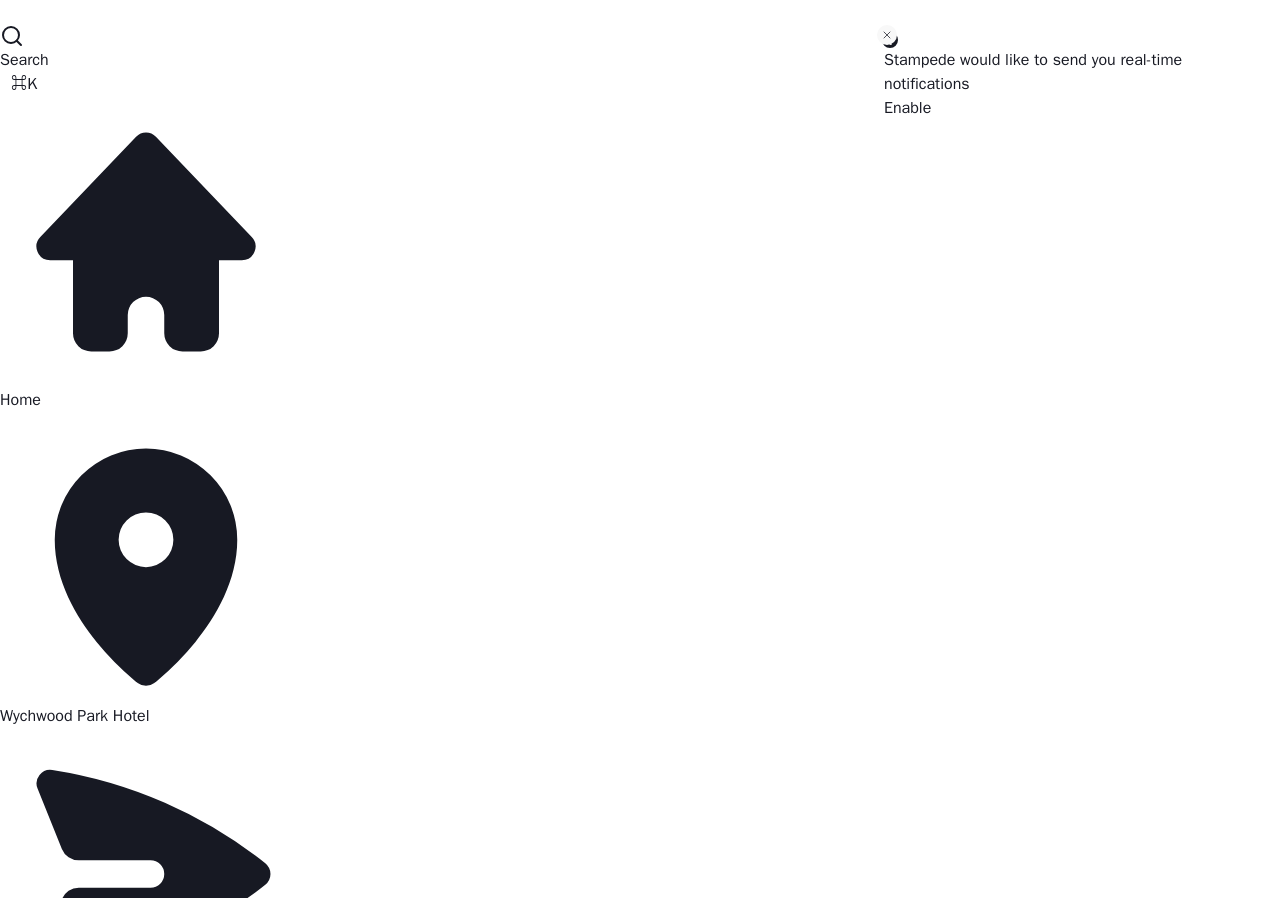 click at bounding box center [887, 35] 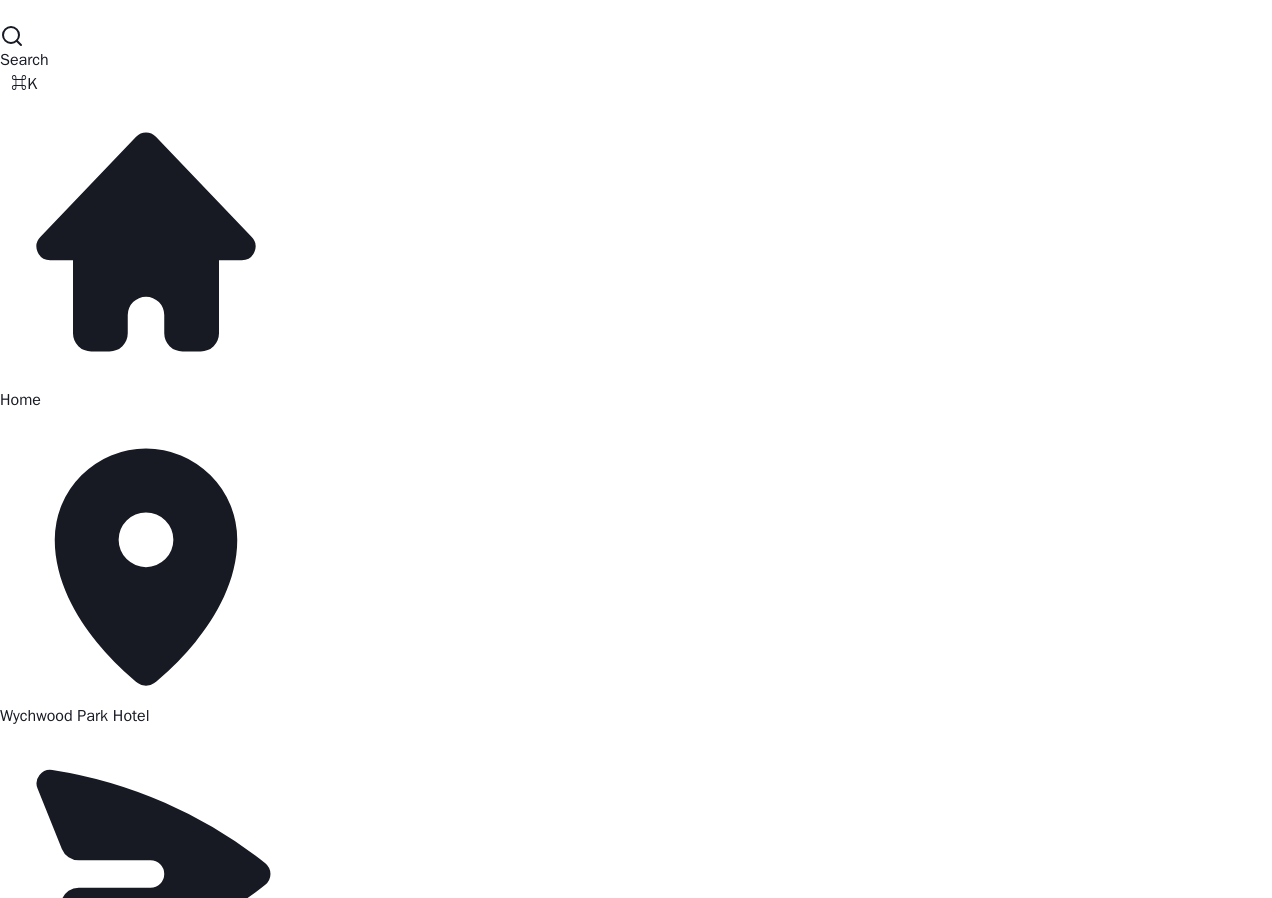 scroll, scrollTop: 300, scrollLeft: 0, axis: vertical 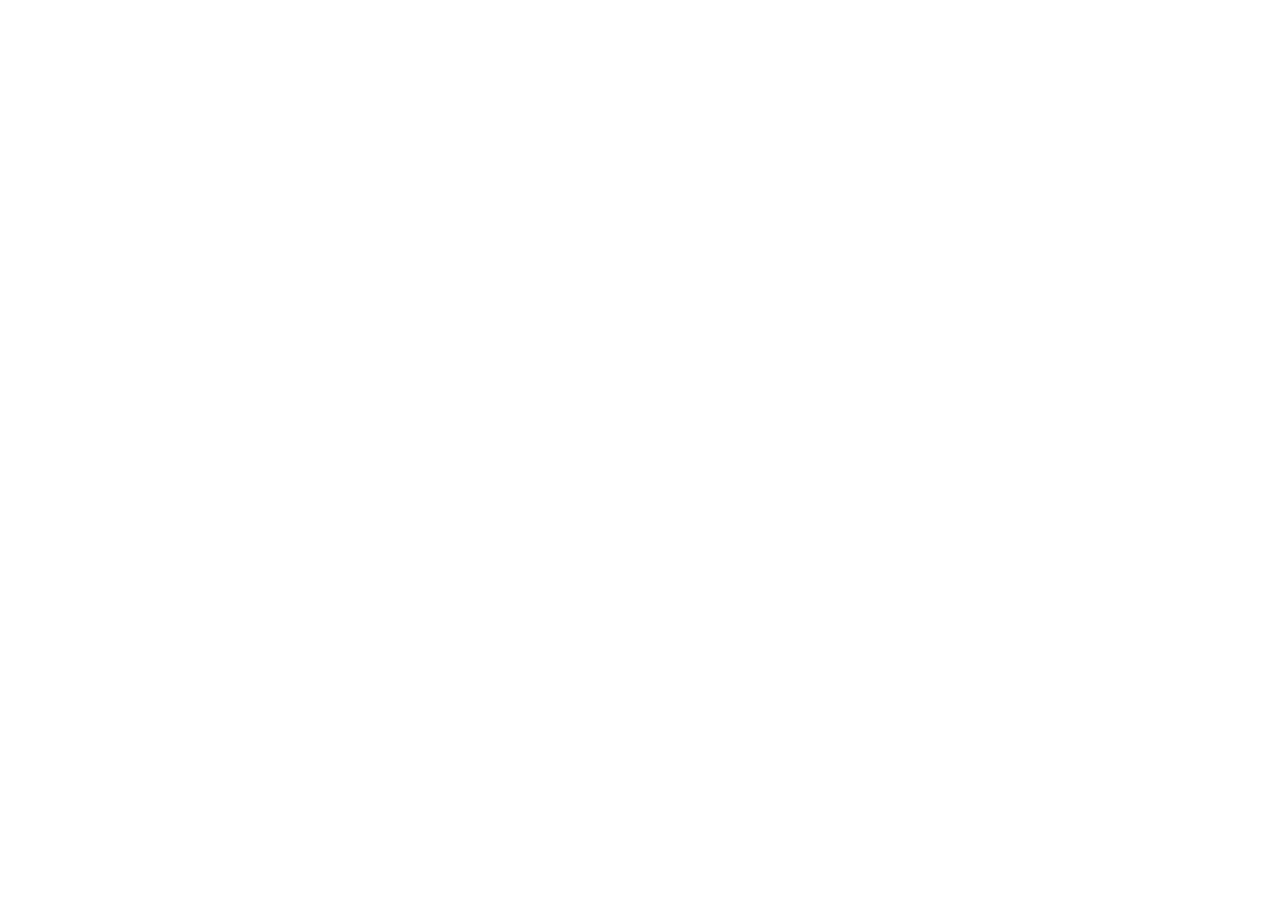 click at bounding box center (636, 12323) 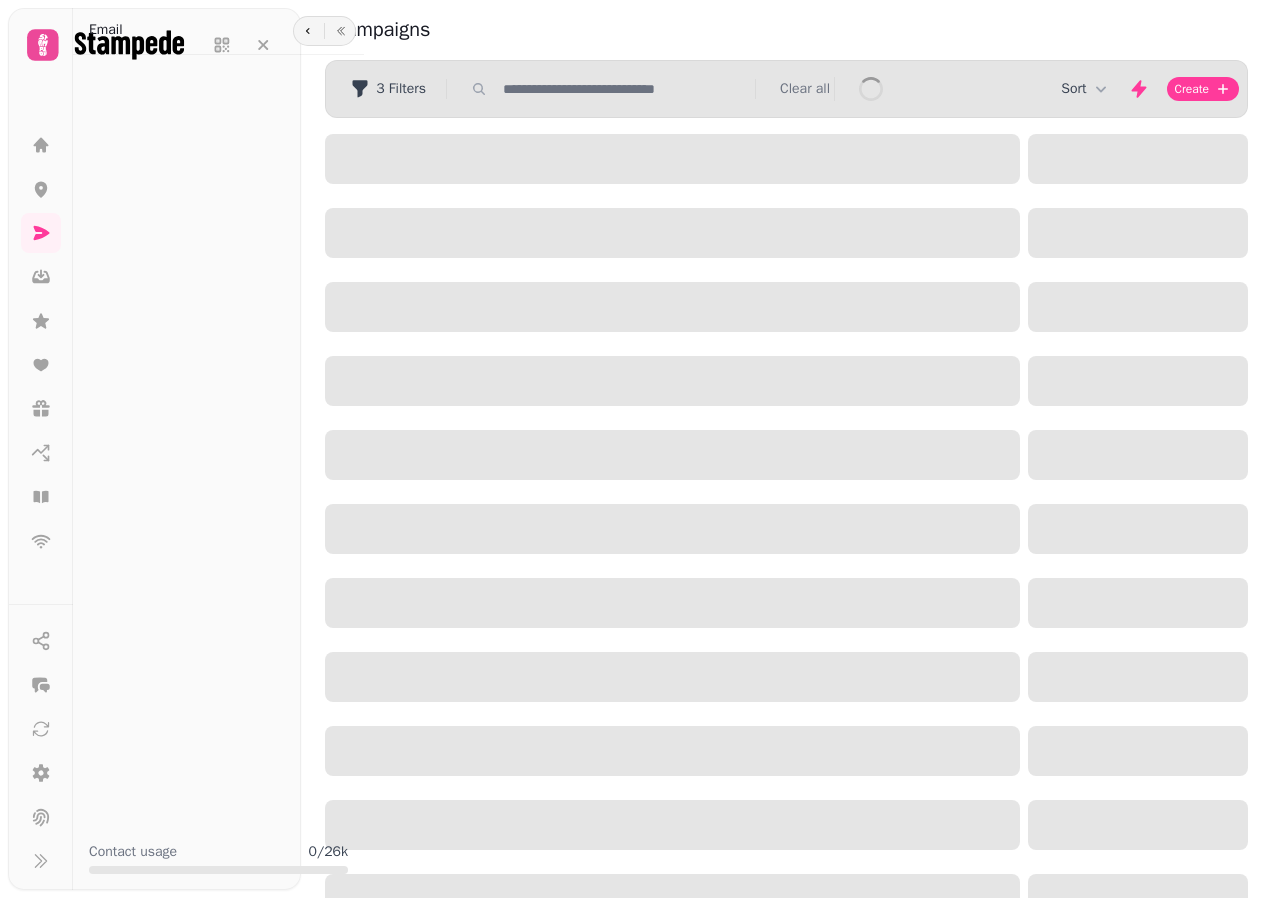 scroll, scrollTop: 0, scrollLeft: 0, axis: both 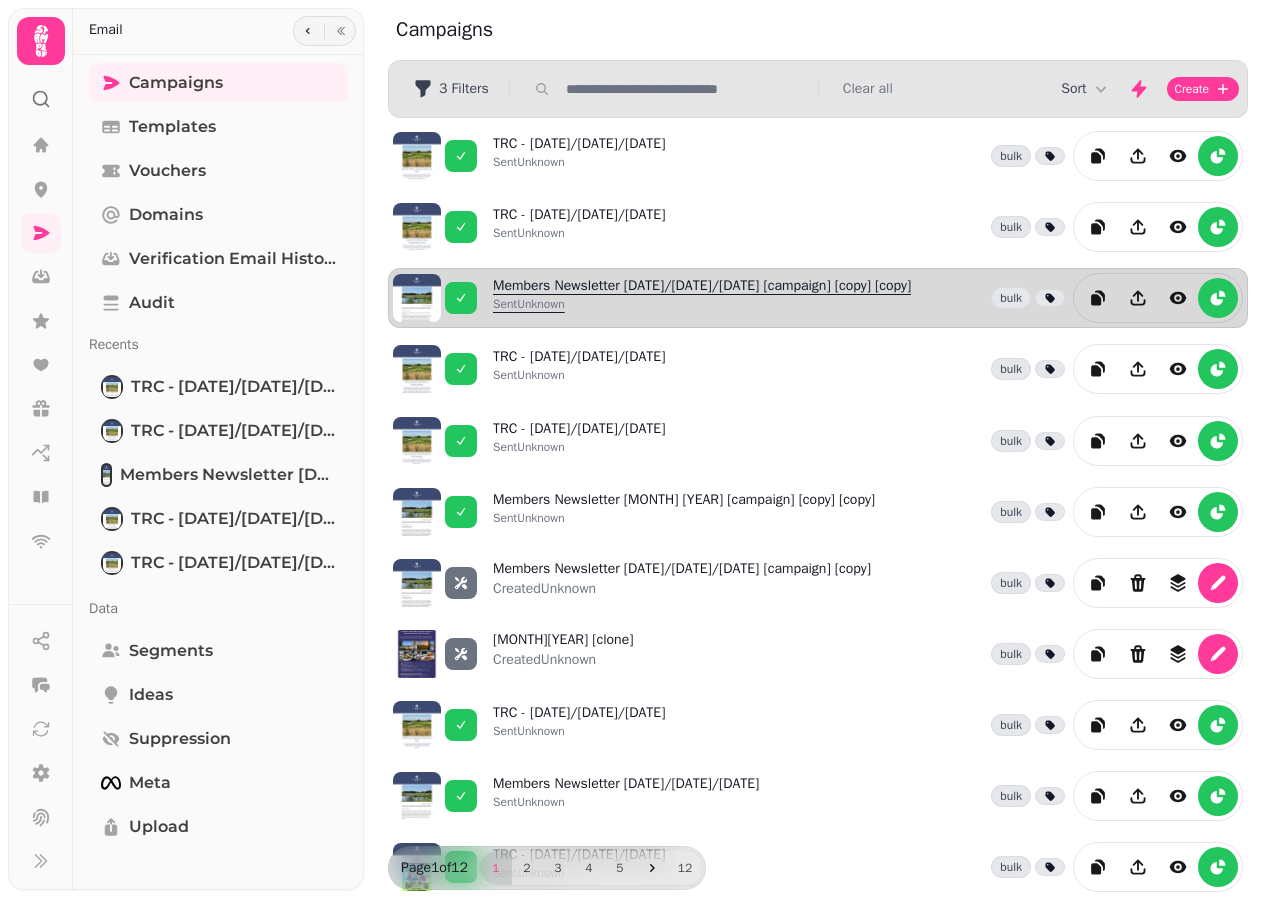 click on "Members Newsletter [MONTH].[MONTH].[YEAR] [campaign] [copy] [copy] Sent  Unknown" at bounding box center (702, 298) 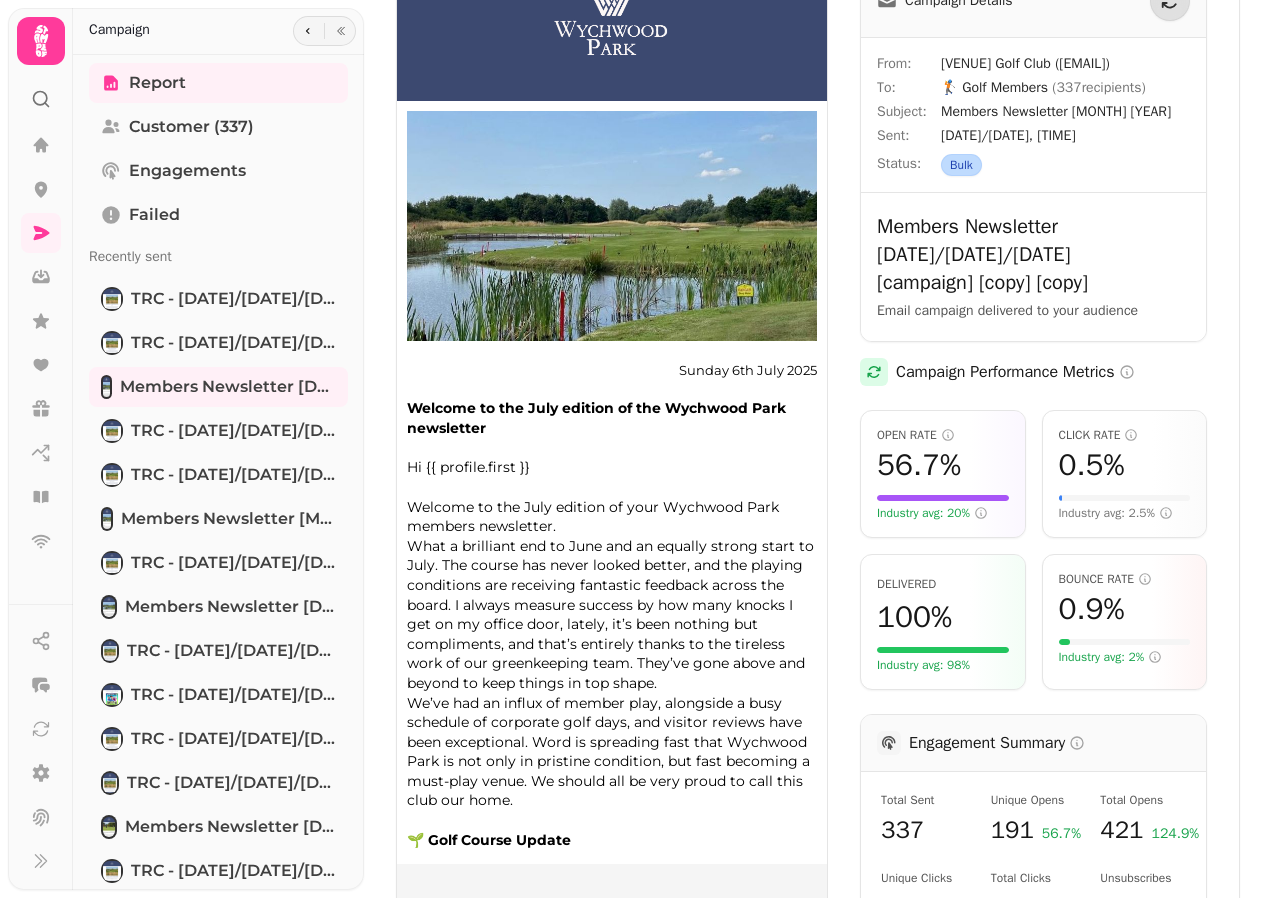 scroll, scrollTop: 400, scrollLeft: 0, axis: vertical 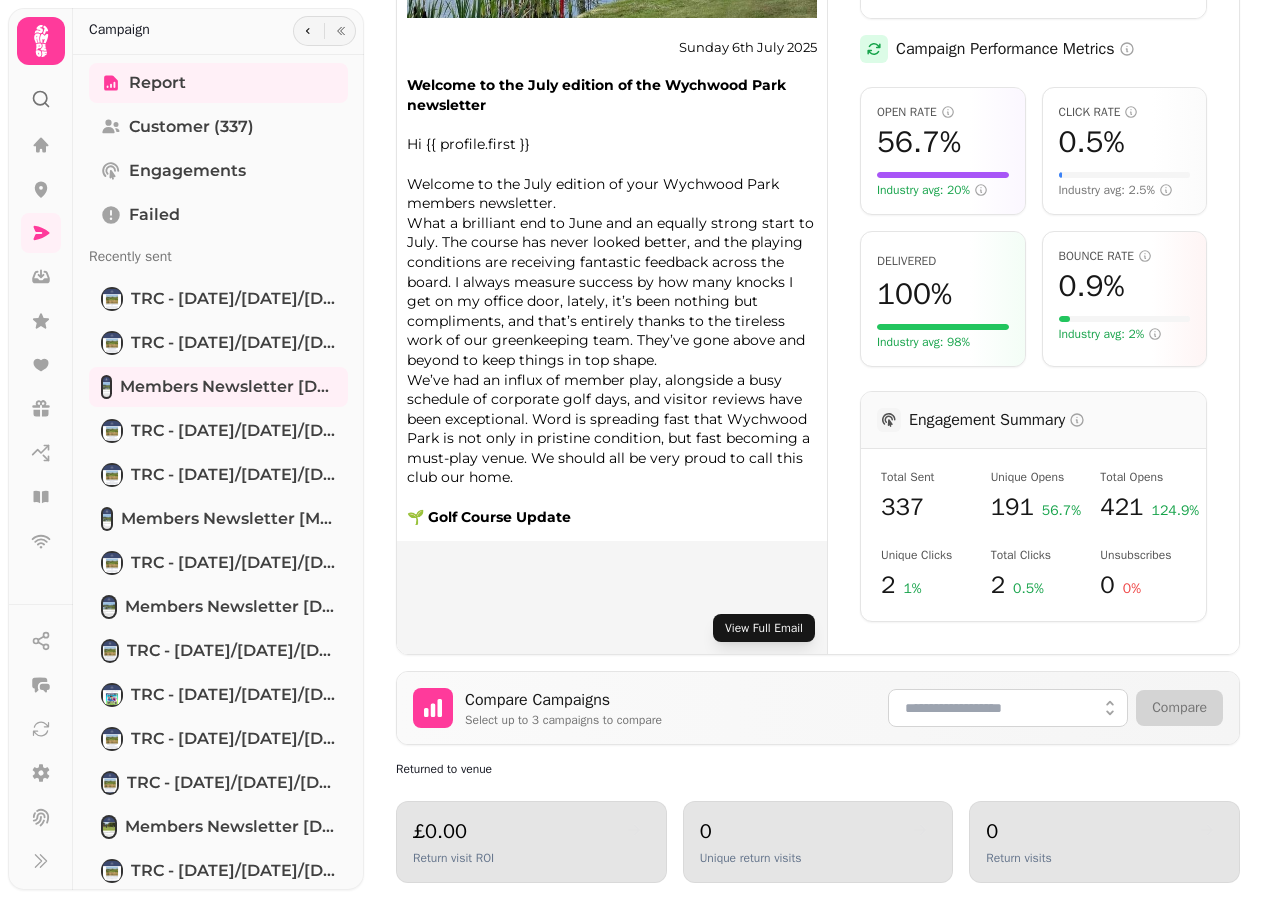 click on "View Full Email" at bounding box center (764, 628) 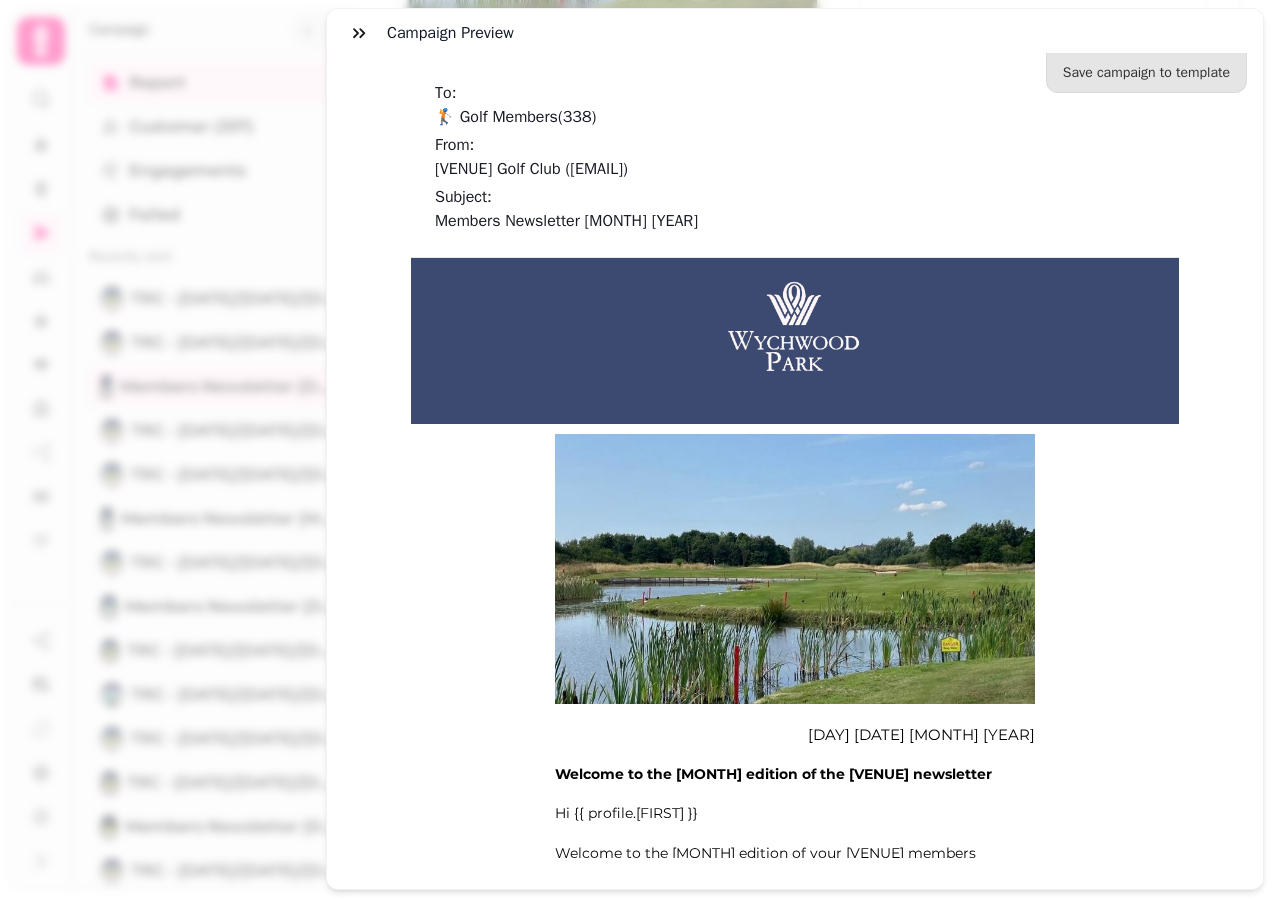 scroll, scrollTop: 0, scrollLeft: 0, axis: both 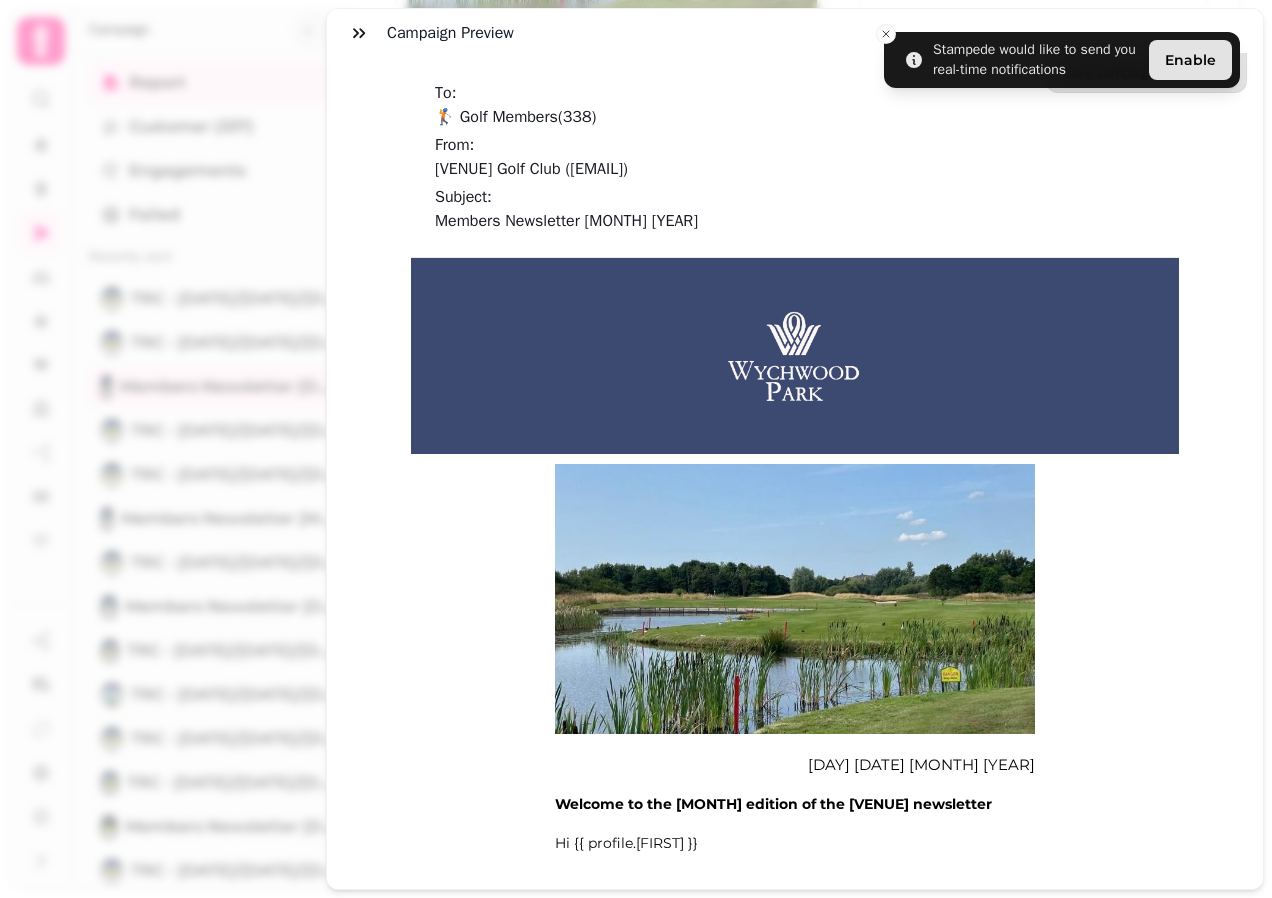 click on "Campaign preview" at bounding box center [795, 33] 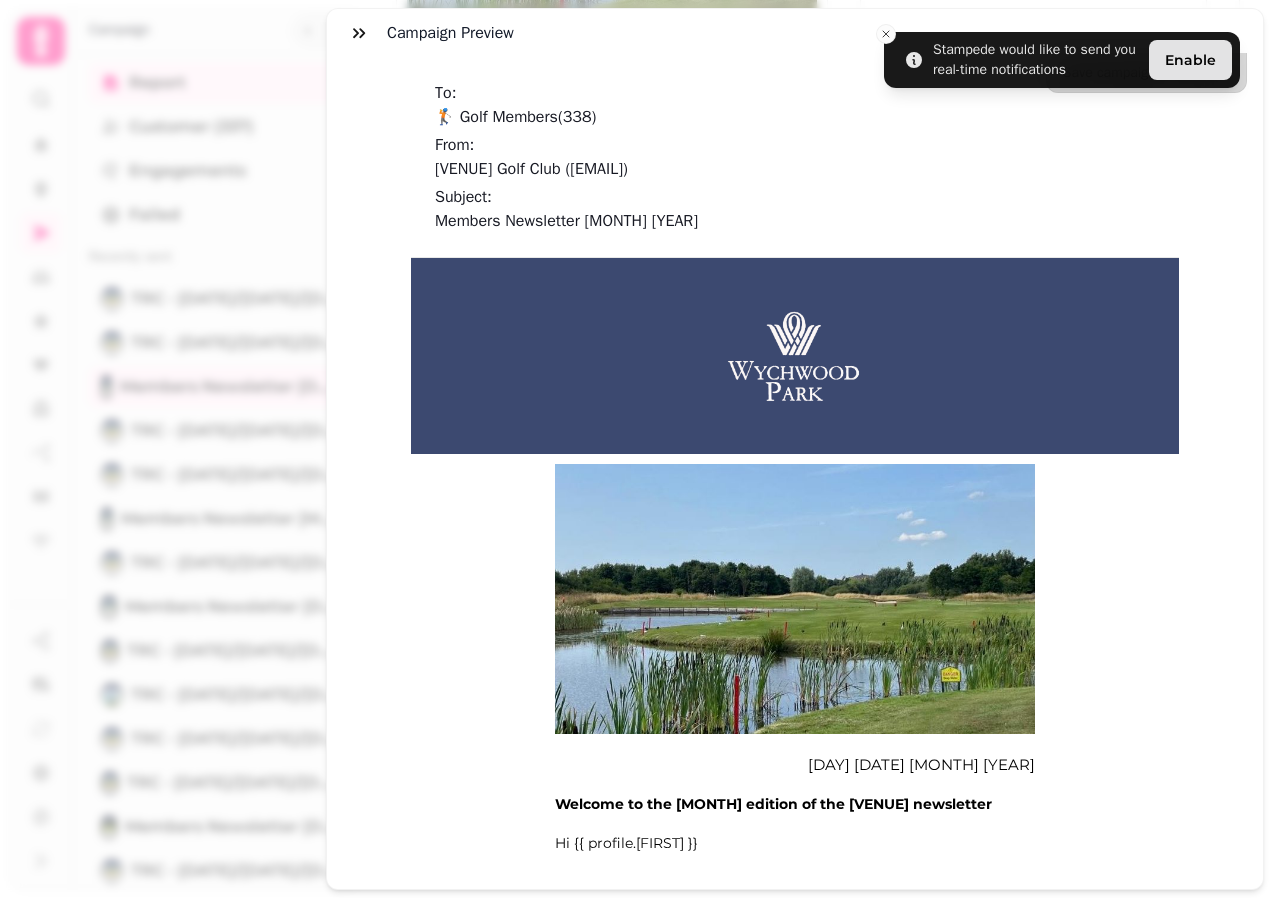 click on "Save campaign to template" at bounding box center [1146, 73] 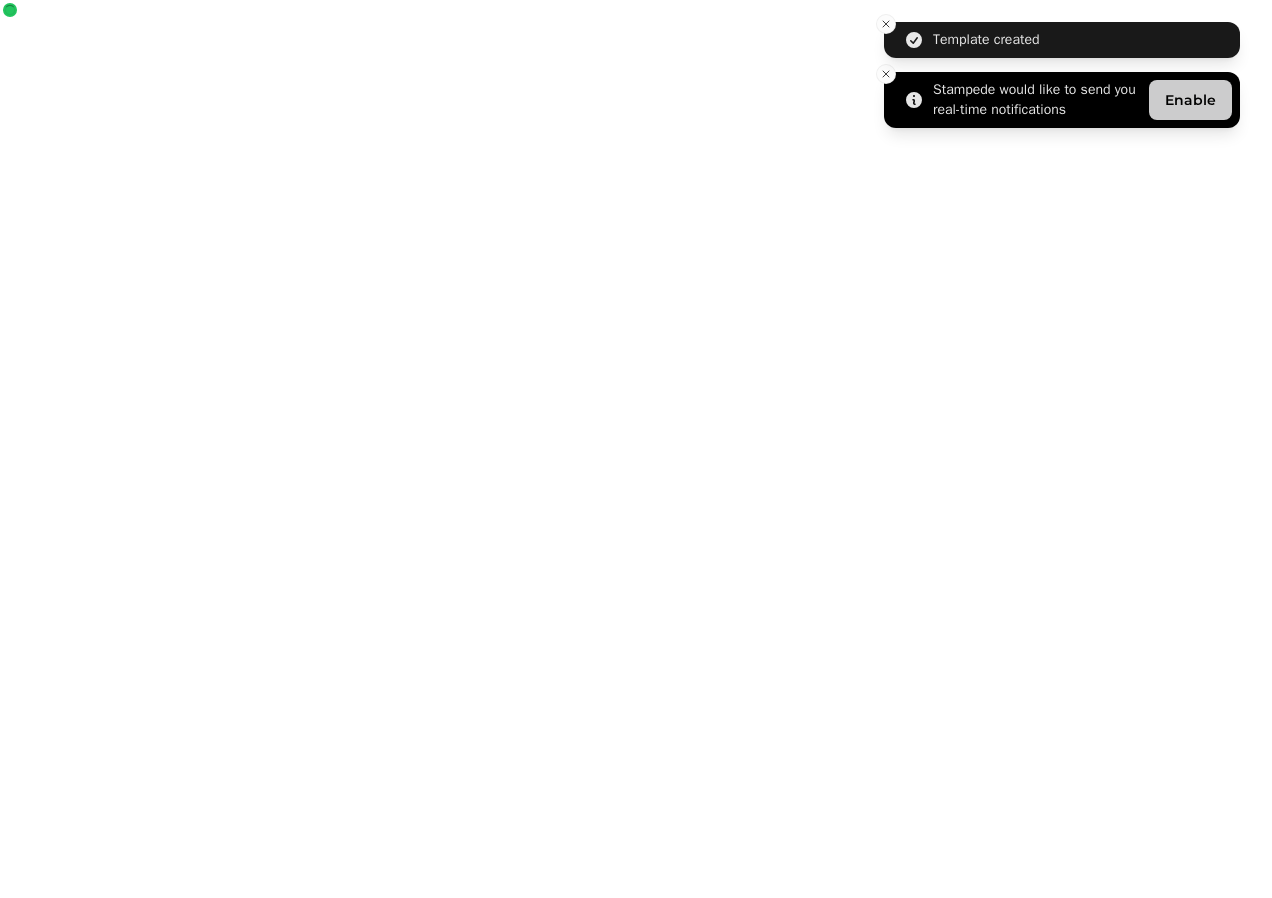 scroll, scrollTop: 0, scrollLeft: 0, axis: both 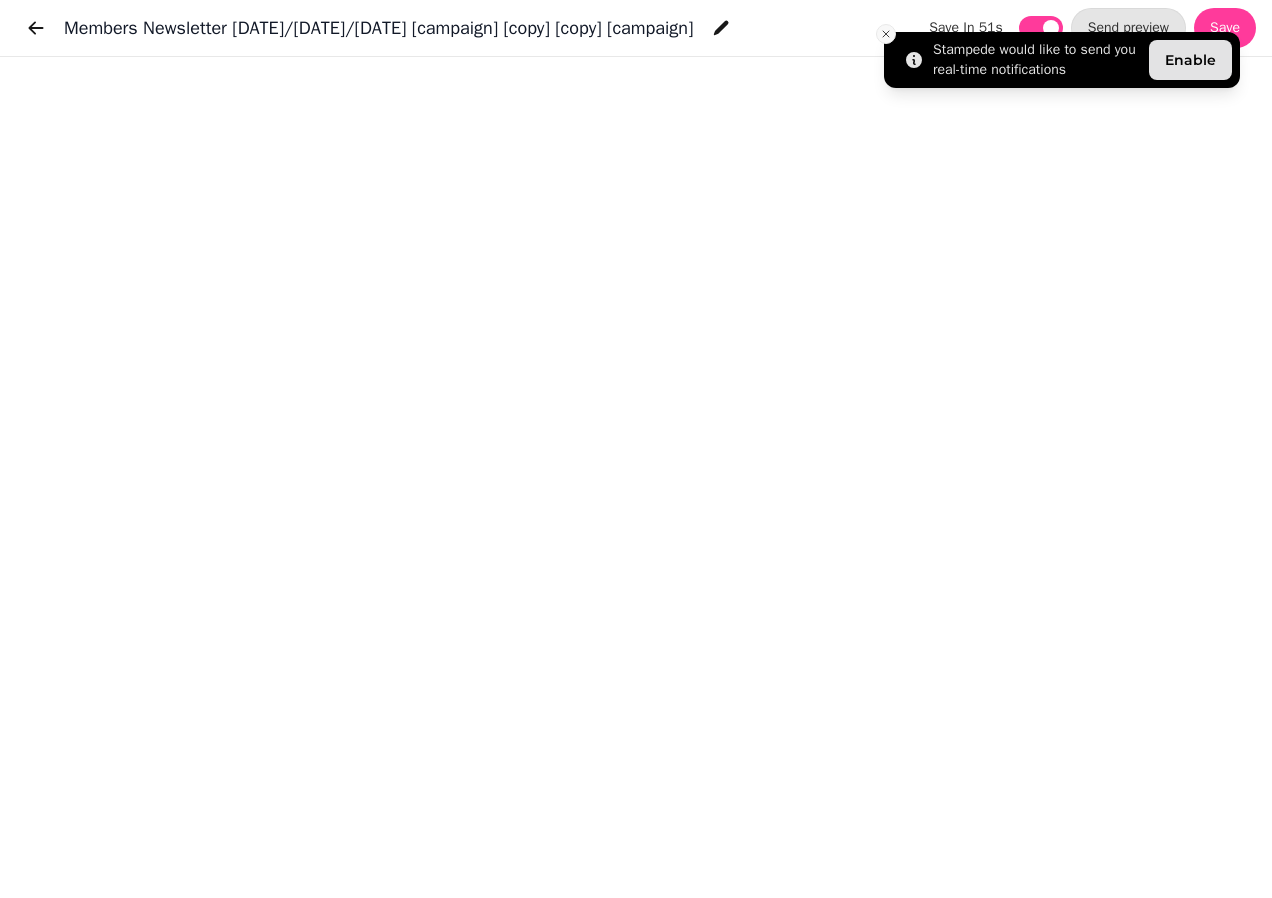 click 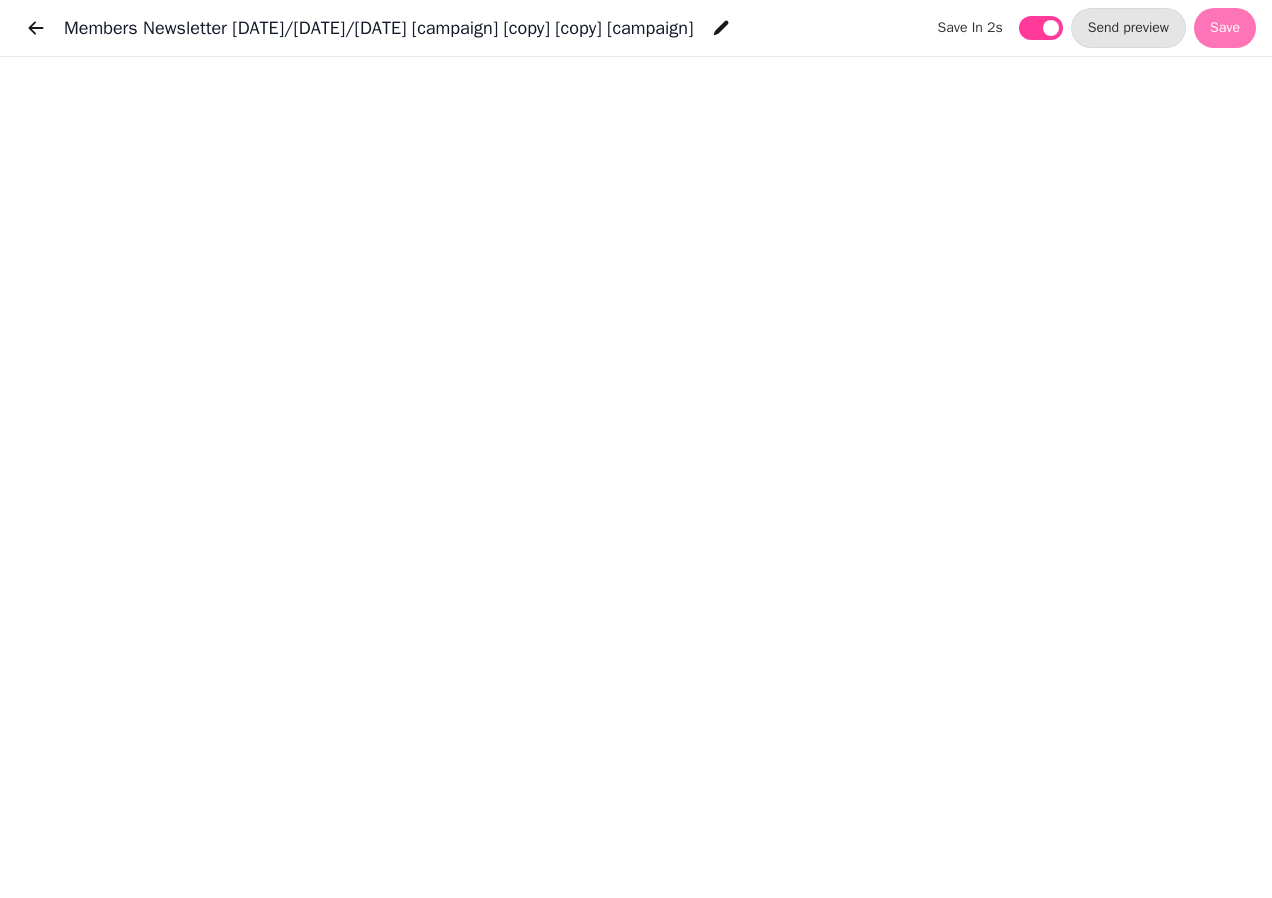 click on "Save" at bounding box center [1225, 28] 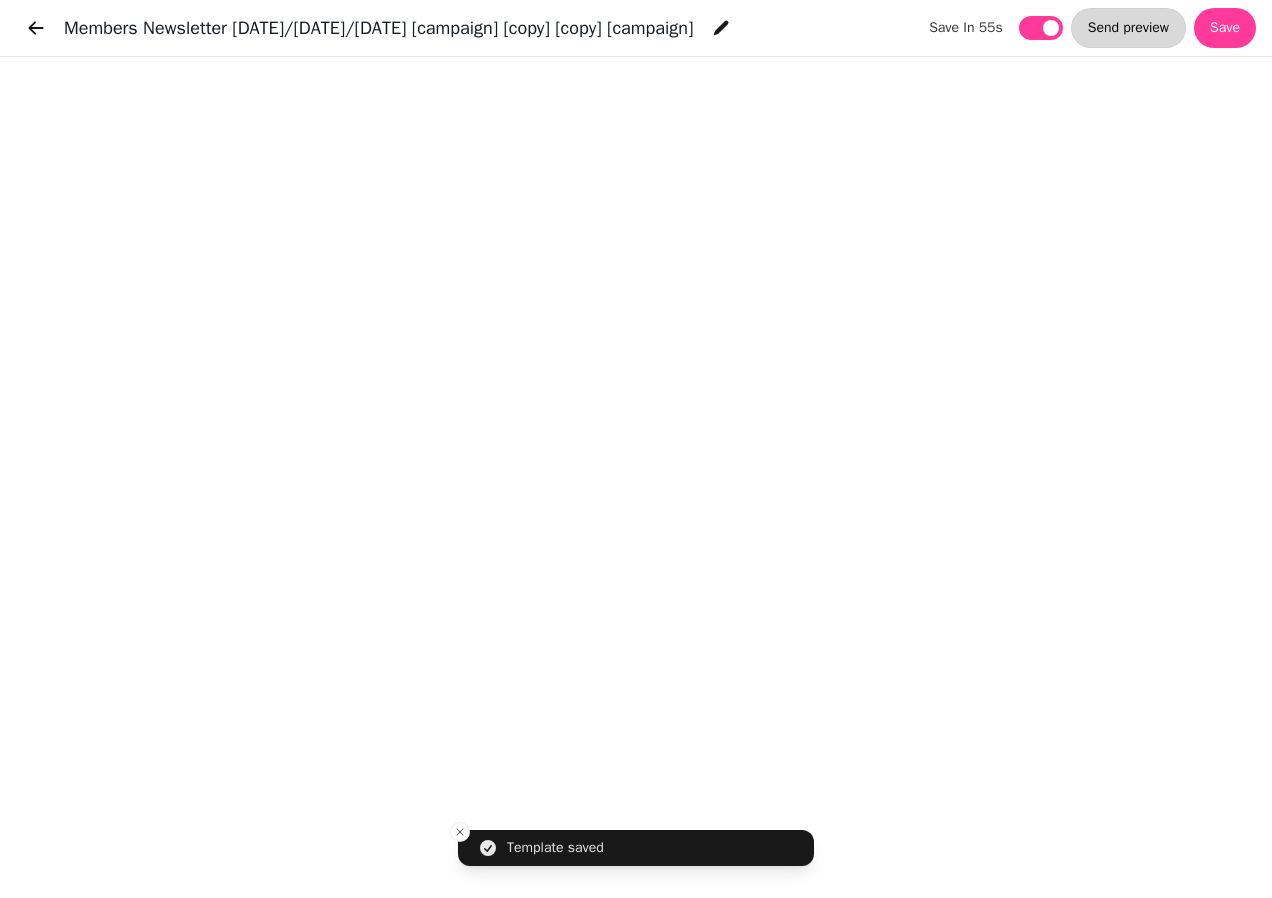 click on "Send preview" at bounding box center [1128, 28] 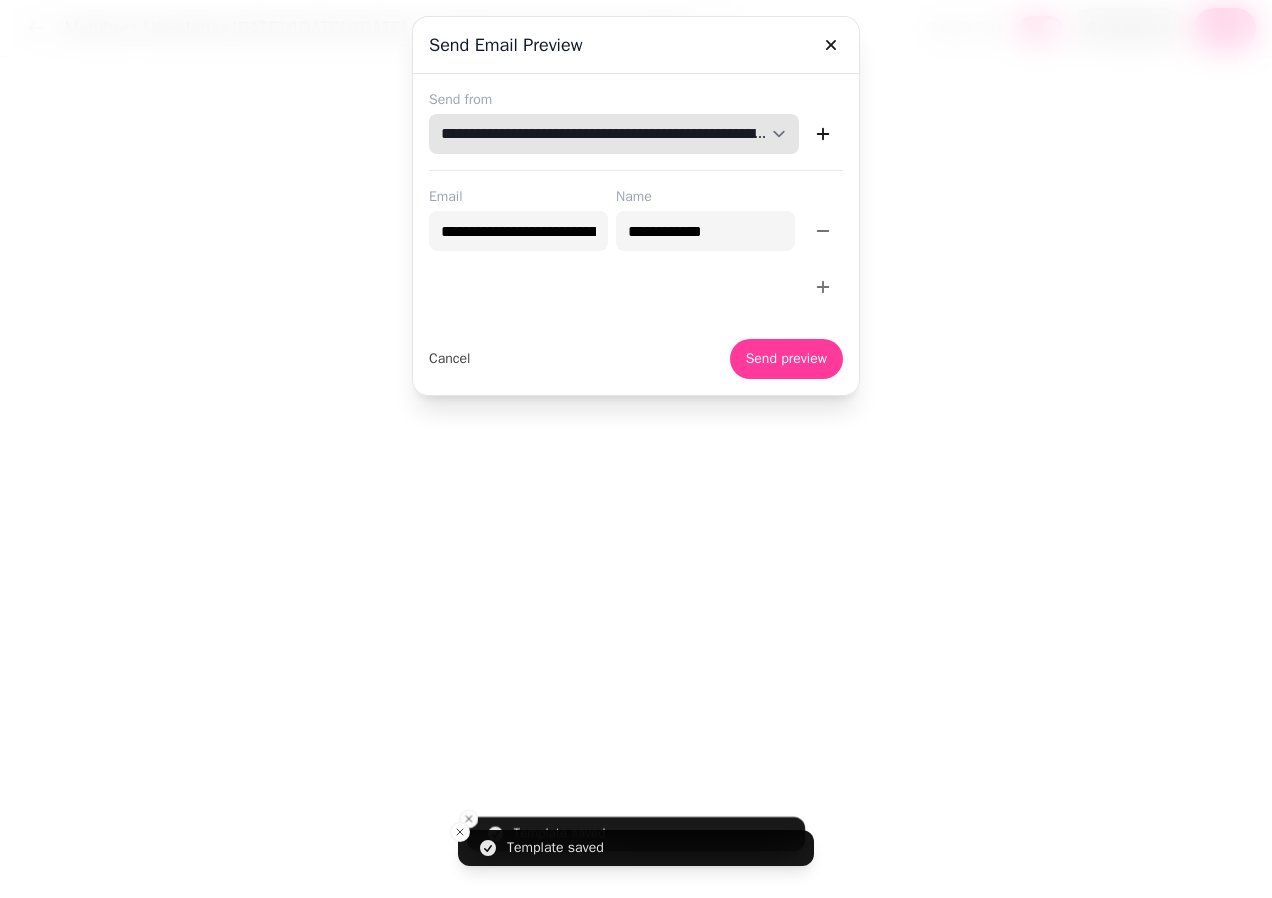 click on "**********" at bounding box center [614, 134] 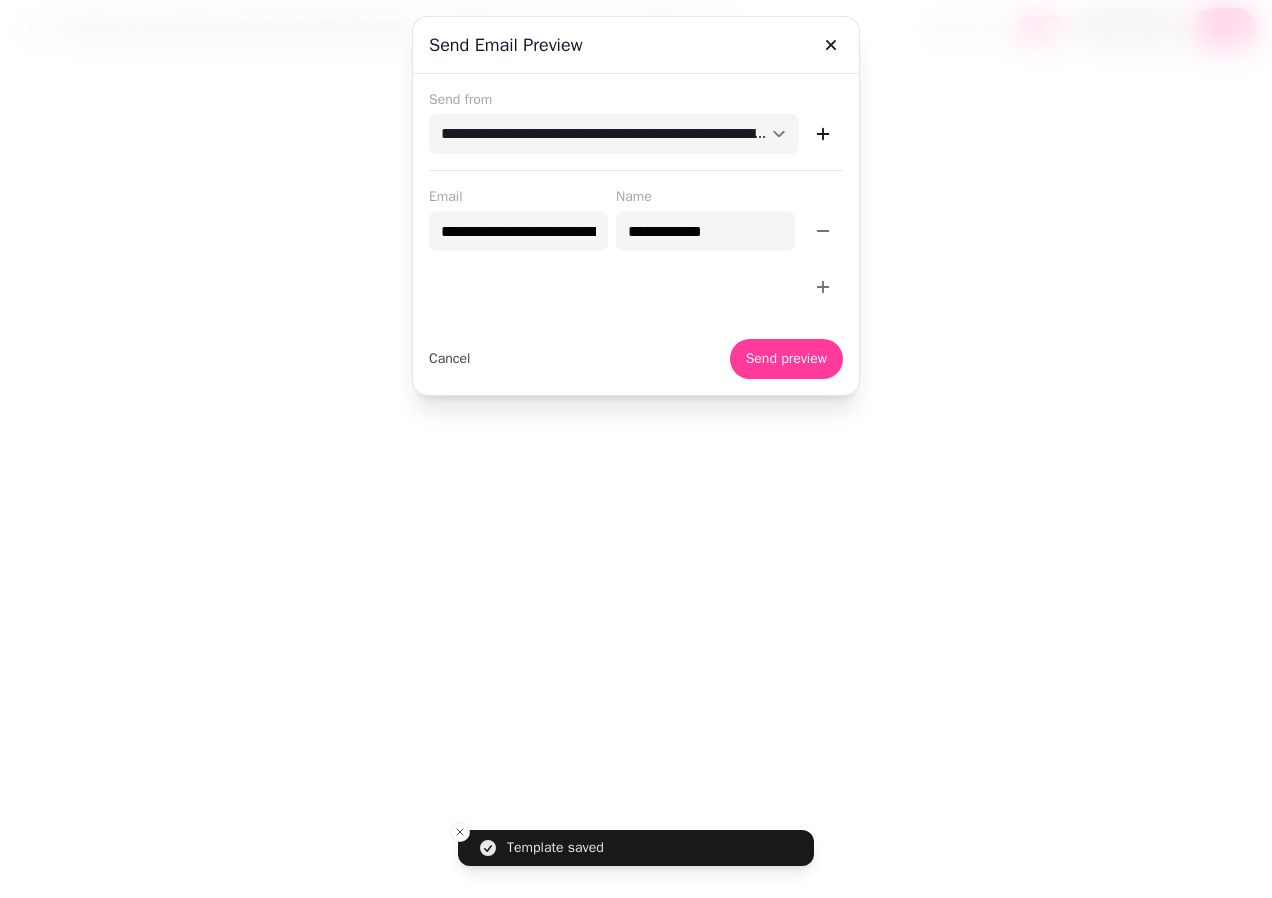 click at bounding box center (636, 449) 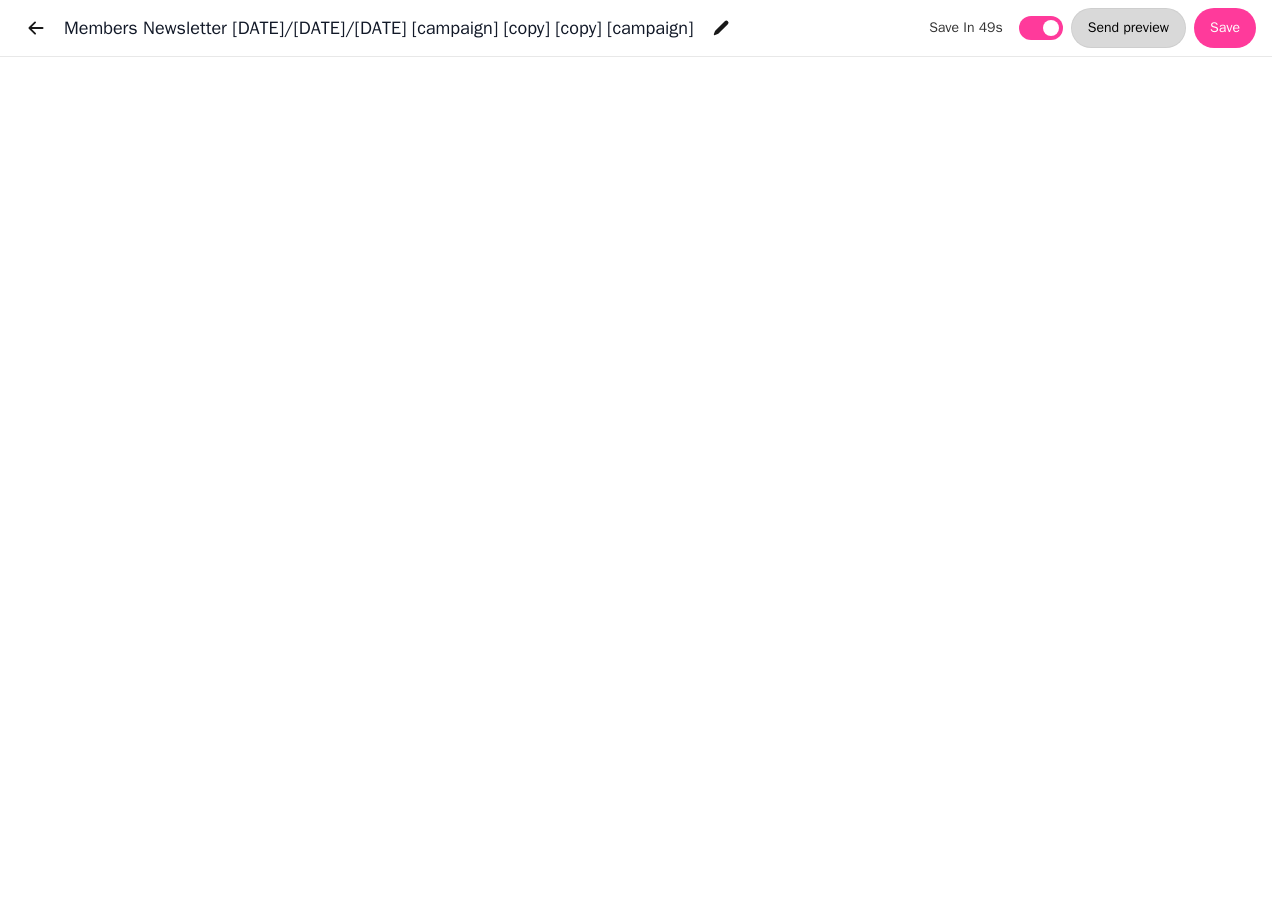 click on "Send preview" at bounding box center [1128, 28] 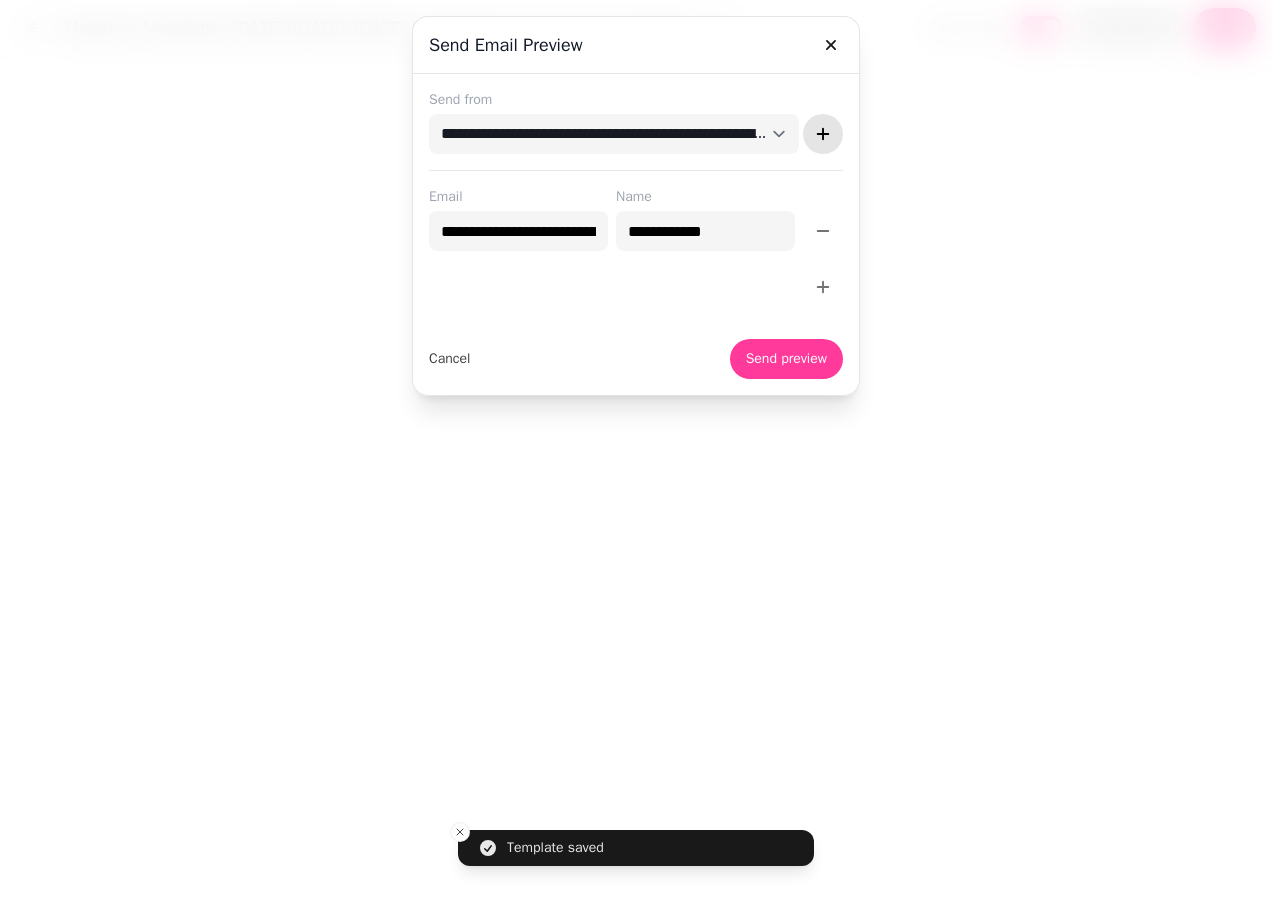 click at bounding box center [823, 134] 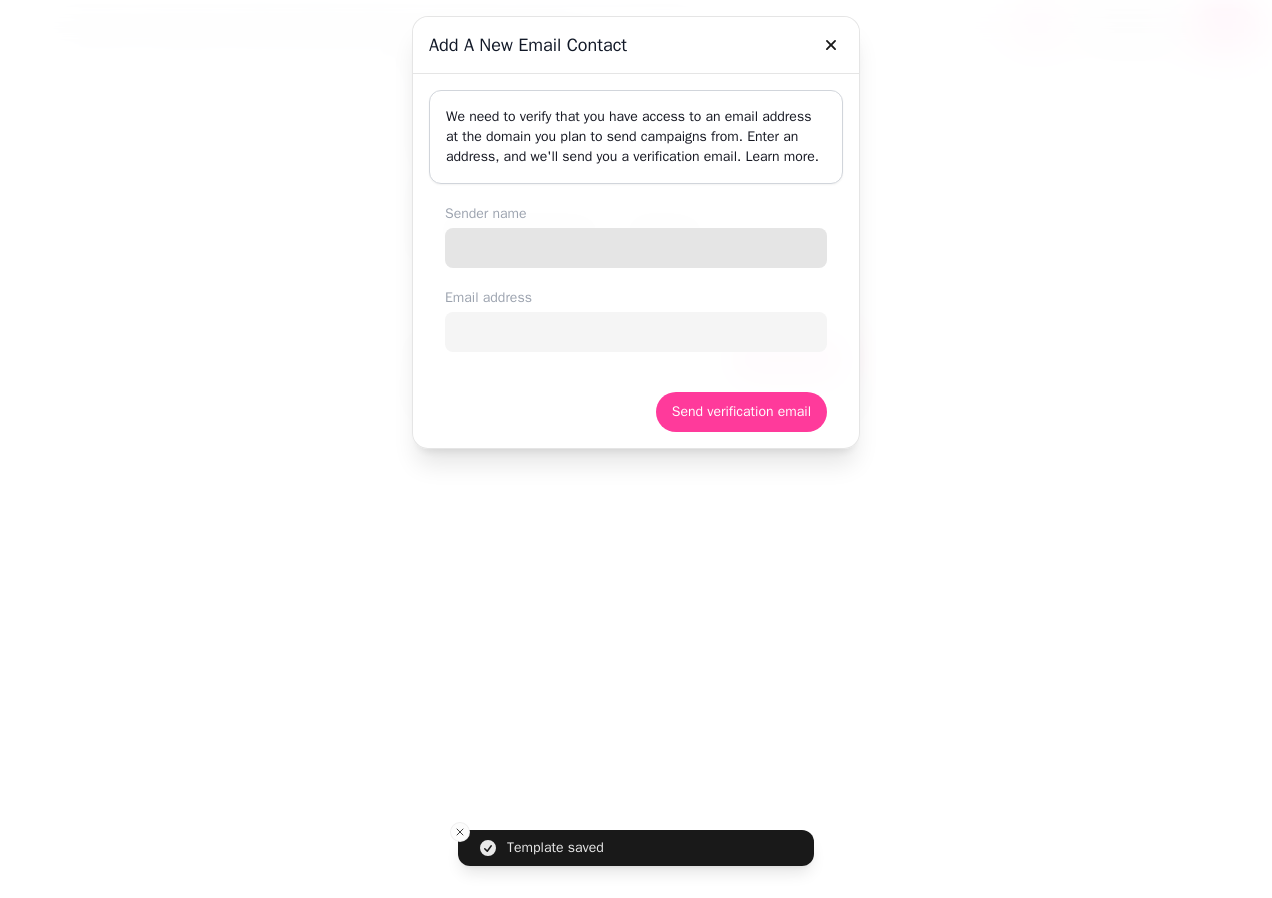 click on "Sender name" at bounding box center [636, 248] 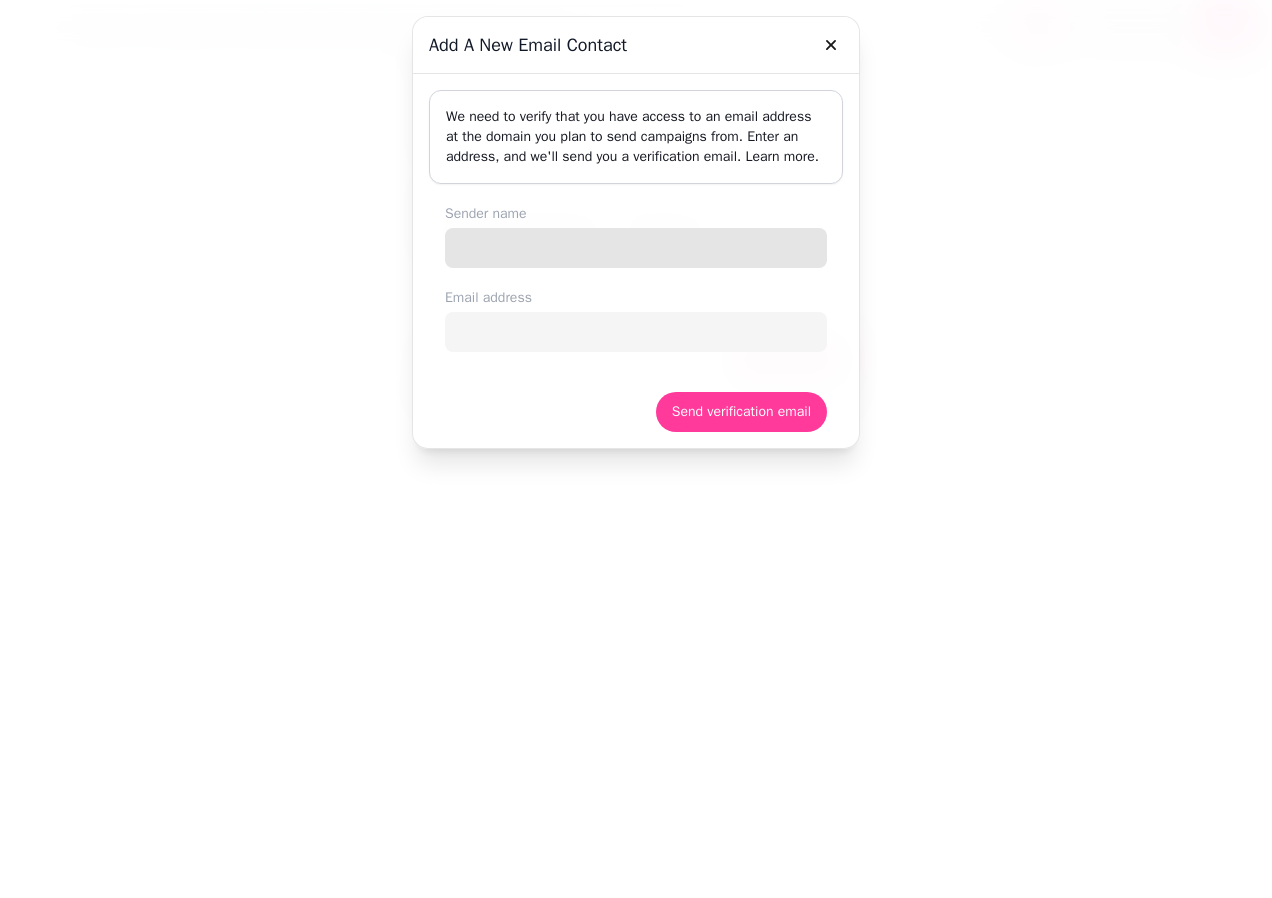 type on "**********" 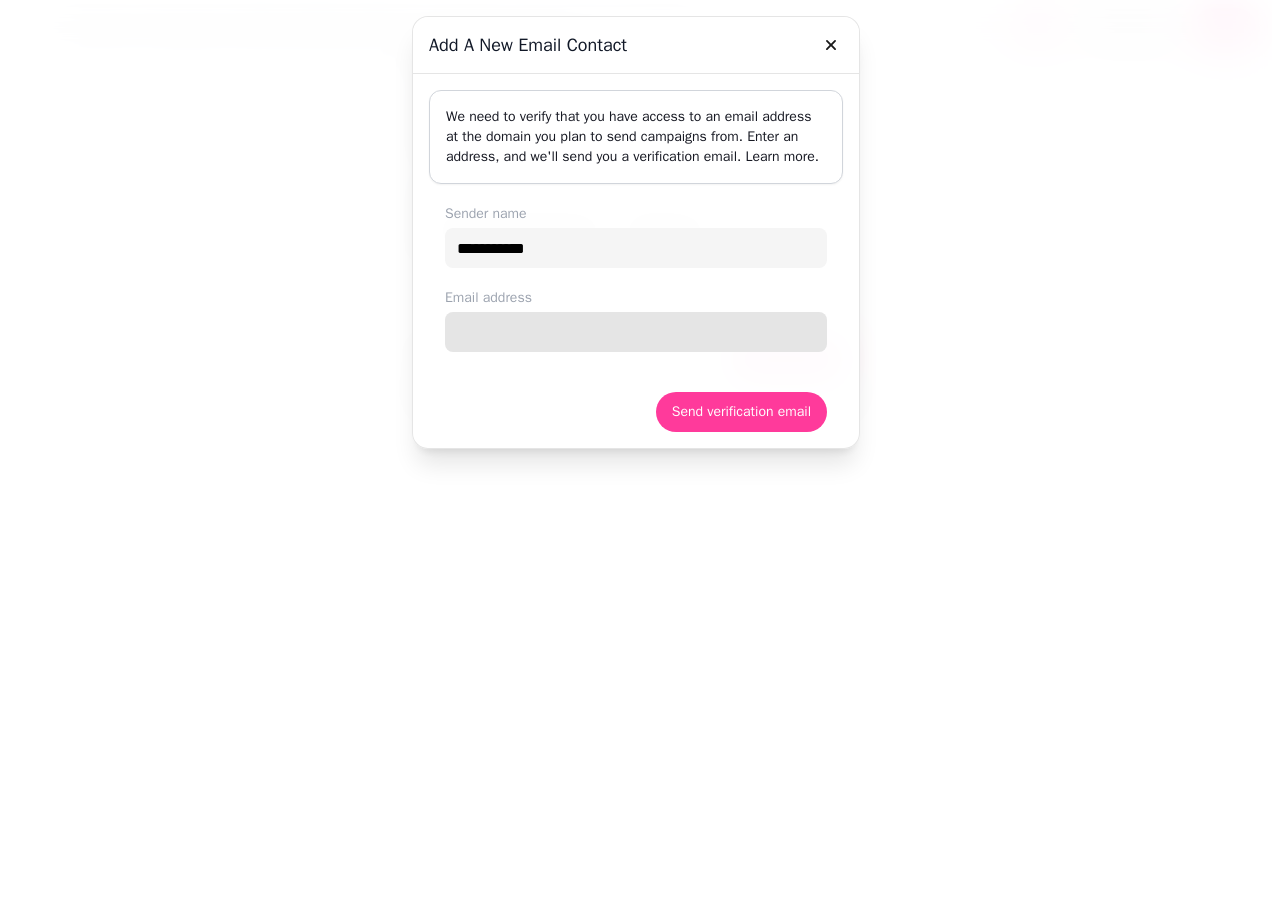 type on "**********" 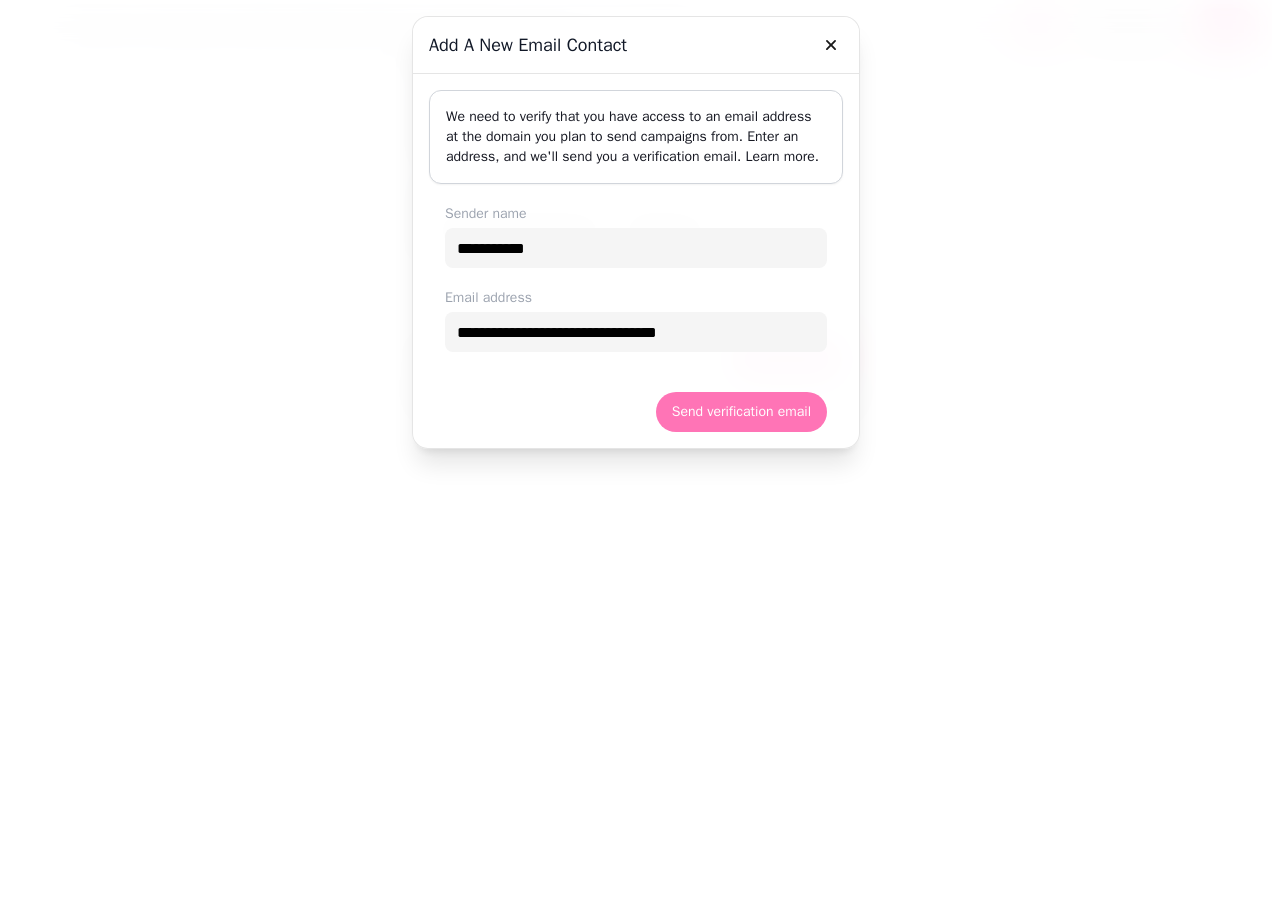 click on "Send verification email" at bounding box center [741, 412] 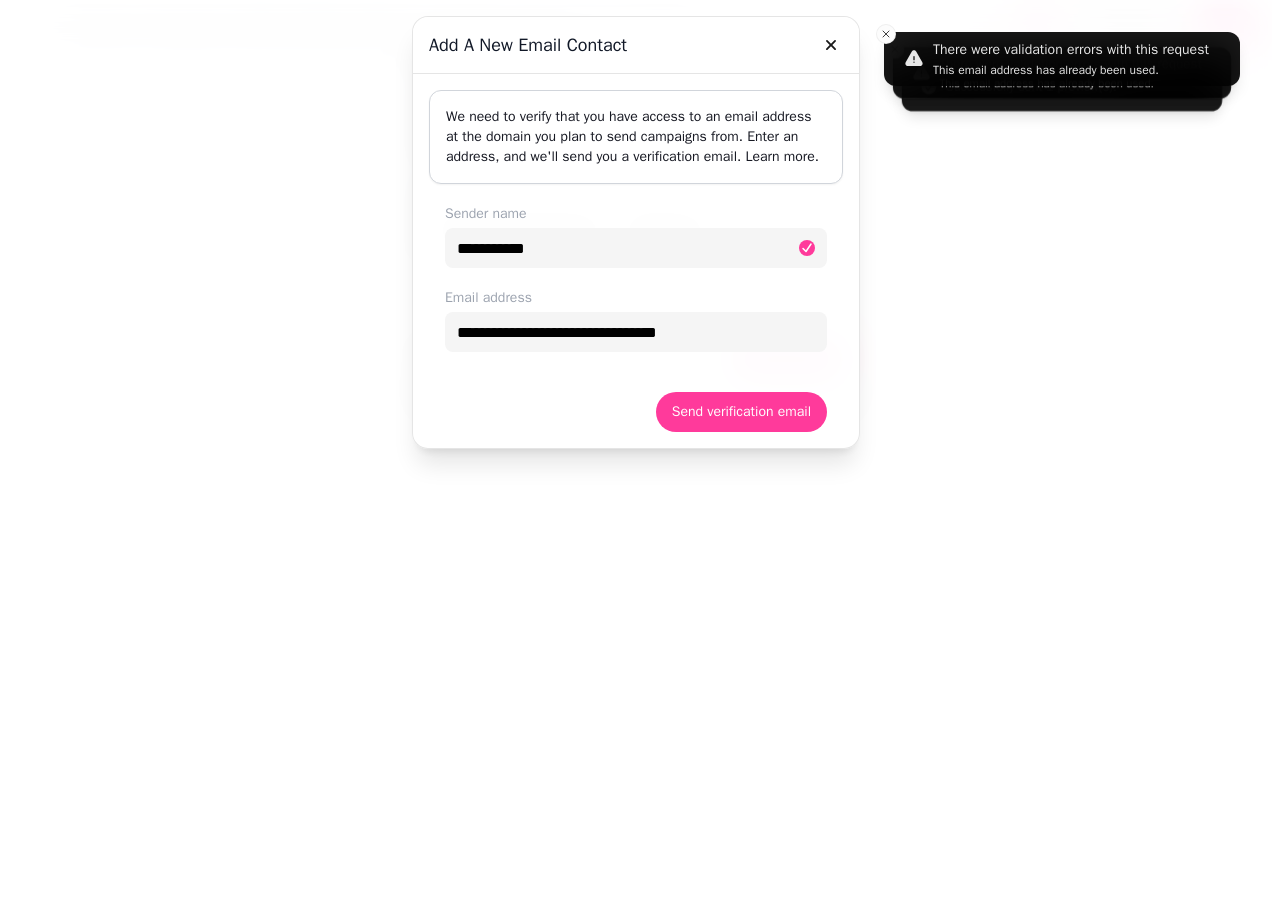 click at bounding box center (636, 449) 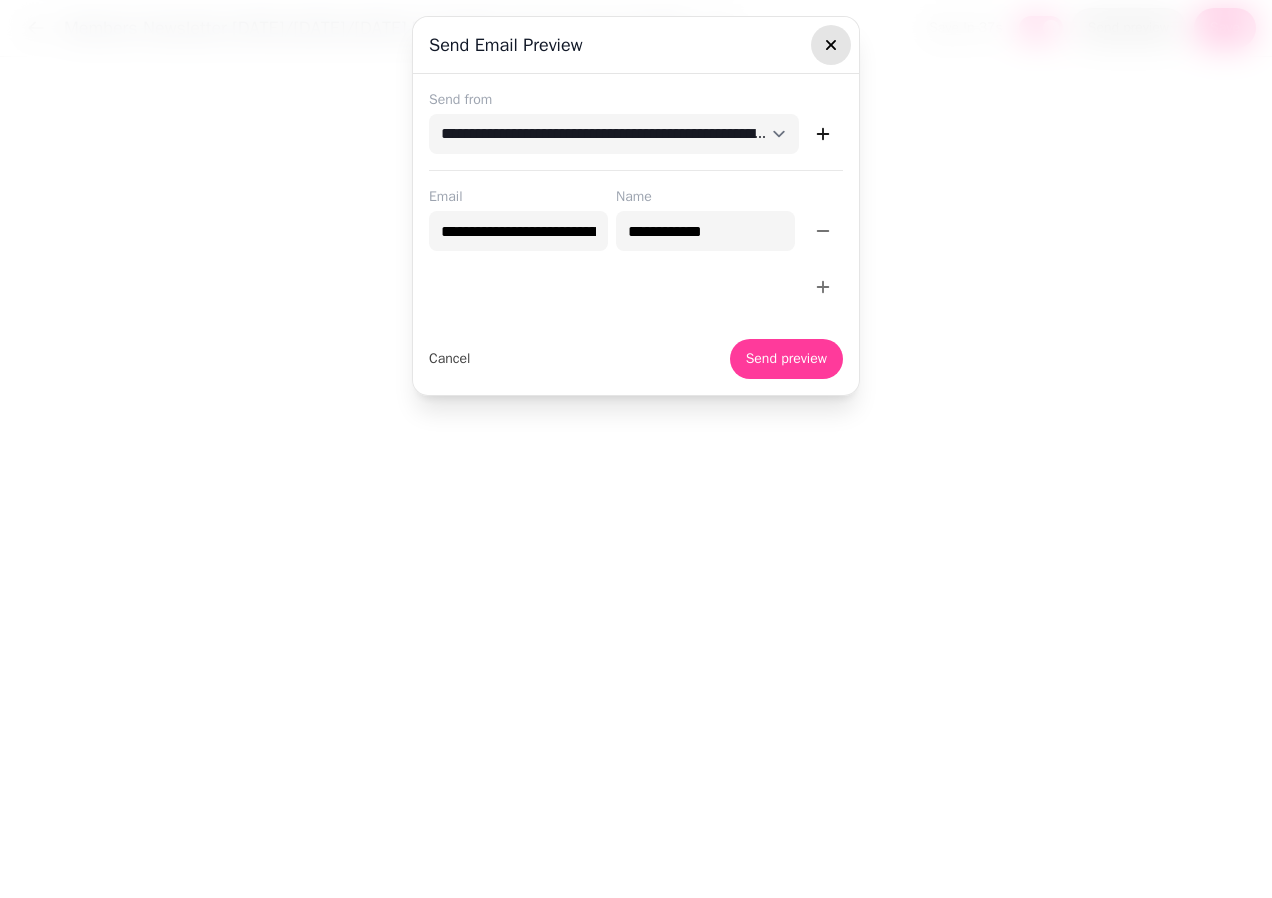 click 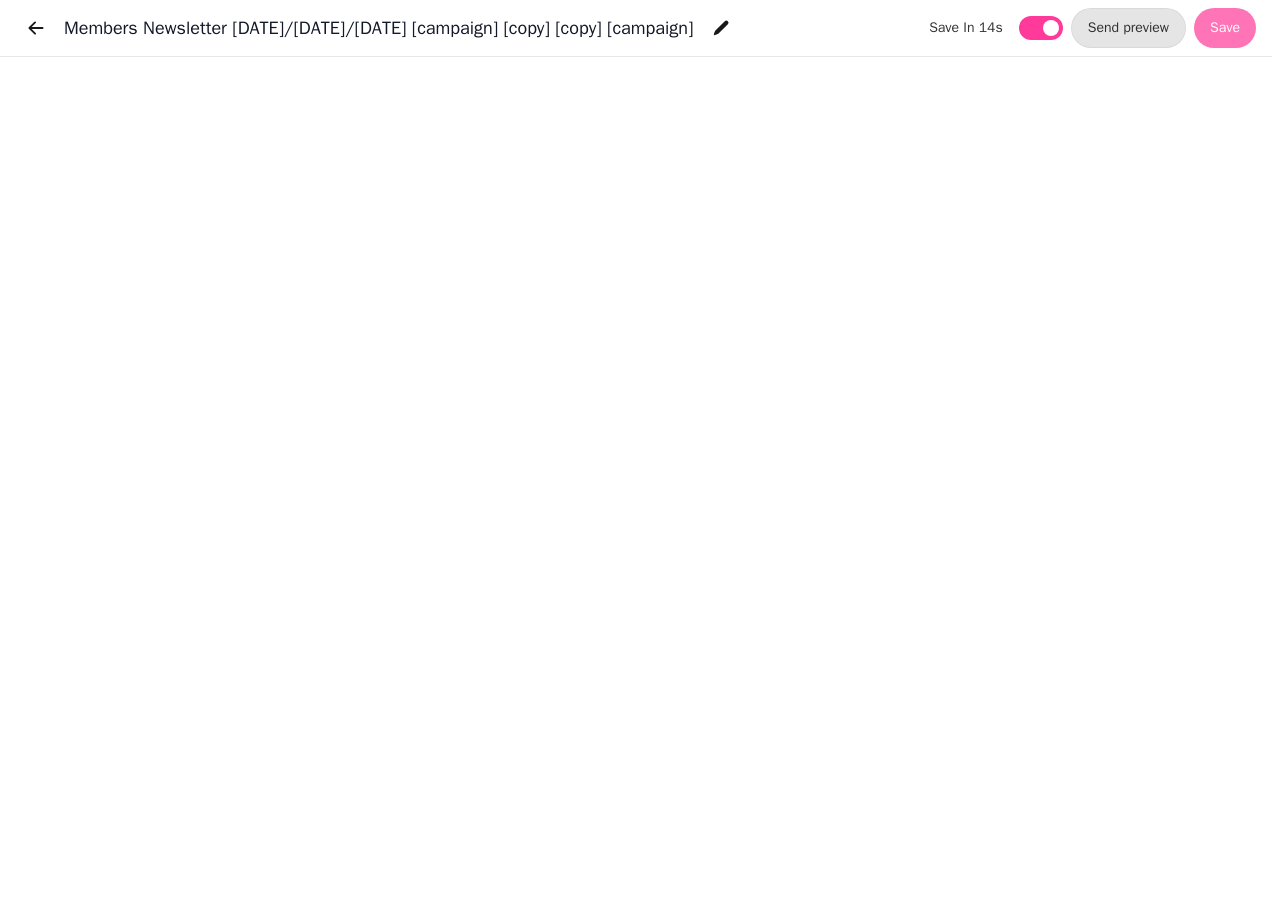 click on "Save" at bounding box center (1225, 28) 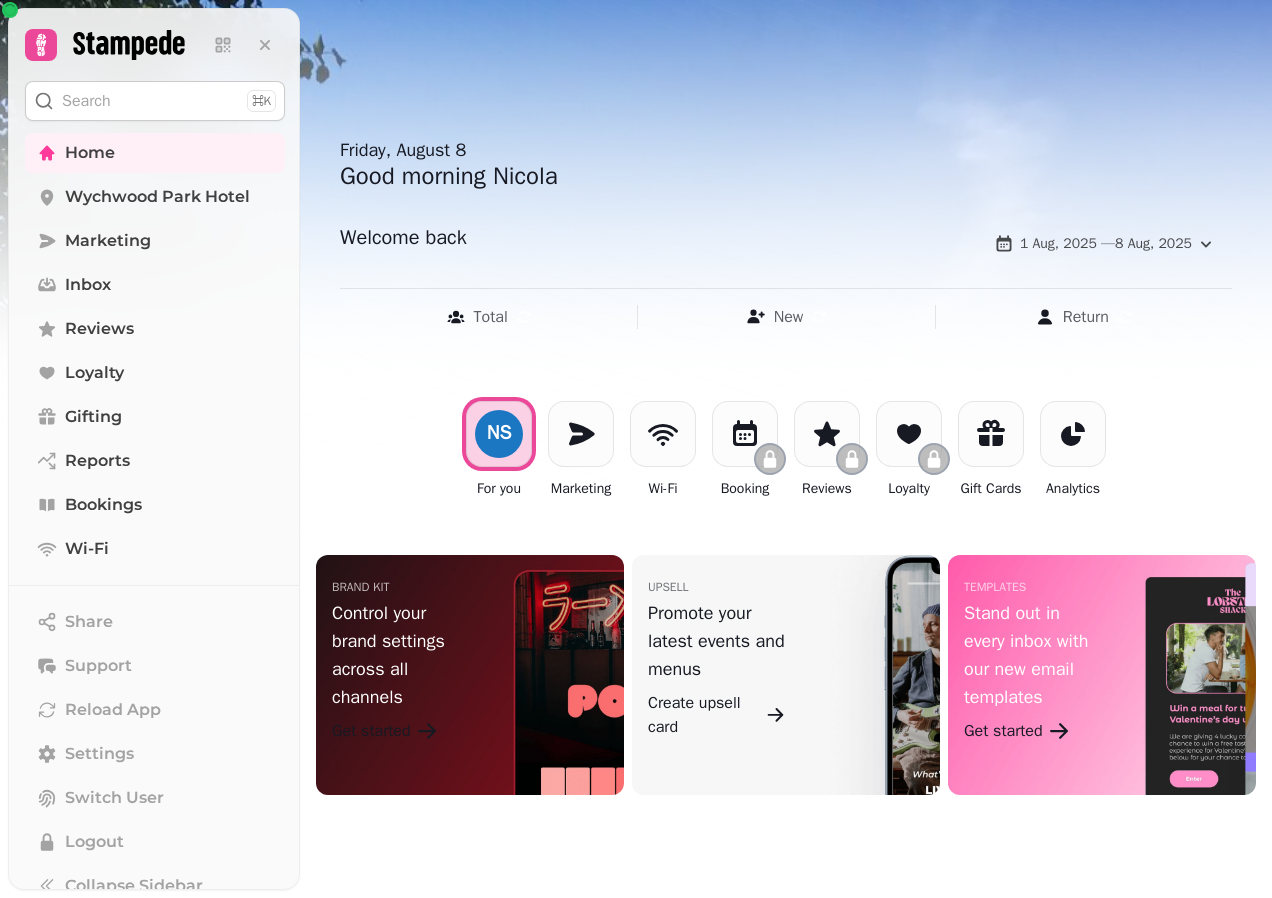 scroll, scrollTop: 0, scrollLeft: 0, axis: both 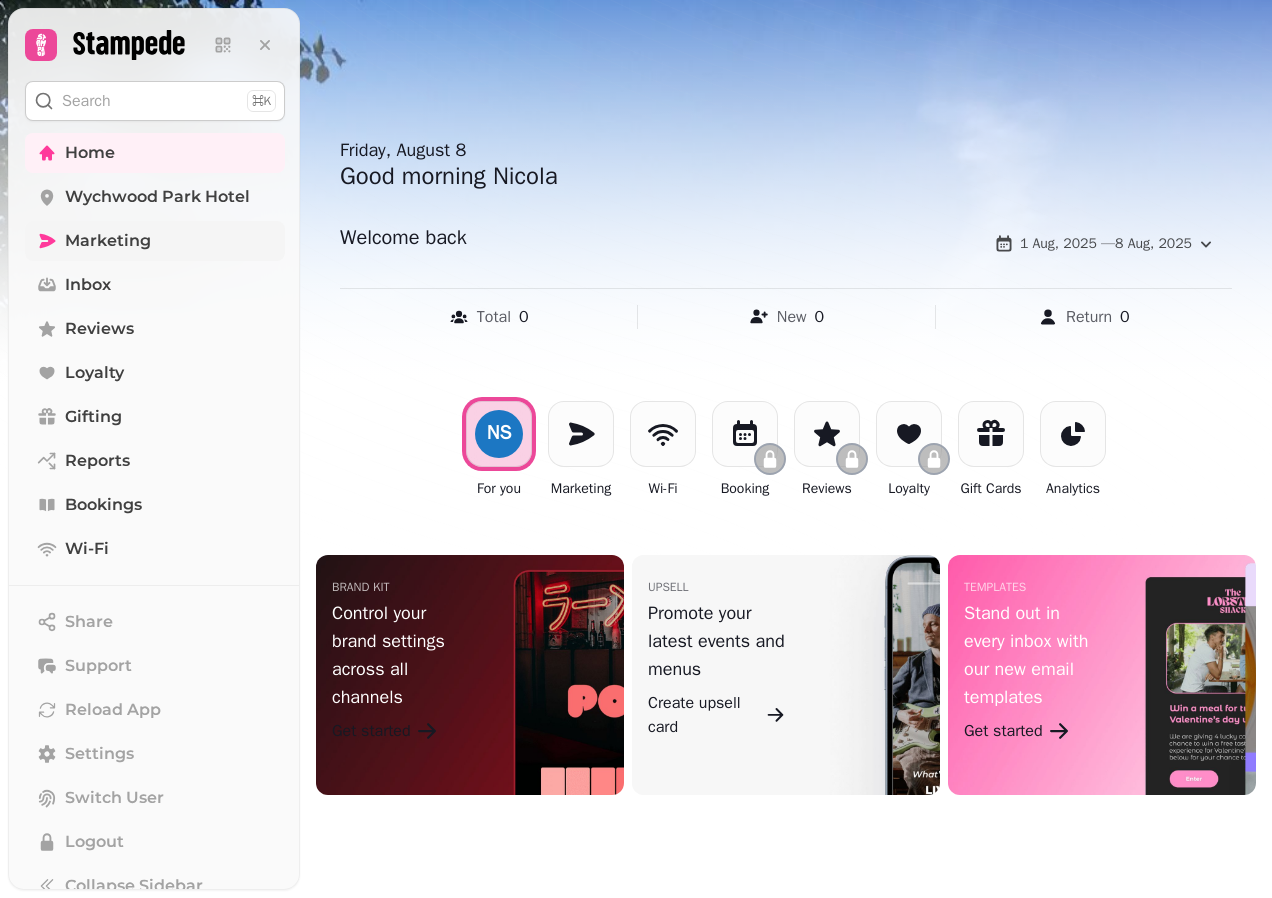 click on "Marketing" at bounding box center [108, 241] 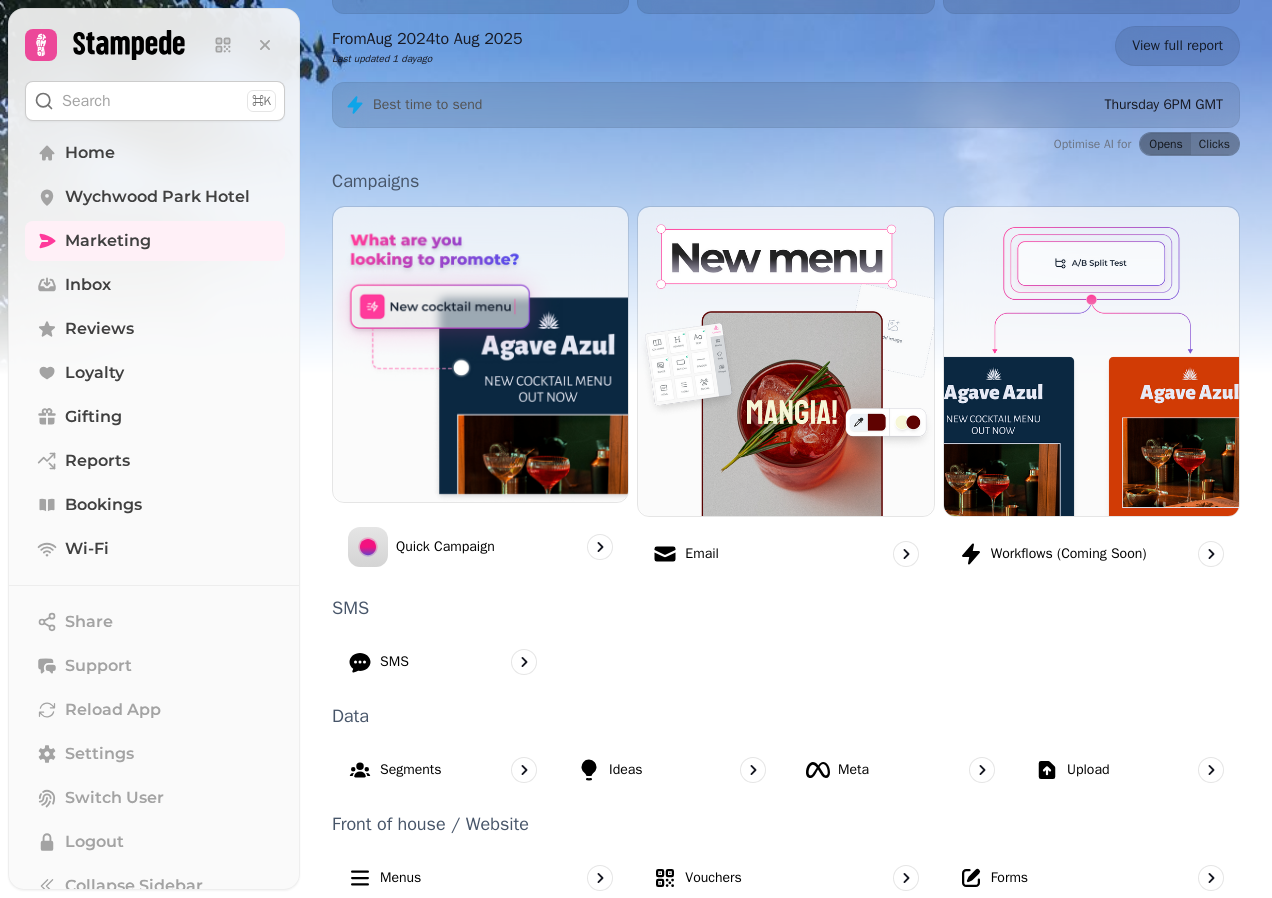 scroll, scrollTop: 328, scrollLeft: 0, axis: vertical 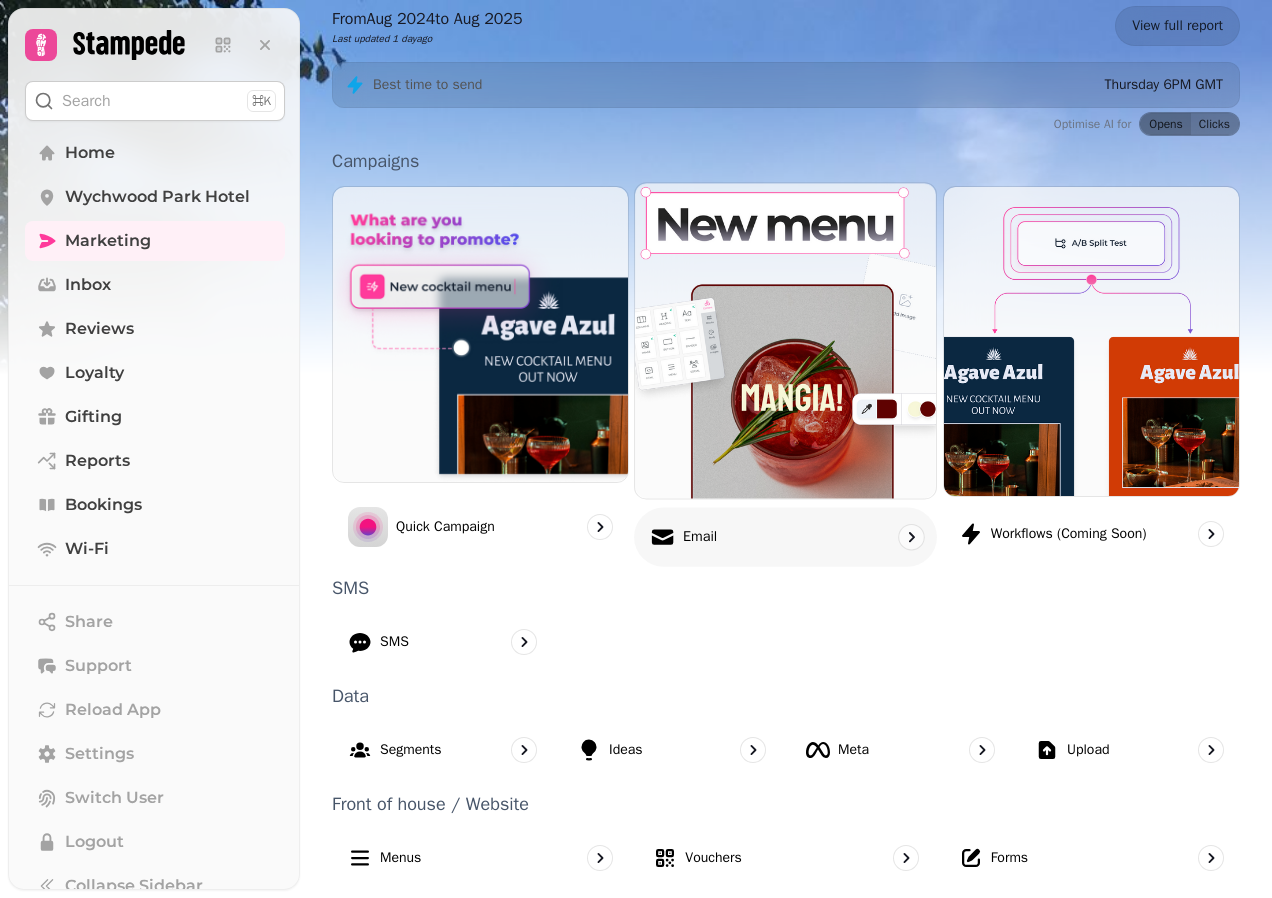 click 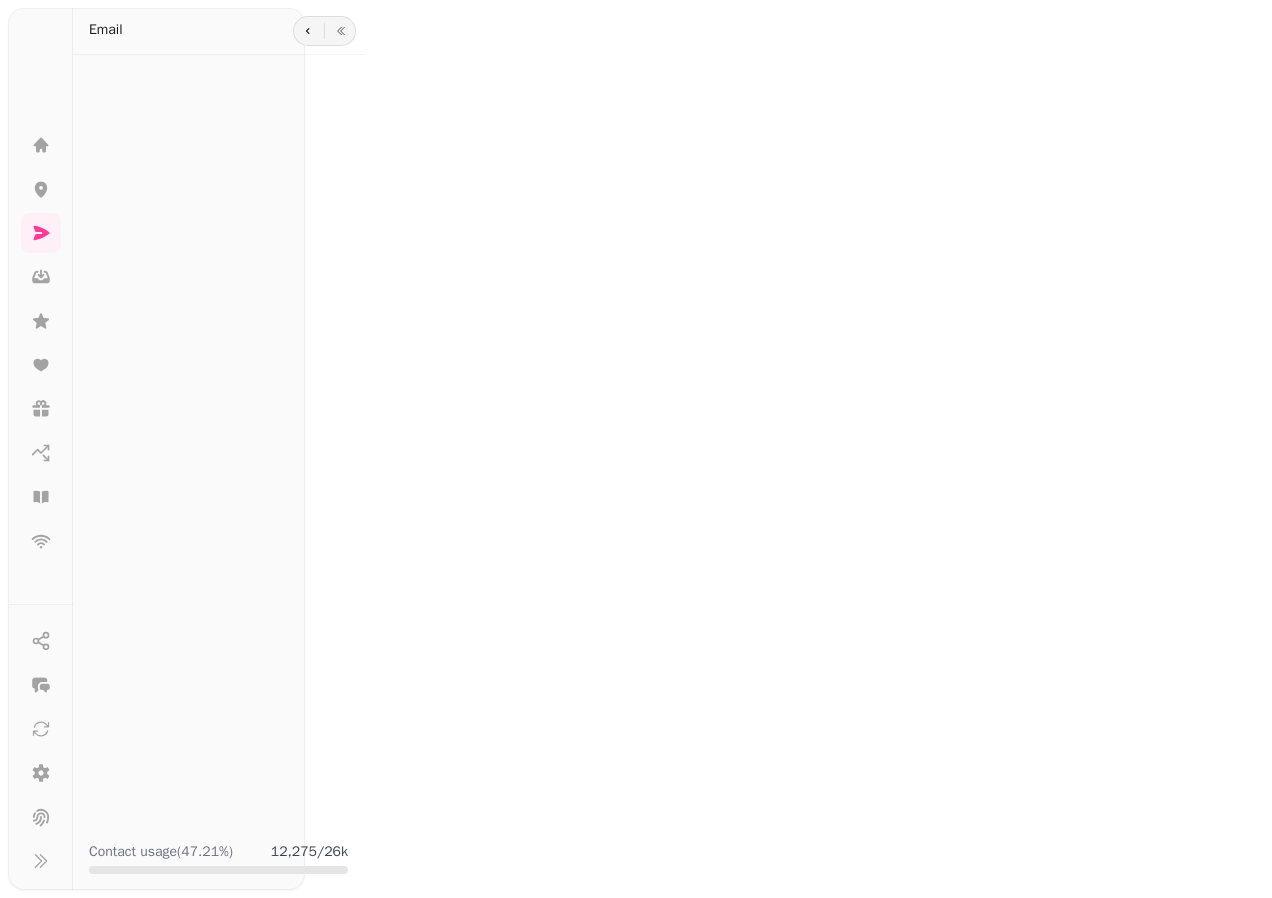 scroll, scrollTop: 0, scrollLeft: 0, axis: both 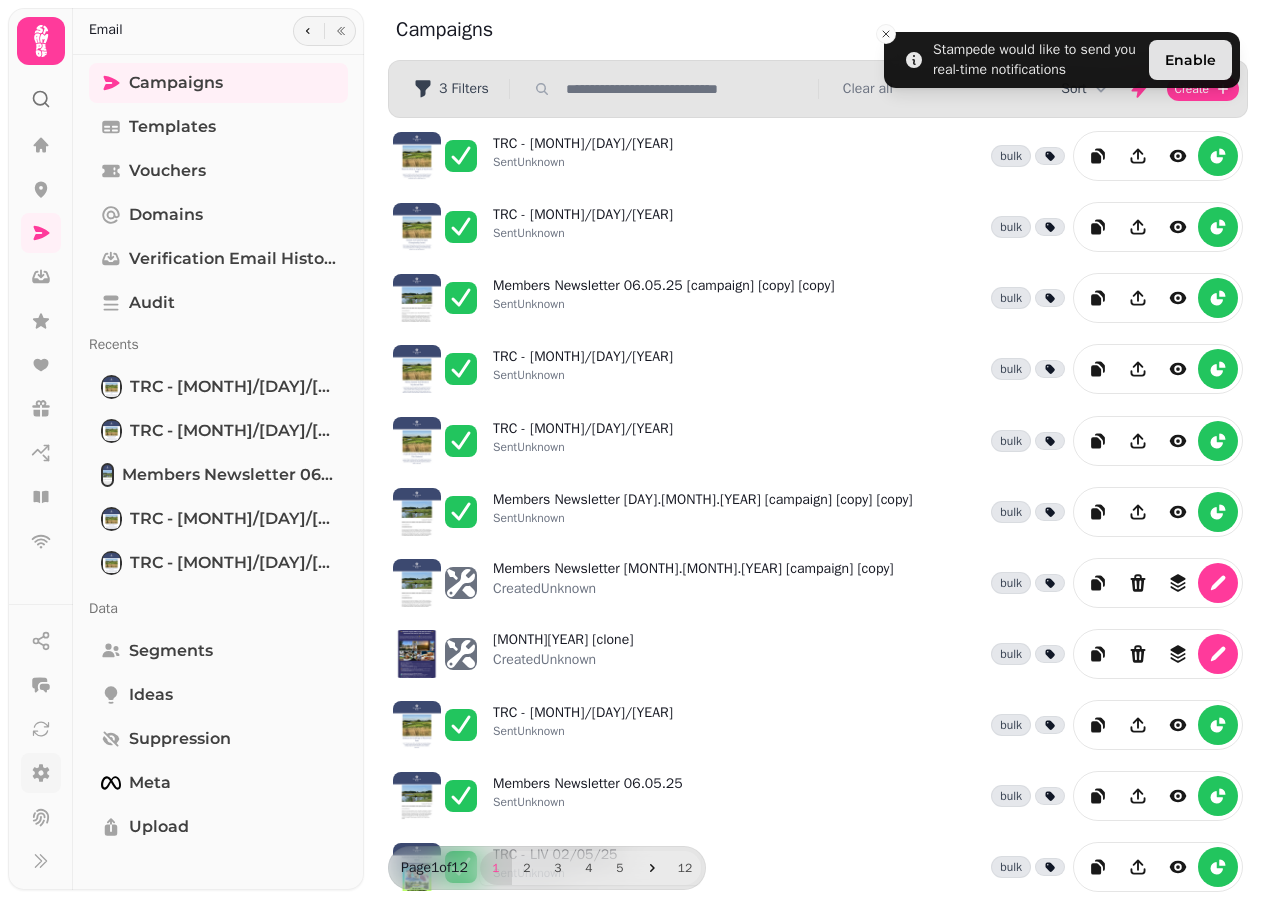 click 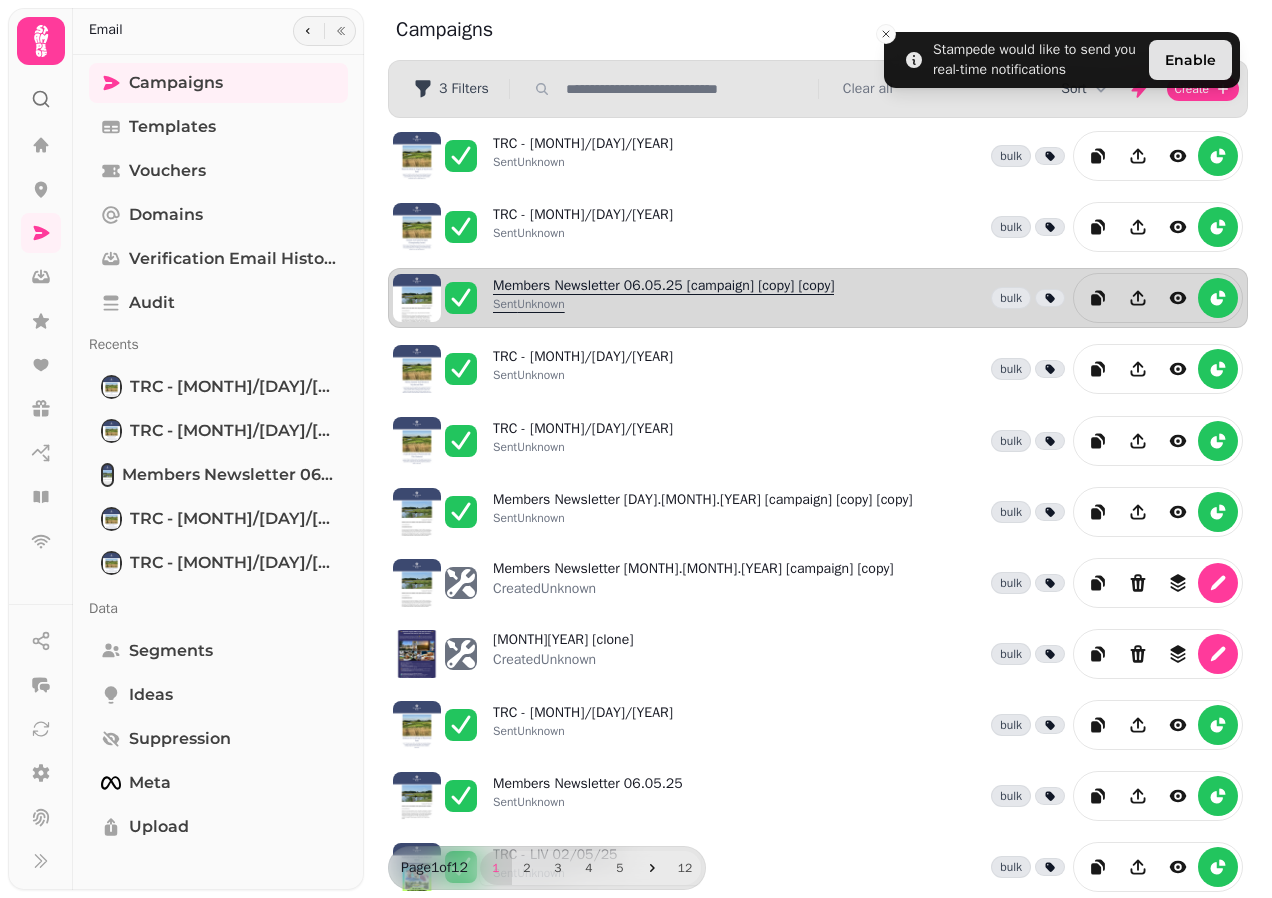 click on "Members Newsletter 06.05.25 [campaign] [copy] [copy] Sent  Unknown" at bounding box center (663, 298) 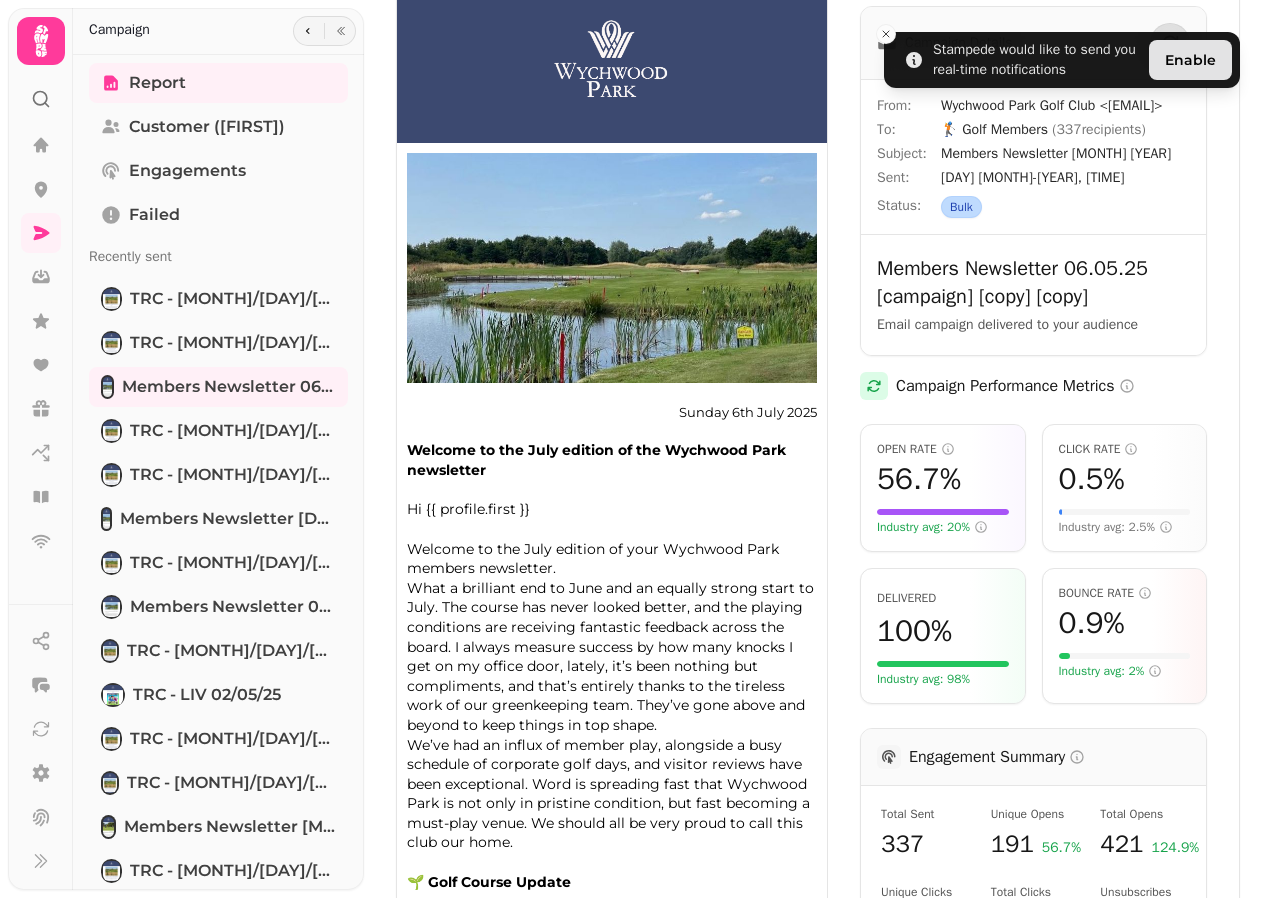 scroll, scrollTop: 0, scrollLeft: 0, axis: both 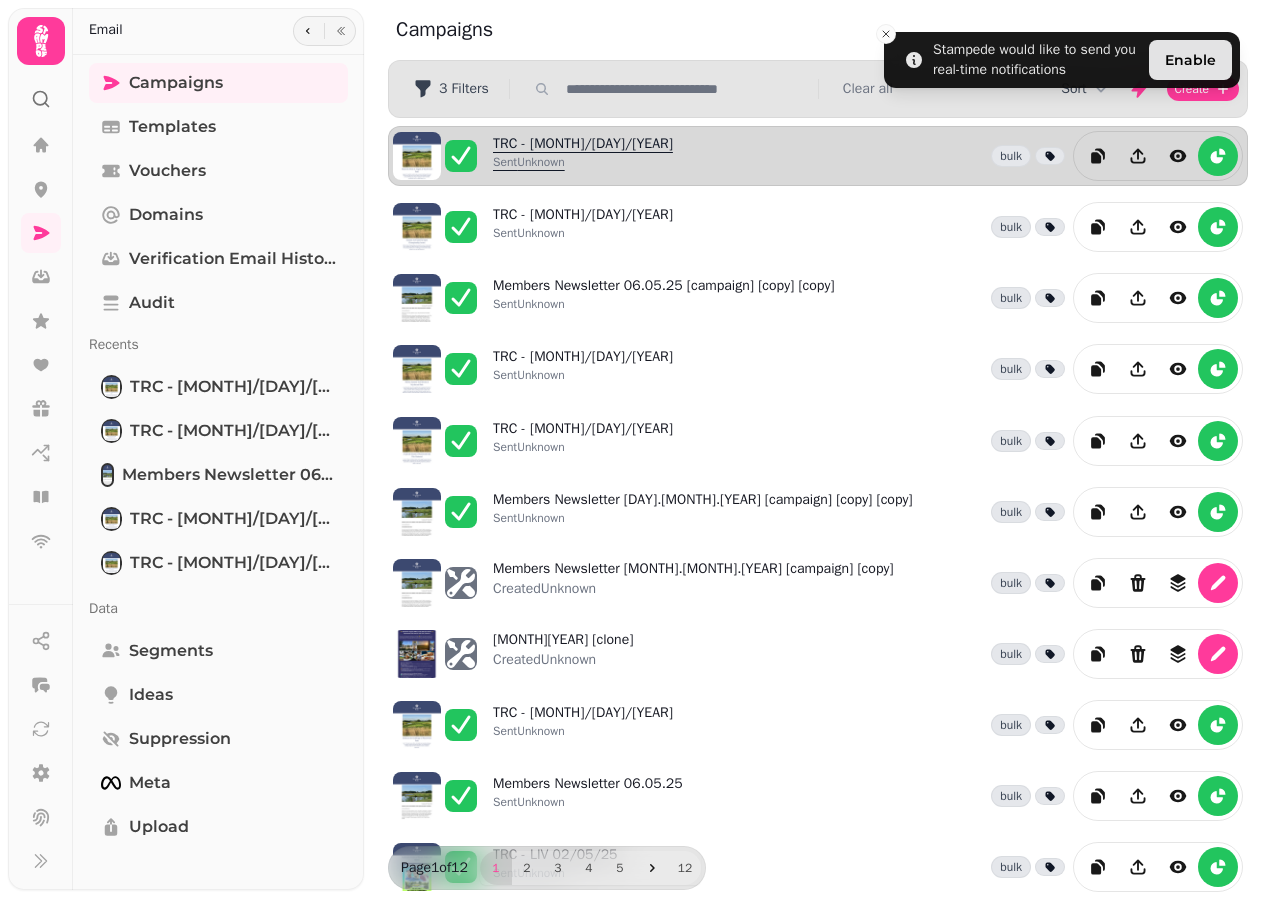 click on "Sent  Unknown" at bounding box center (583, 162) 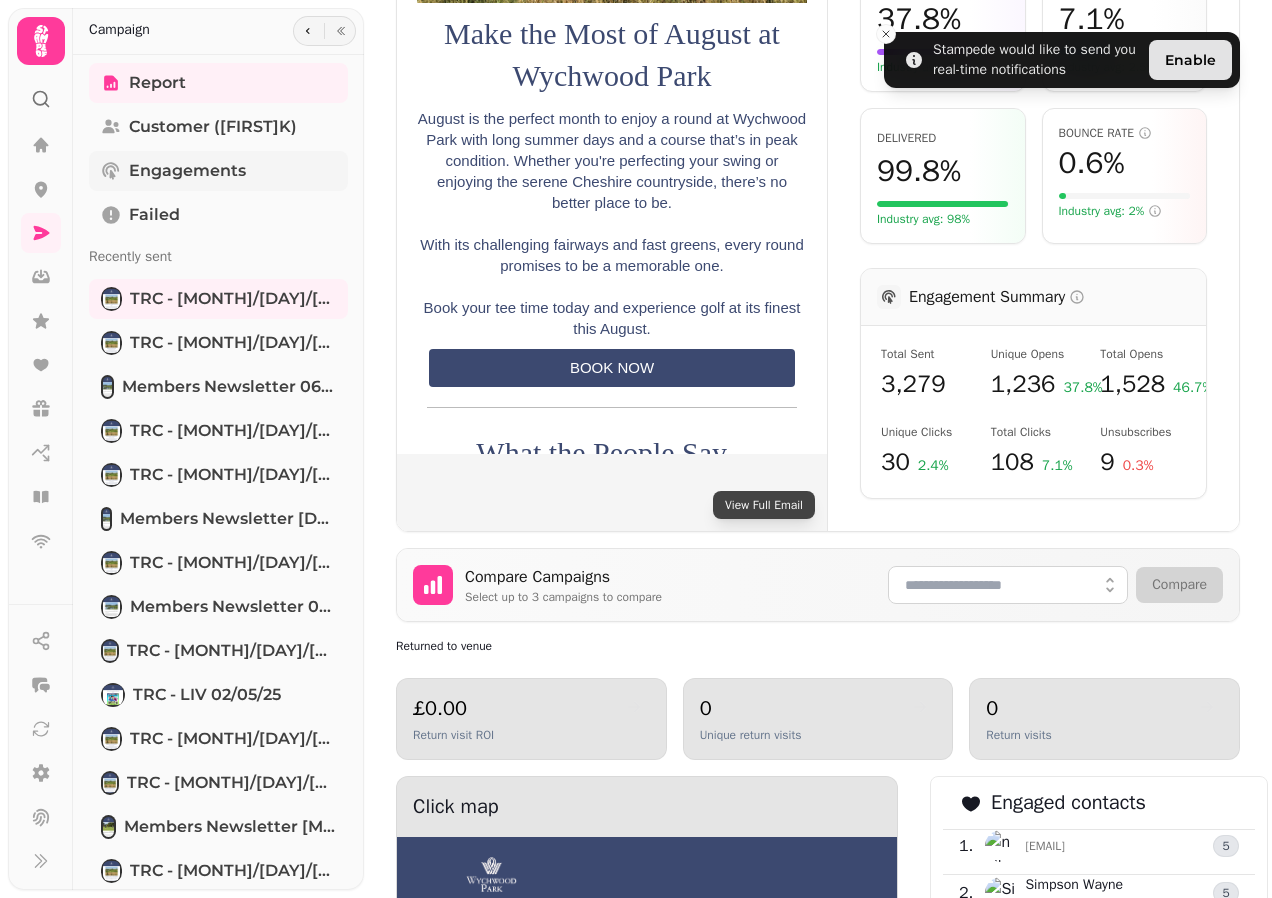 scroll, scrollTop: 0, scrollLeft: 0, axis: both 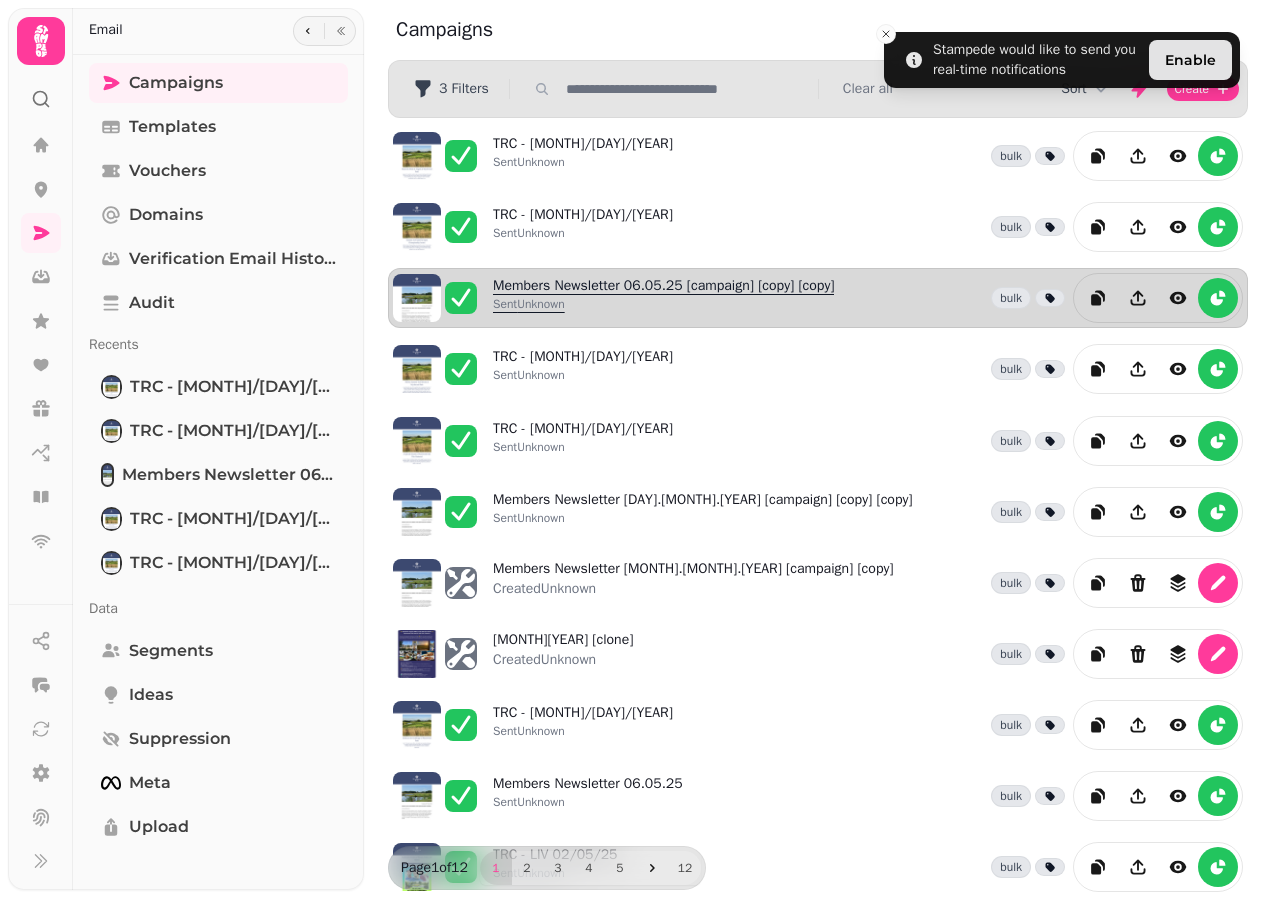 click on "Members Newsletter 06.05.25 [campaign] [copy] [copy] Sent  Unknown" at bounding box center (663, 298) 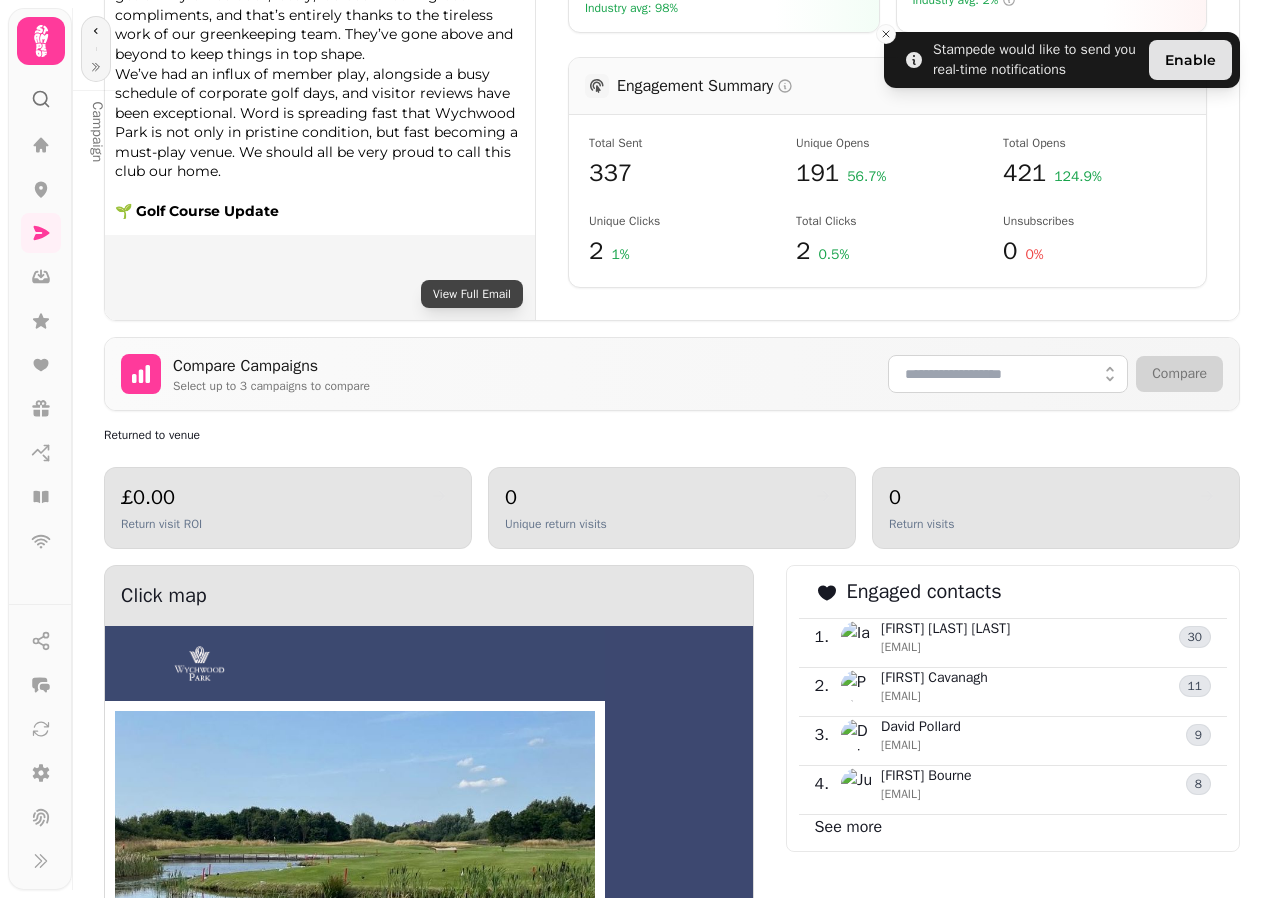 scroll, scrollTop: 800, scrollLeft: 0, axis: vertical 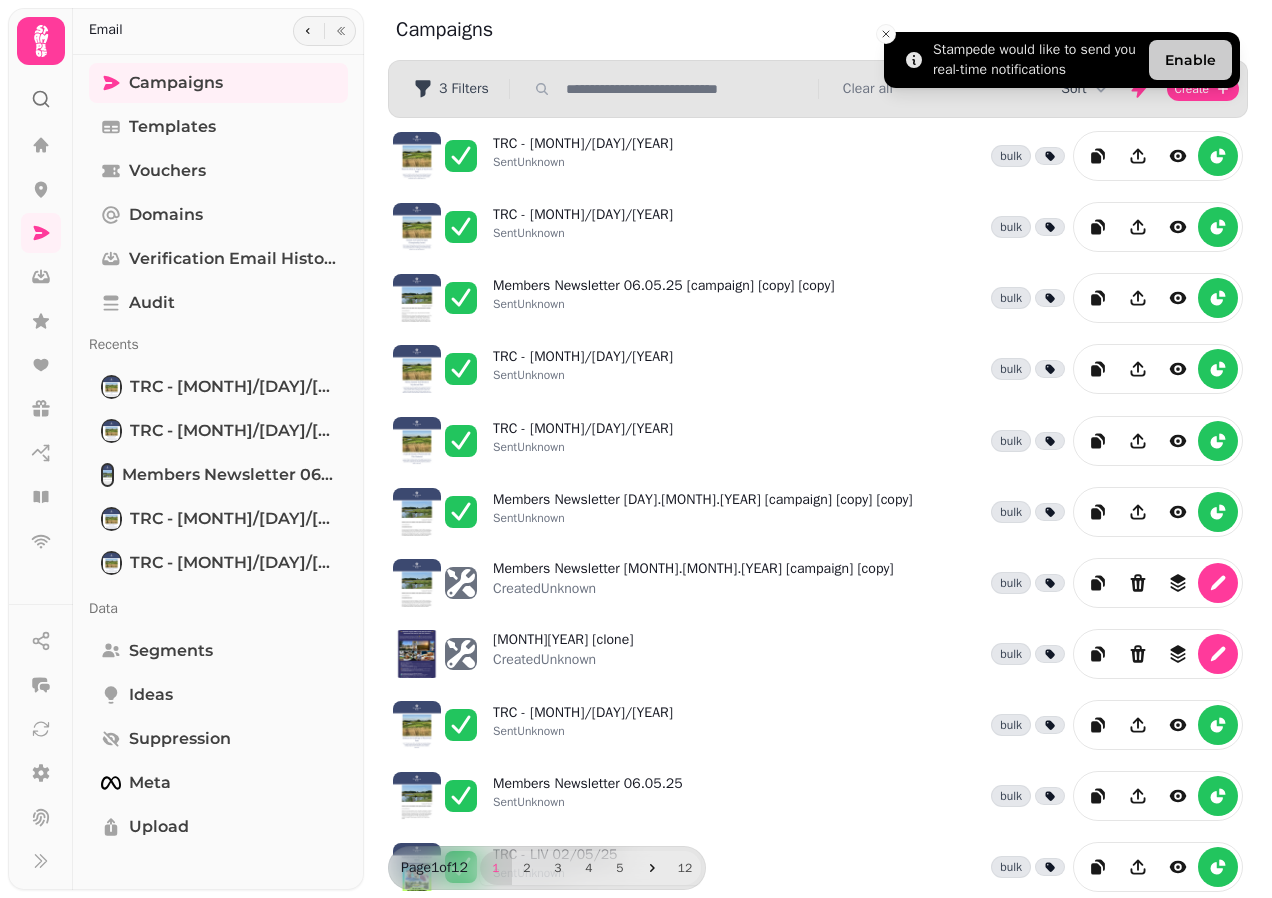 click on "Enable" at bounding box center [1190, 60] 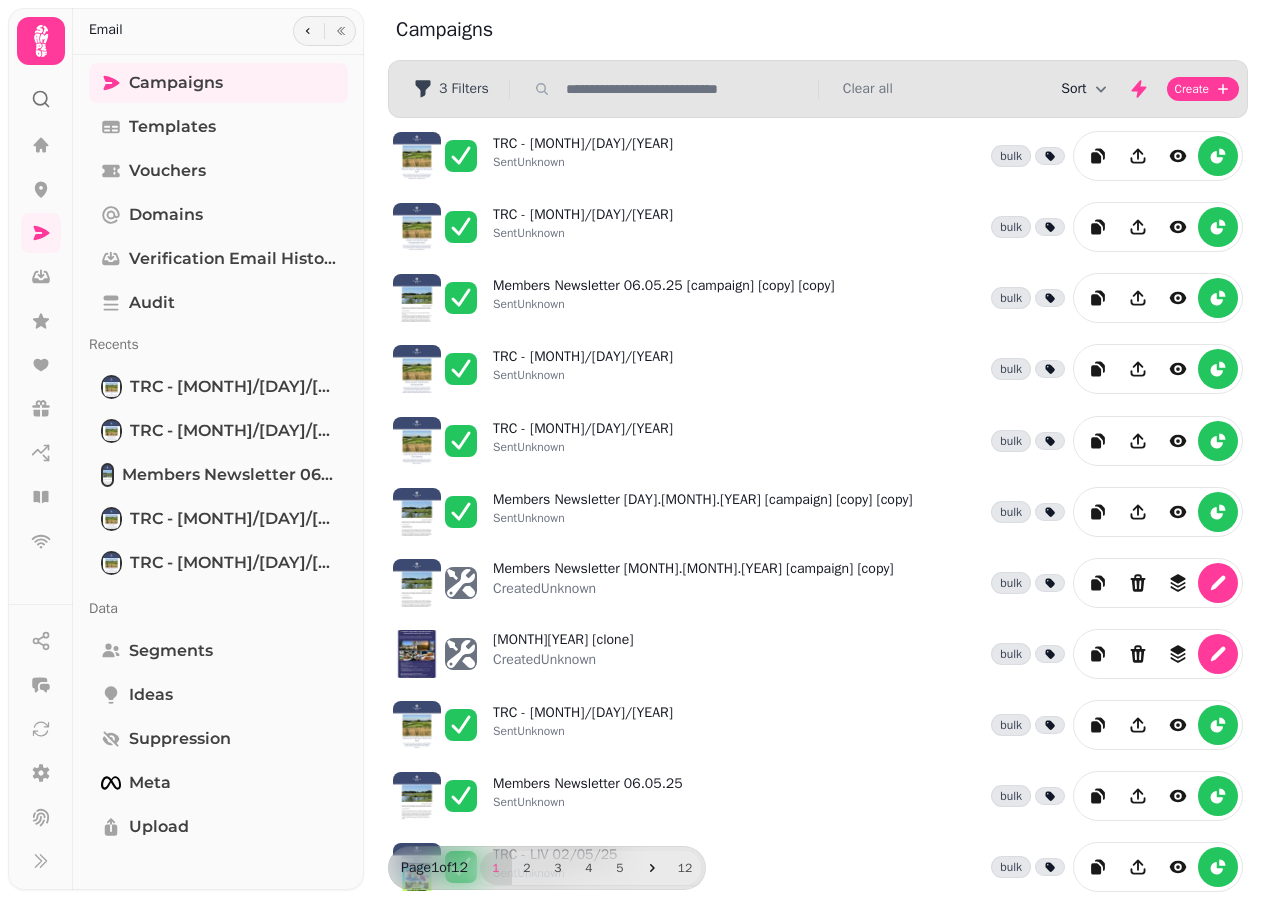 click on "Sort" at bounding box center (1085, 89) 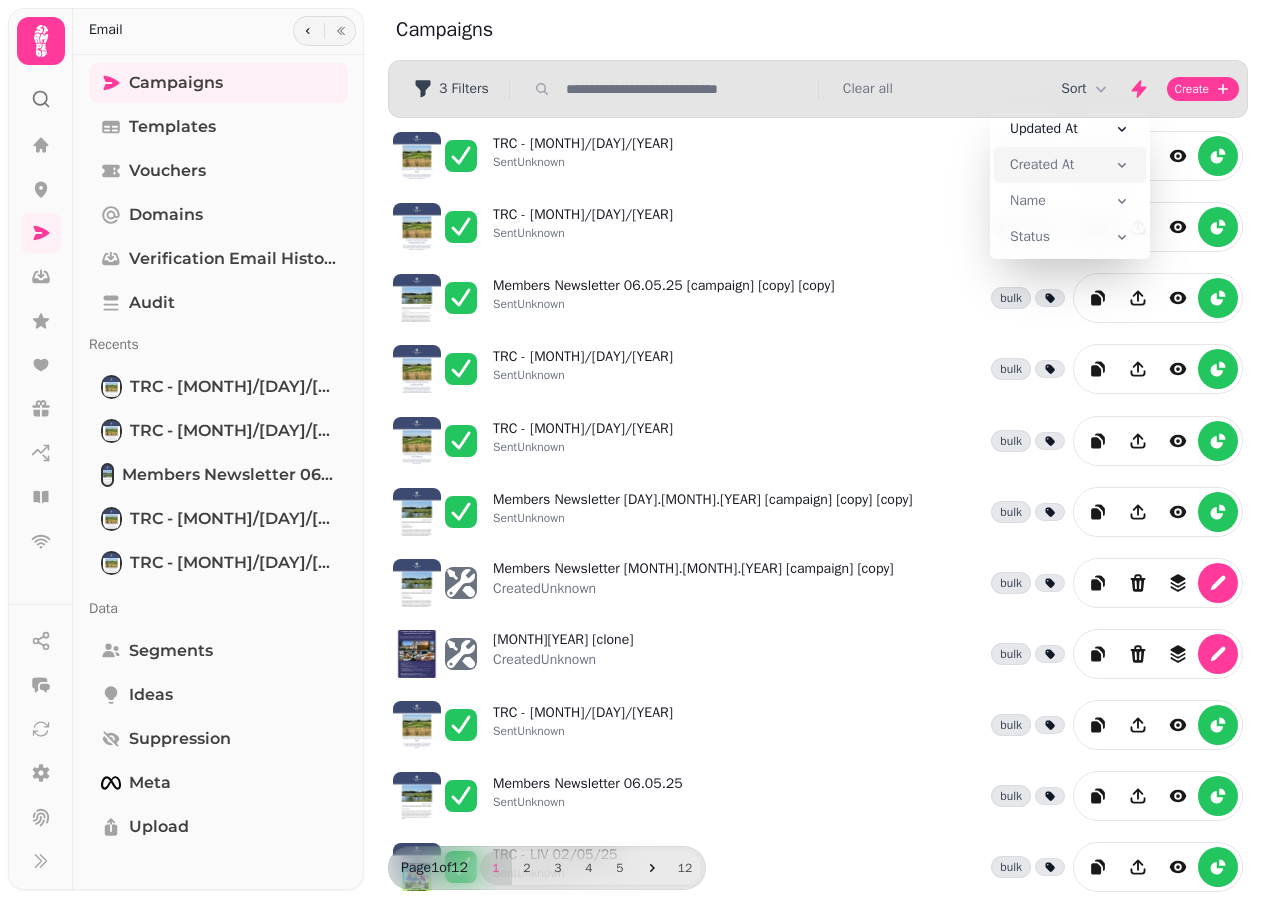 click on "Created At" at bounding box center (1070, 165) 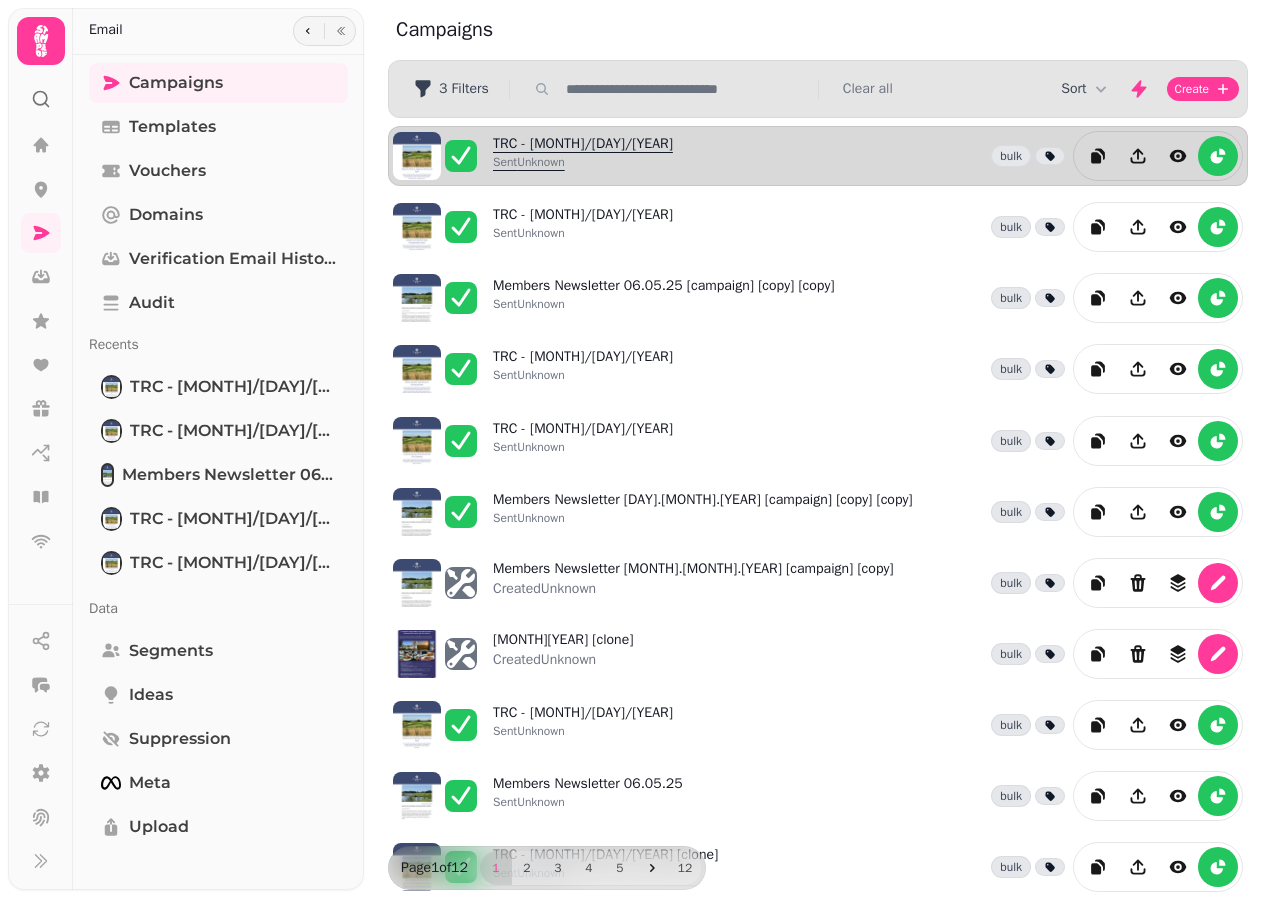 click on "TRC - 07/08/25 Sent  Unknown" at bounding box center [583, 156] 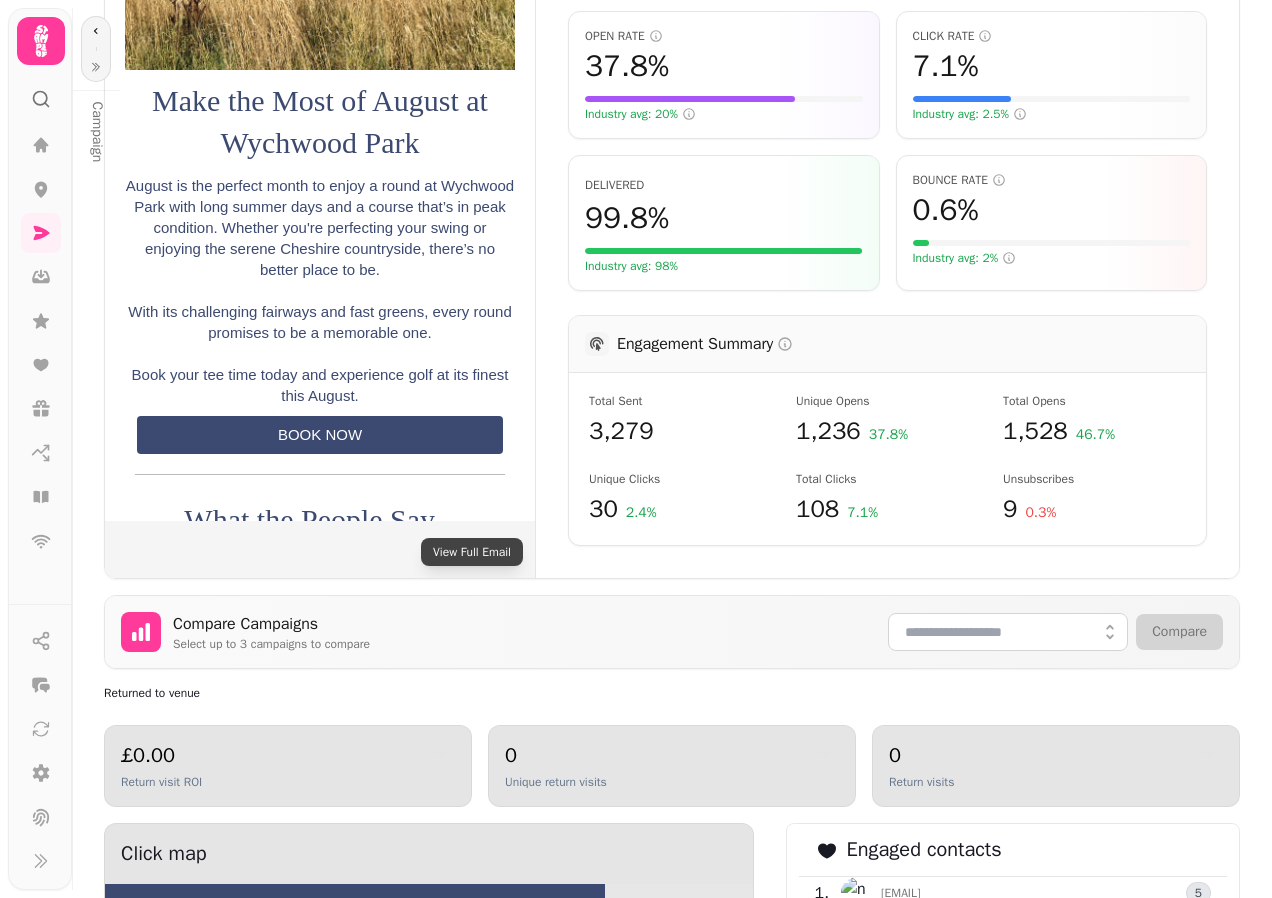 scroll, scrollTop: 0, scrollLeft: 0, axis: both 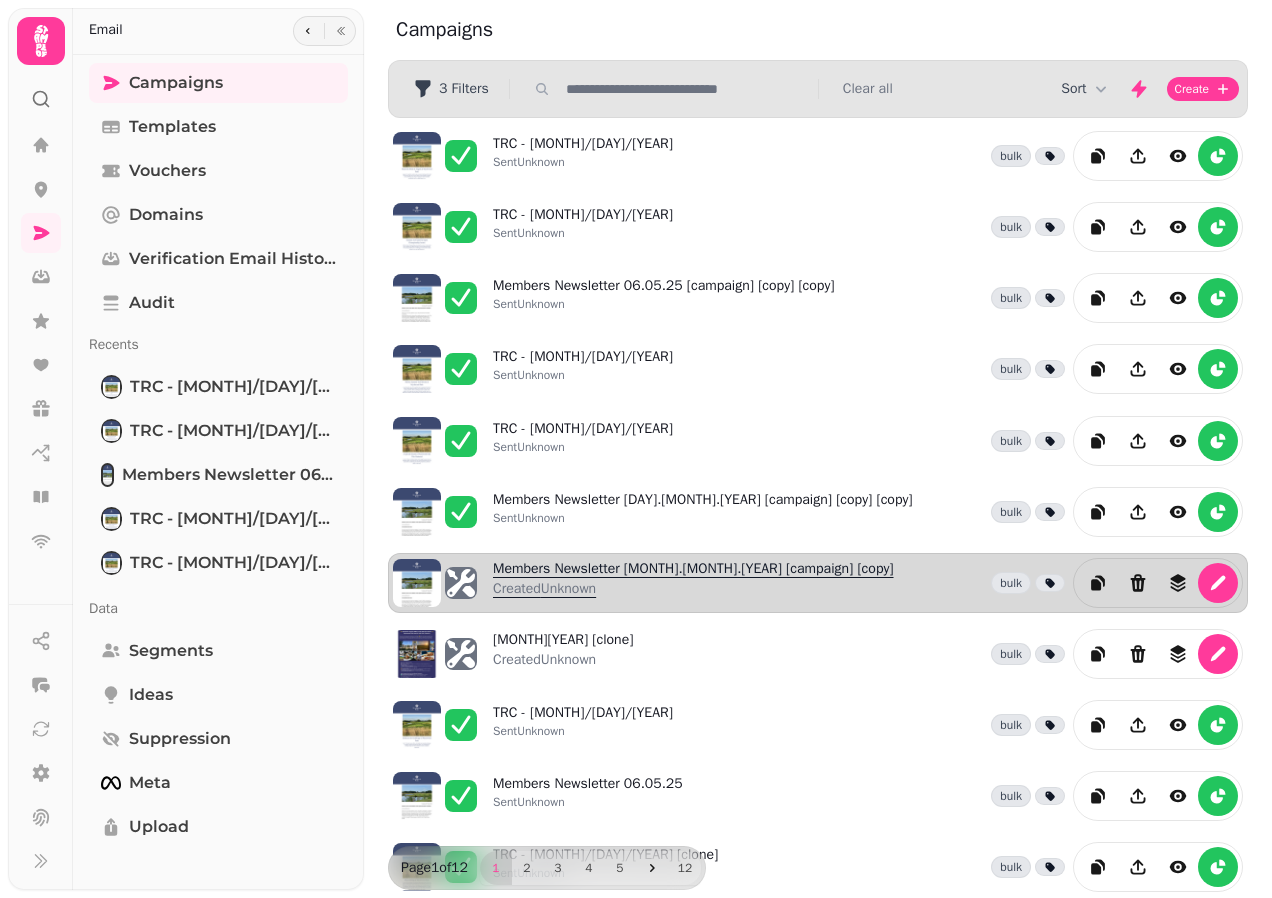 click on "Members Newsletter 06.05.25 [campaign] [copy] Created  Unknown" at bounding box center [693, 583] 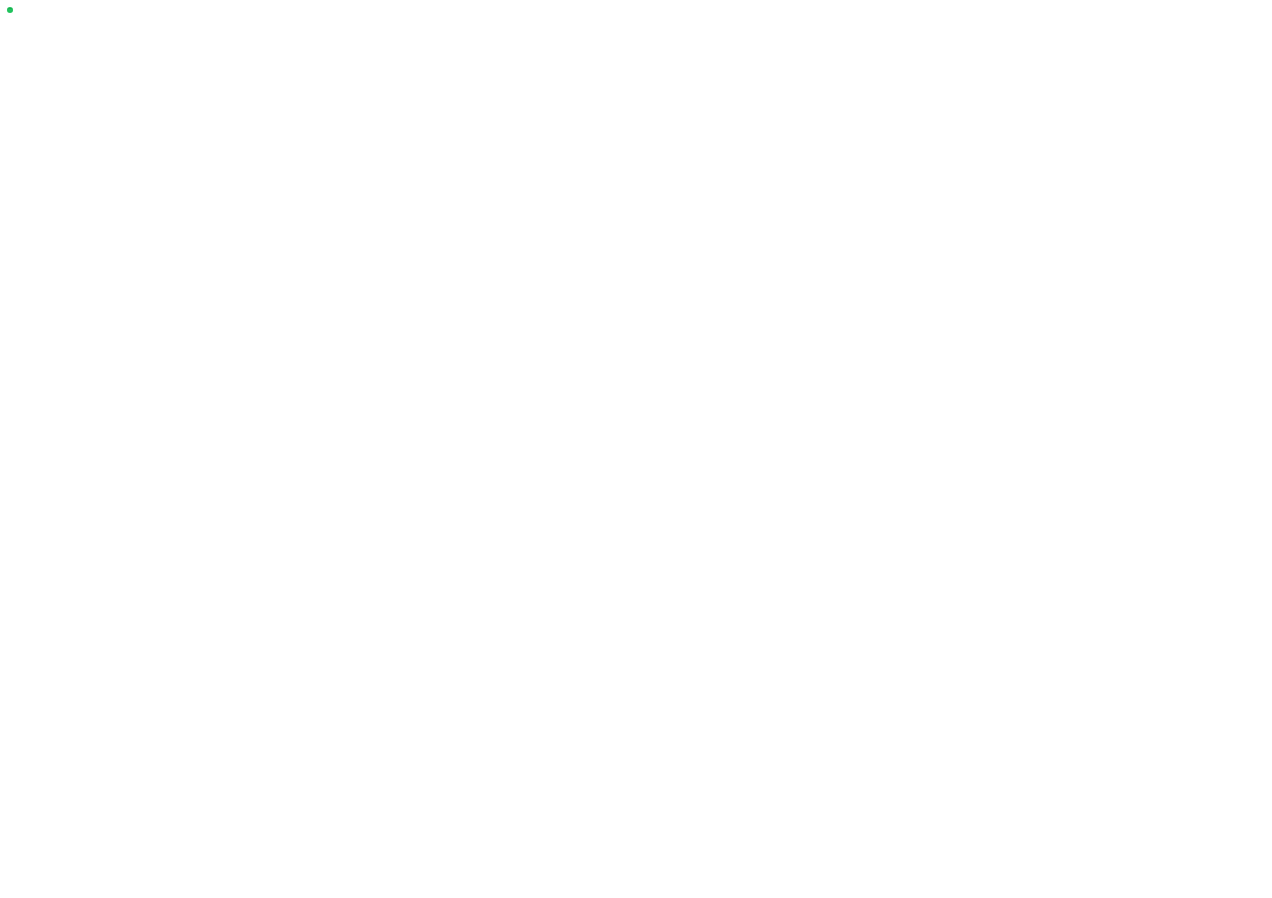 select on "**********" 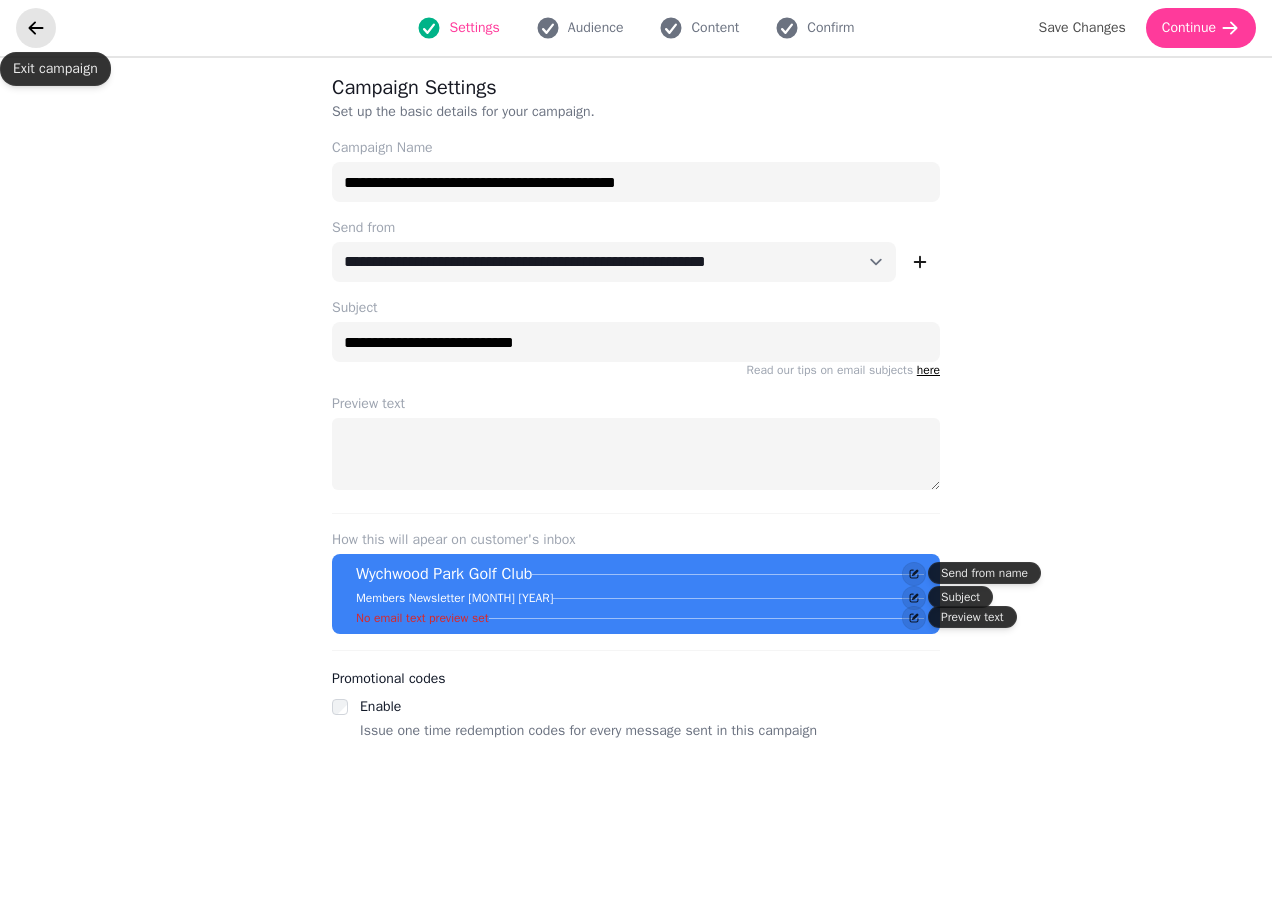 click 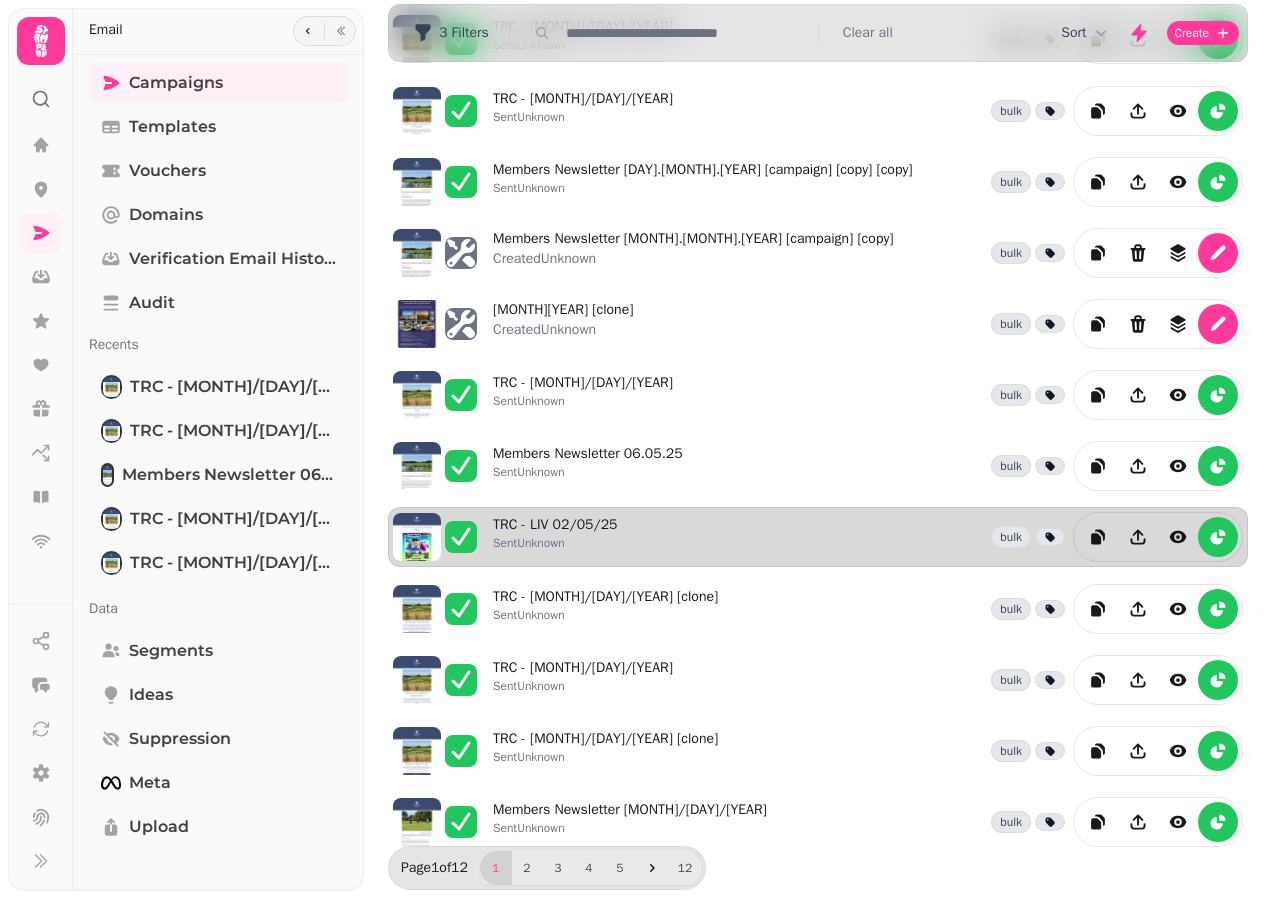 scroll, scrollTop: 336, scrollLeft: 0, axis: vertical 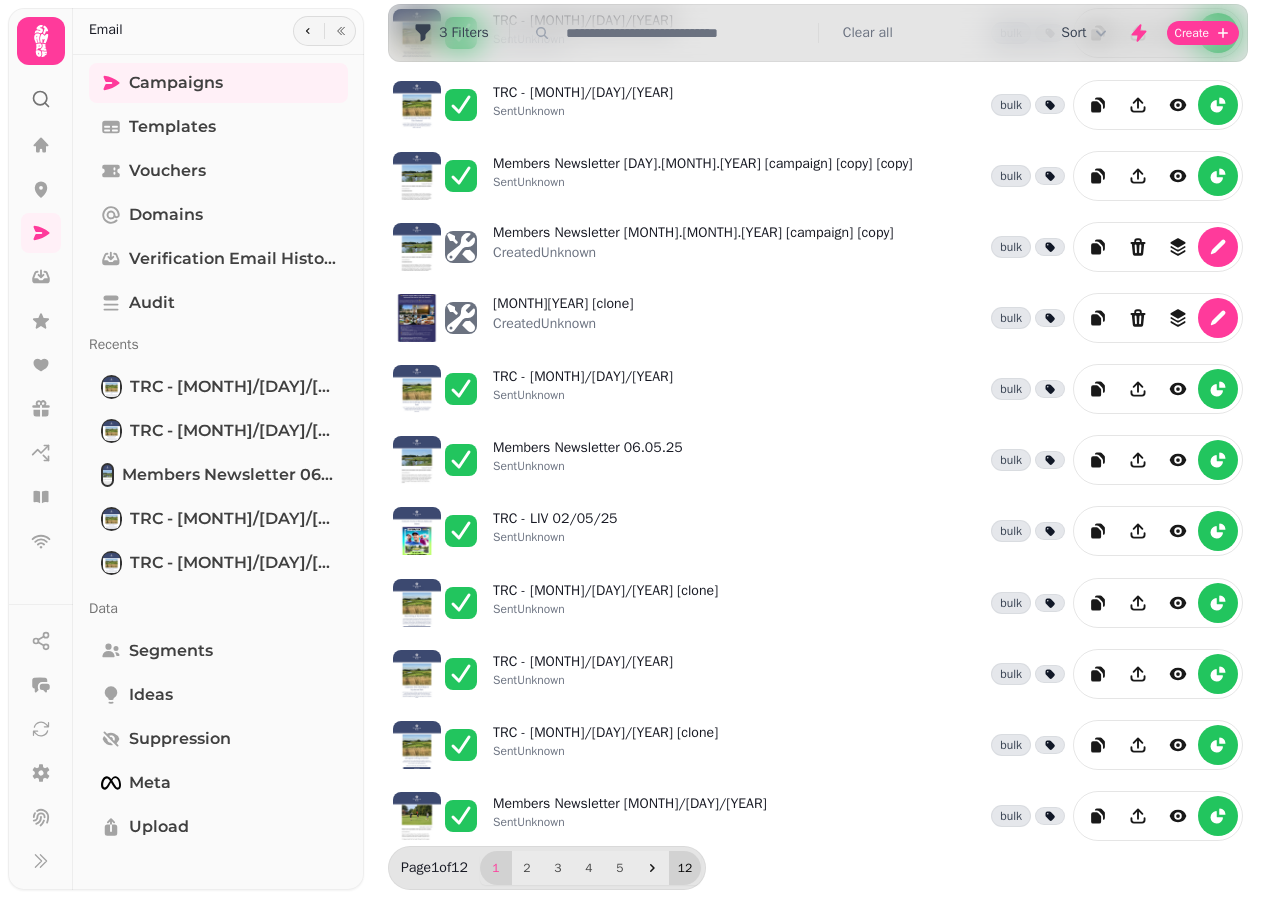 click on "12" at bounding box center [685, 868] 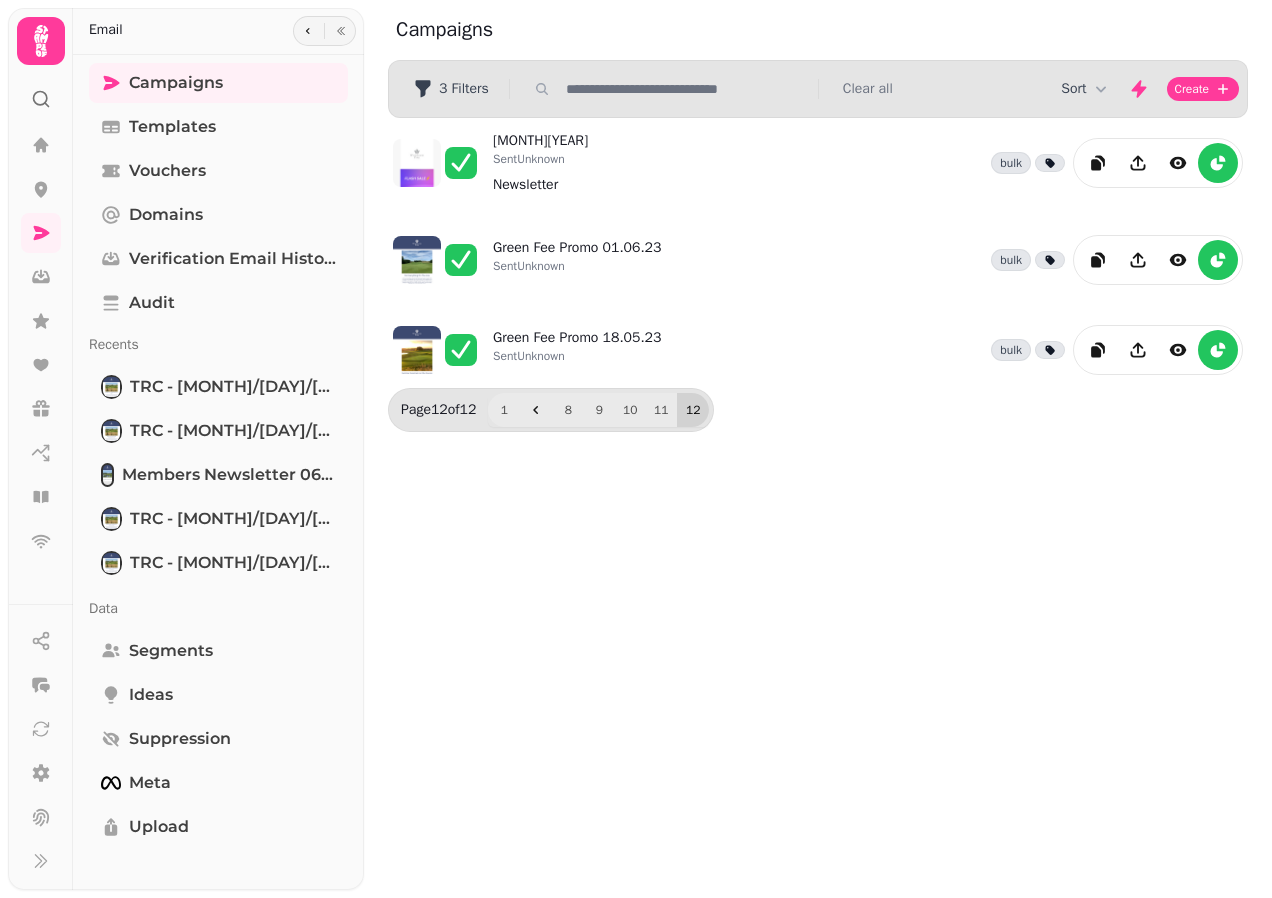 scroll, scrollTop: 0, scrollLeft: 0, axis: both 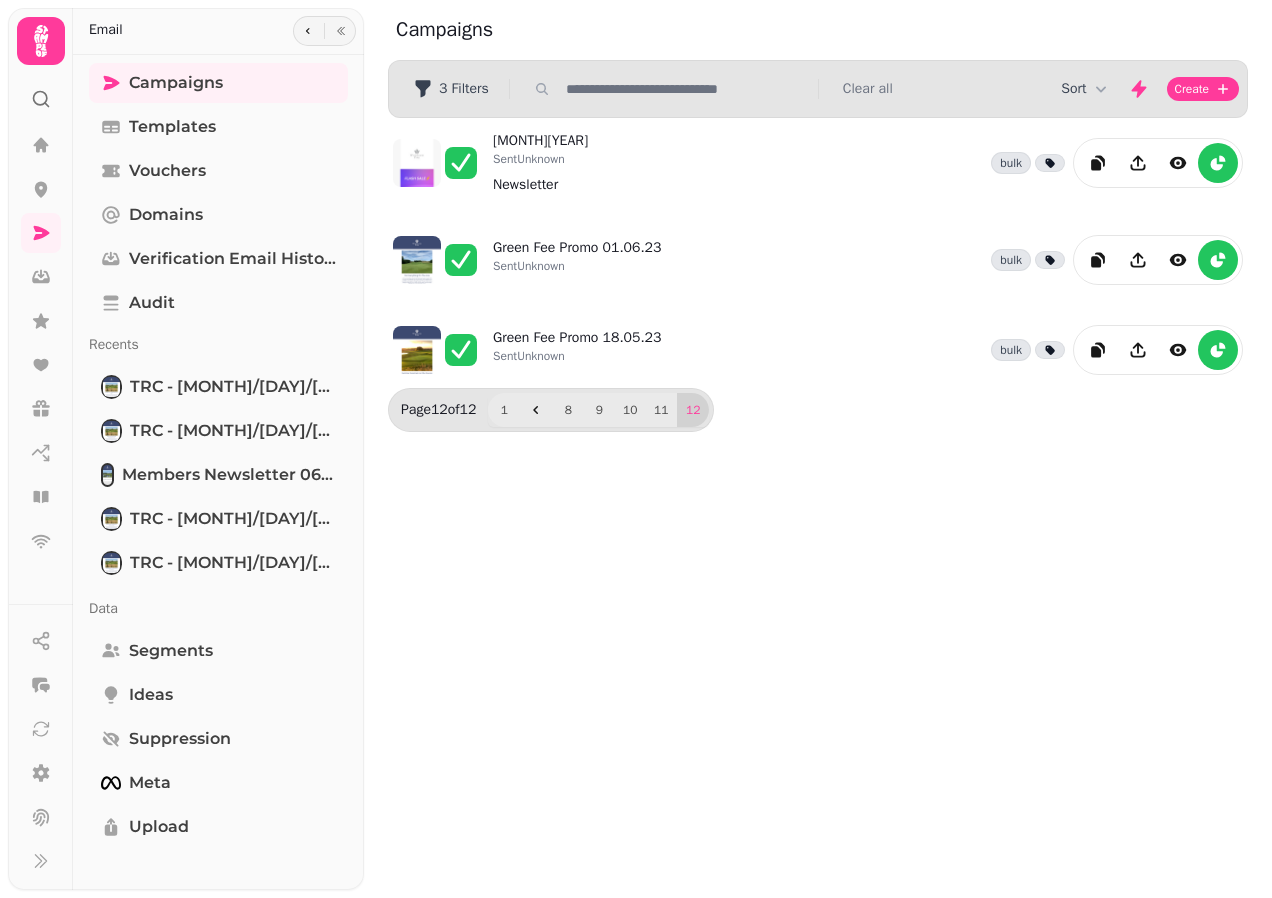select on "**********" 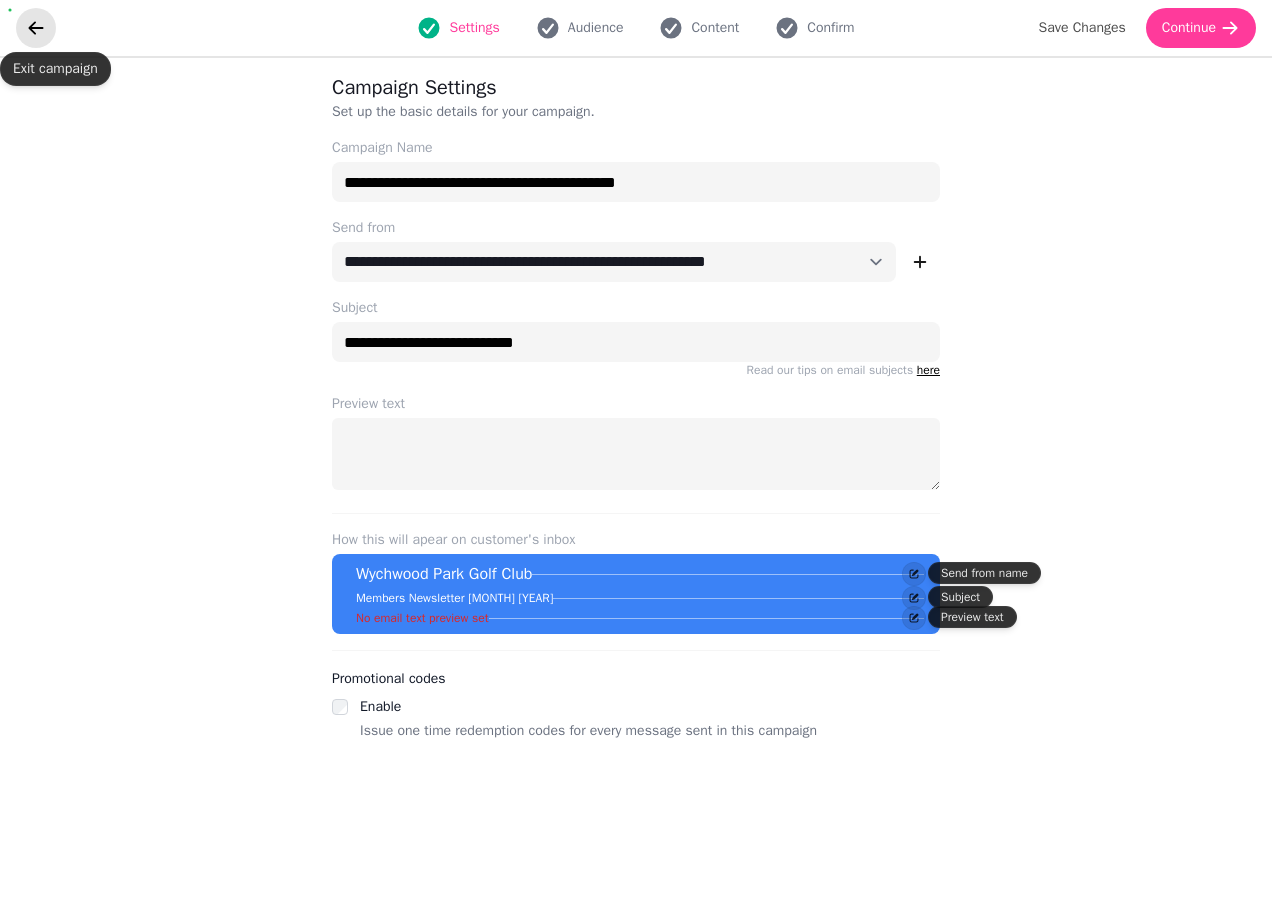 click at bounding box center [36, 28] 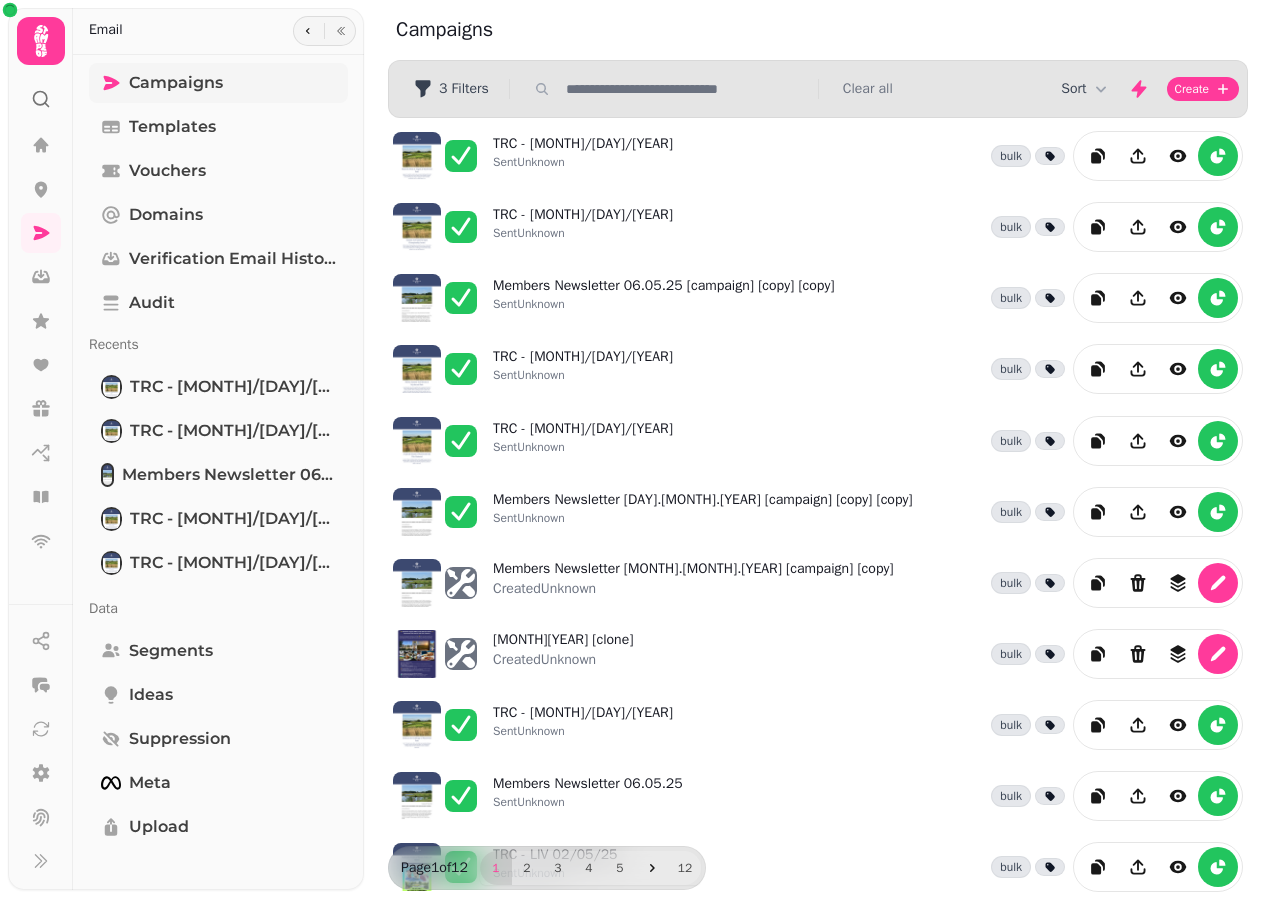 click on "Campaigns" at bounding box center (176, 83) 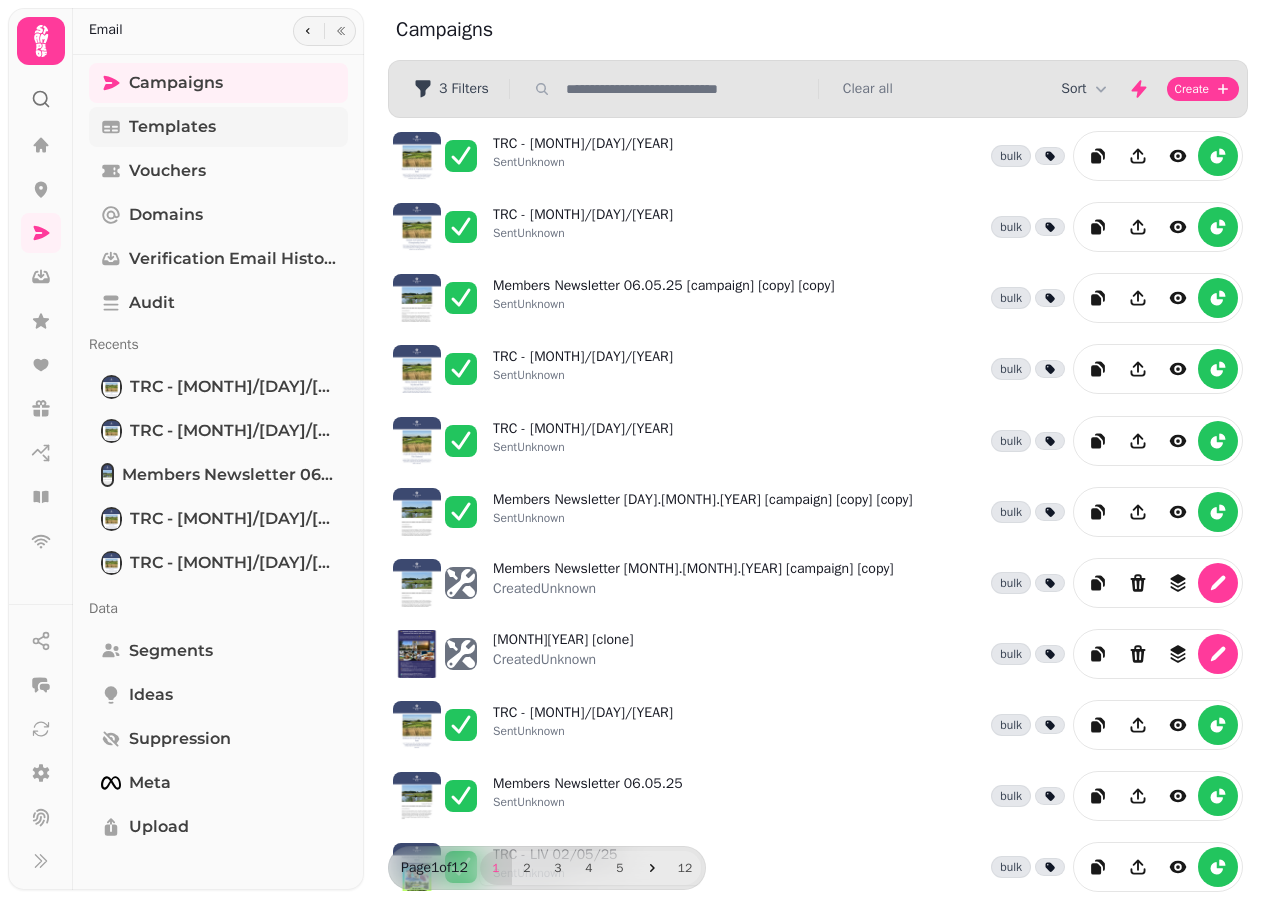 click on "Templates" at bounding box center [172, 127] 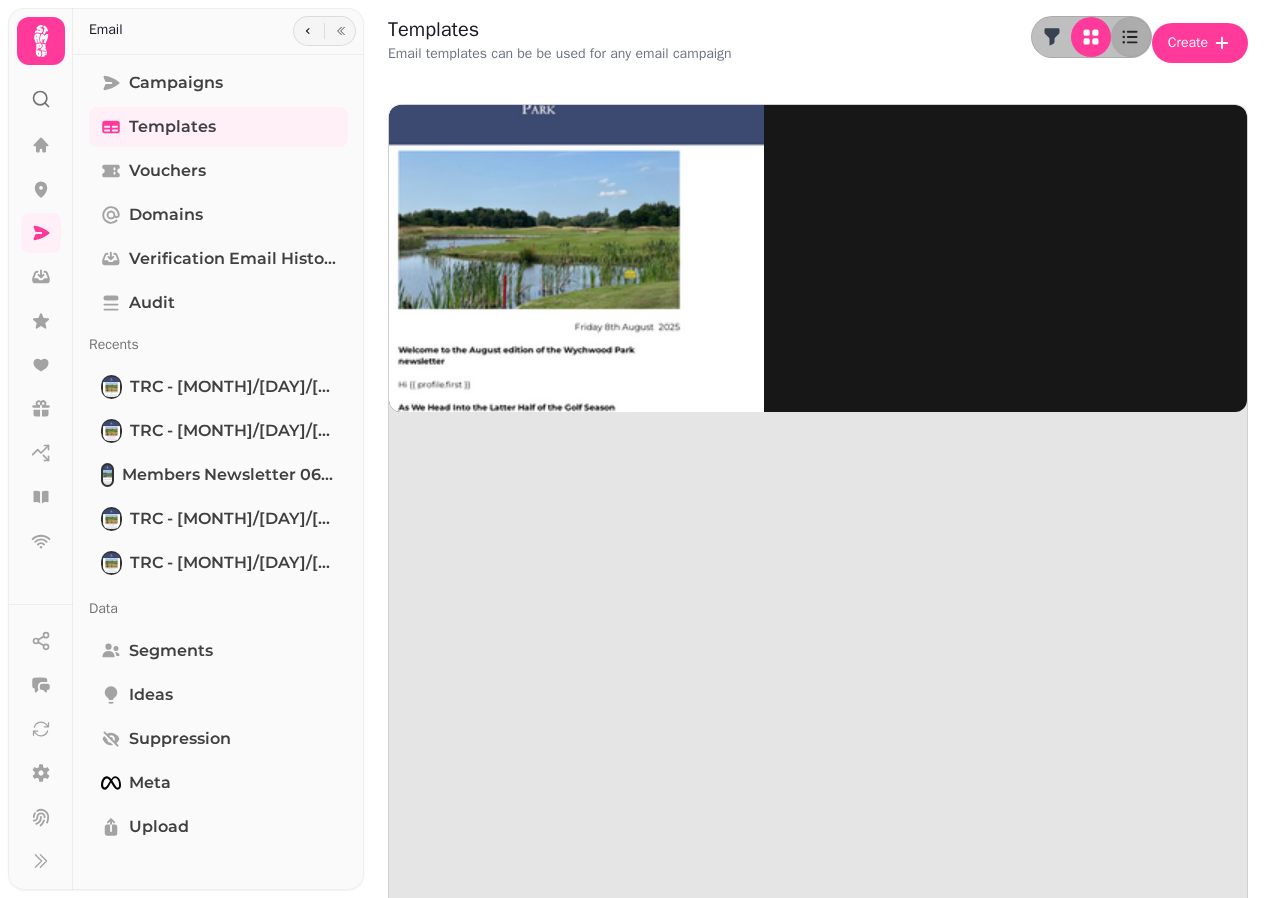 click at bounding box center (539, 255) 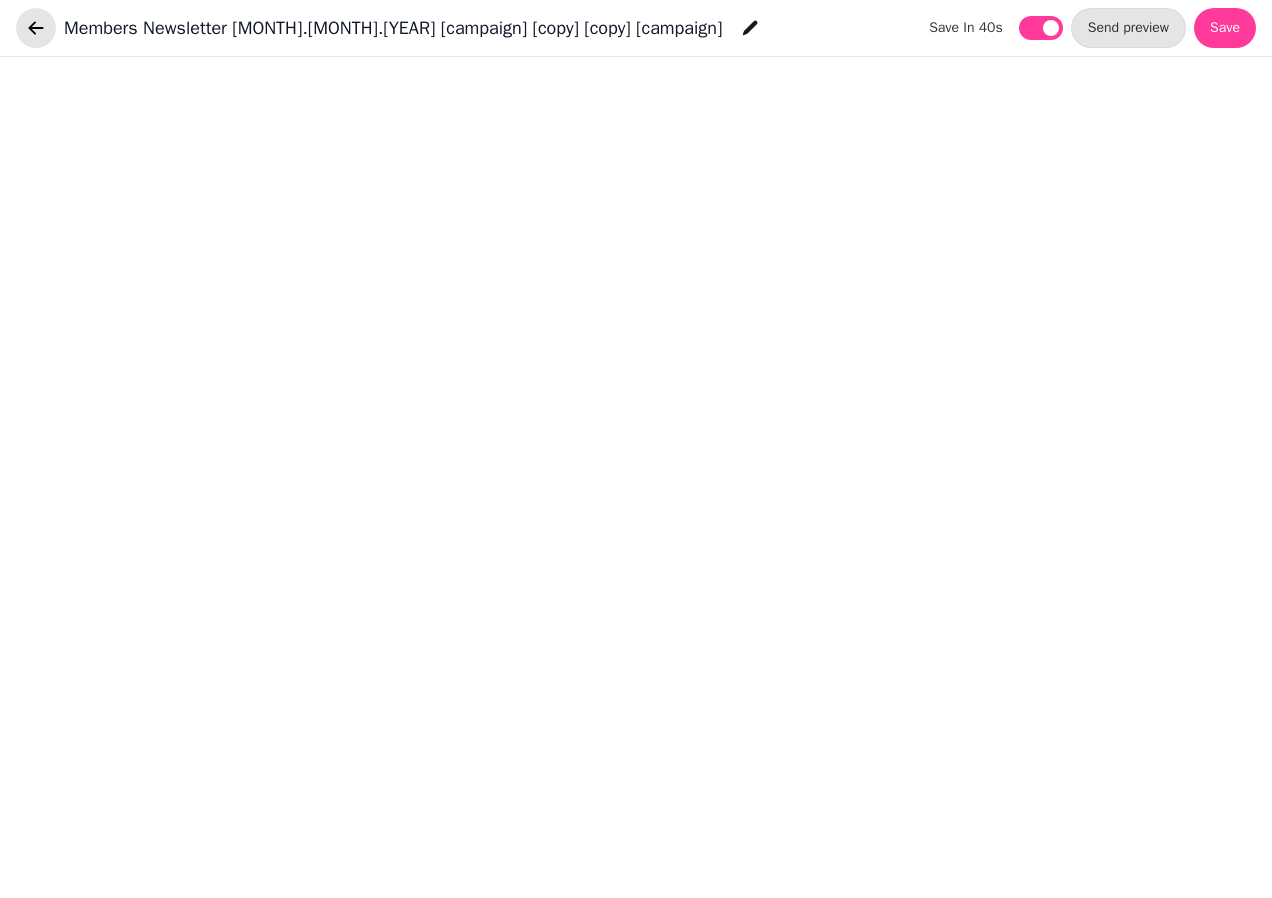 click 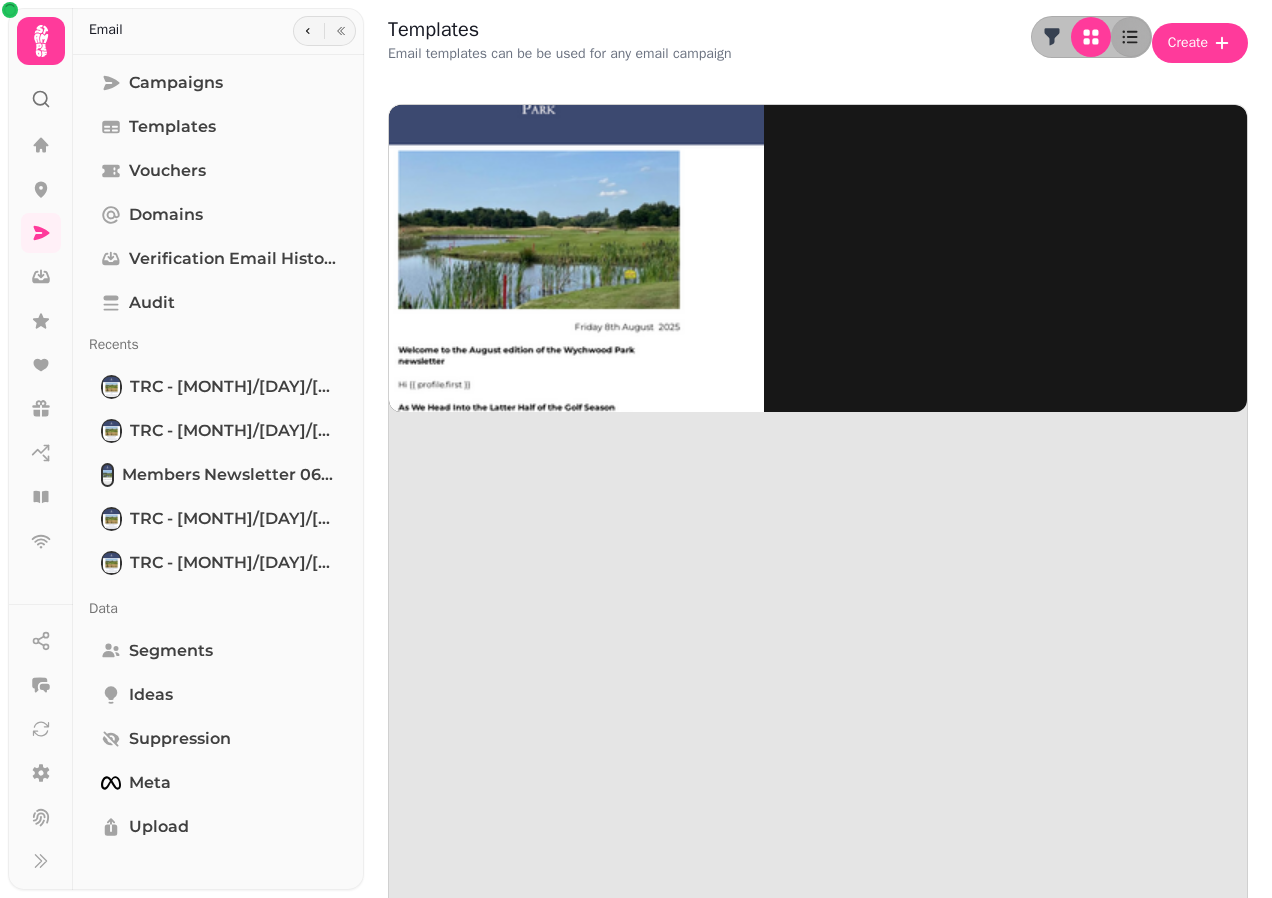 click at bounding box center (539, 255) 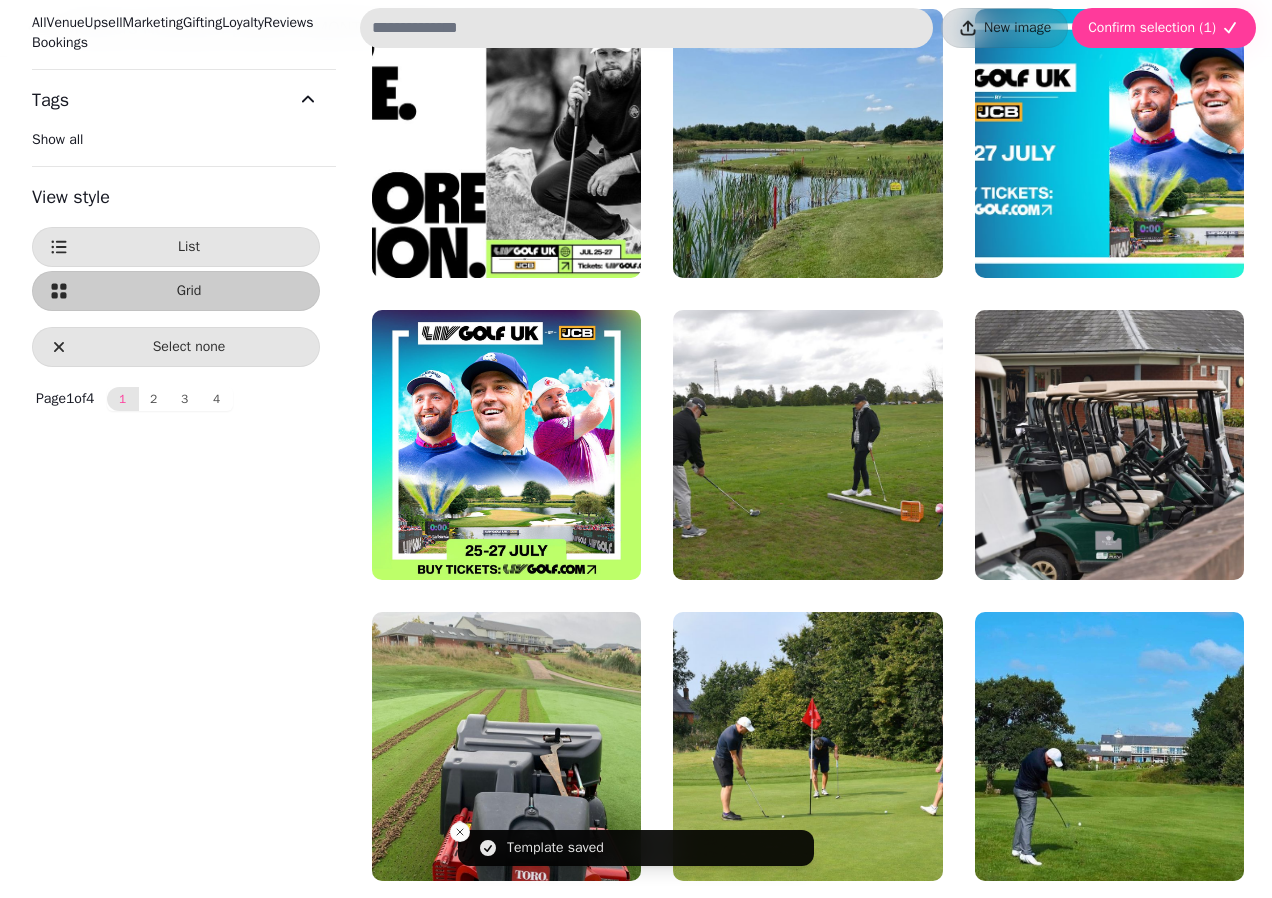 scroll, scrollTop: 0, scrollLeft: 0, axis: both 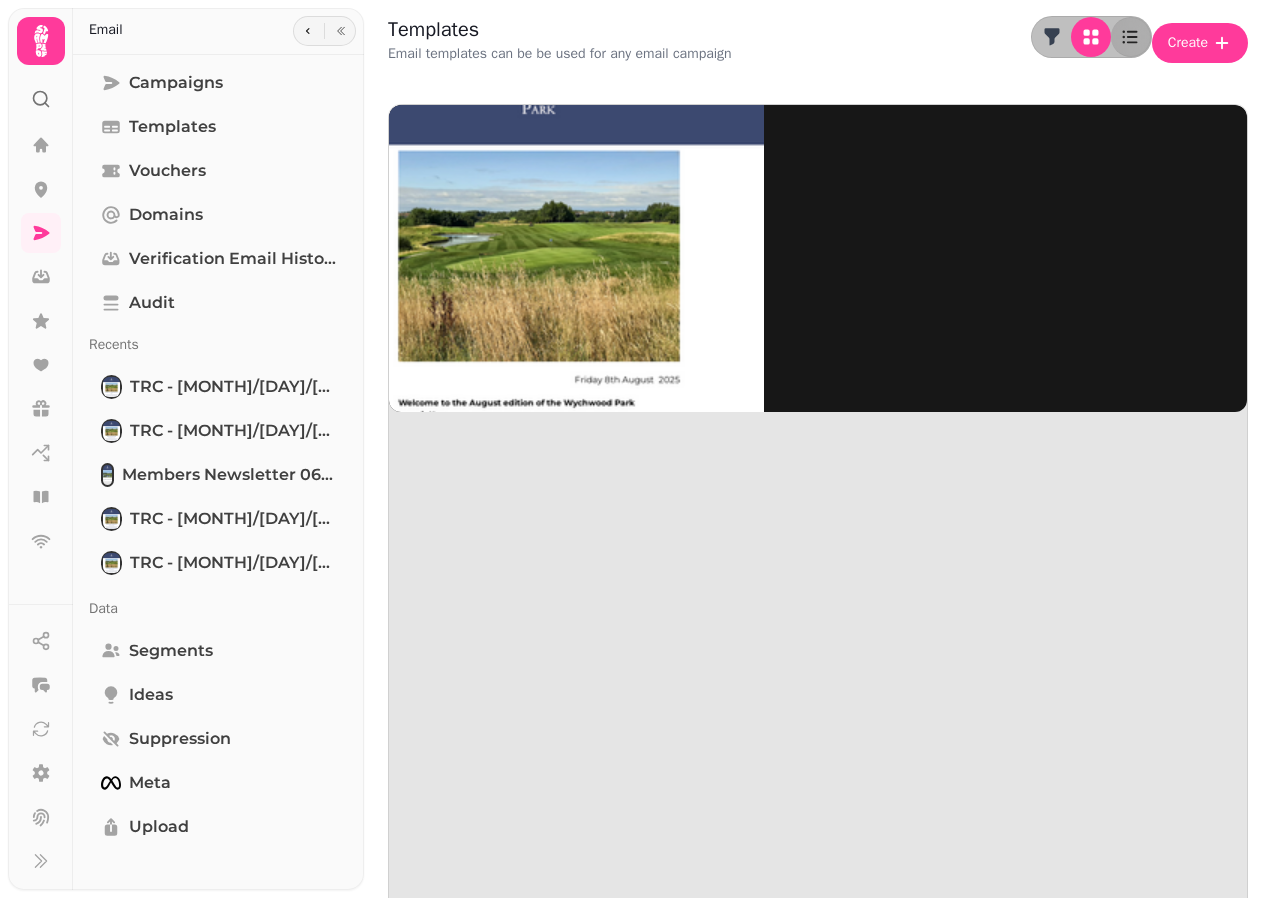 click at bounding box center (539, 255) 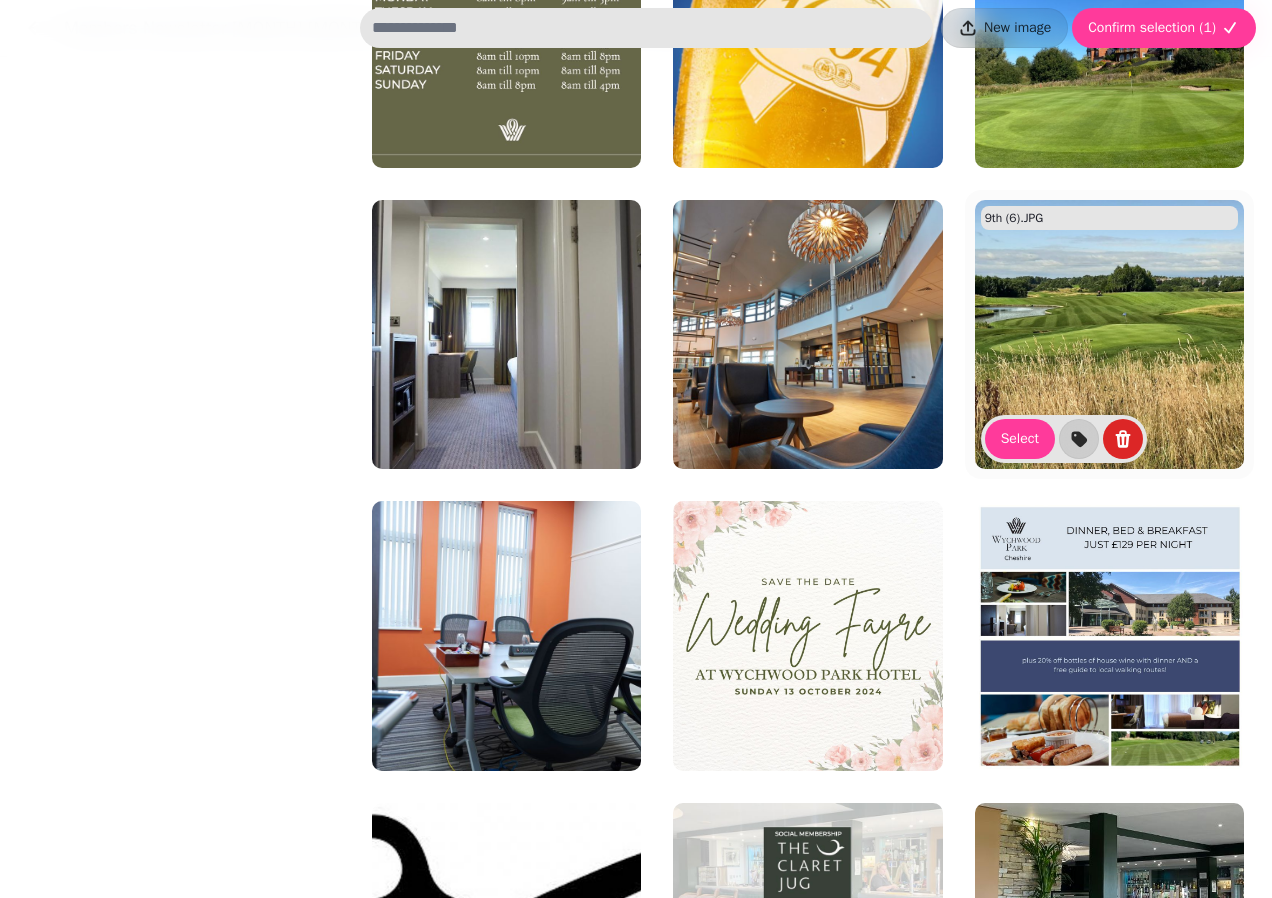 scroll, scrollTop: 3600, scrollLeft: 0, axis: vertical 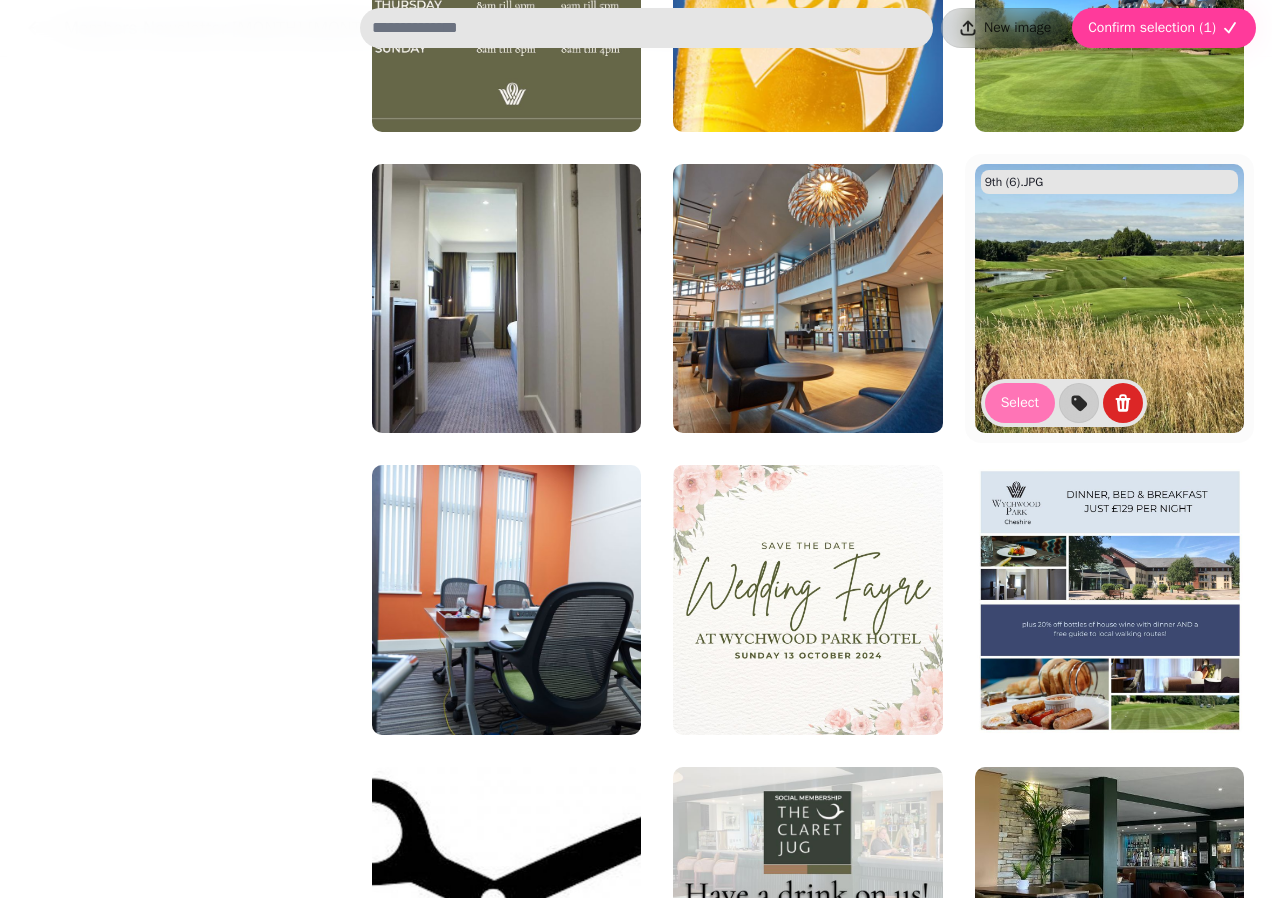 click on "Select" at bounding box center (1020, 403) 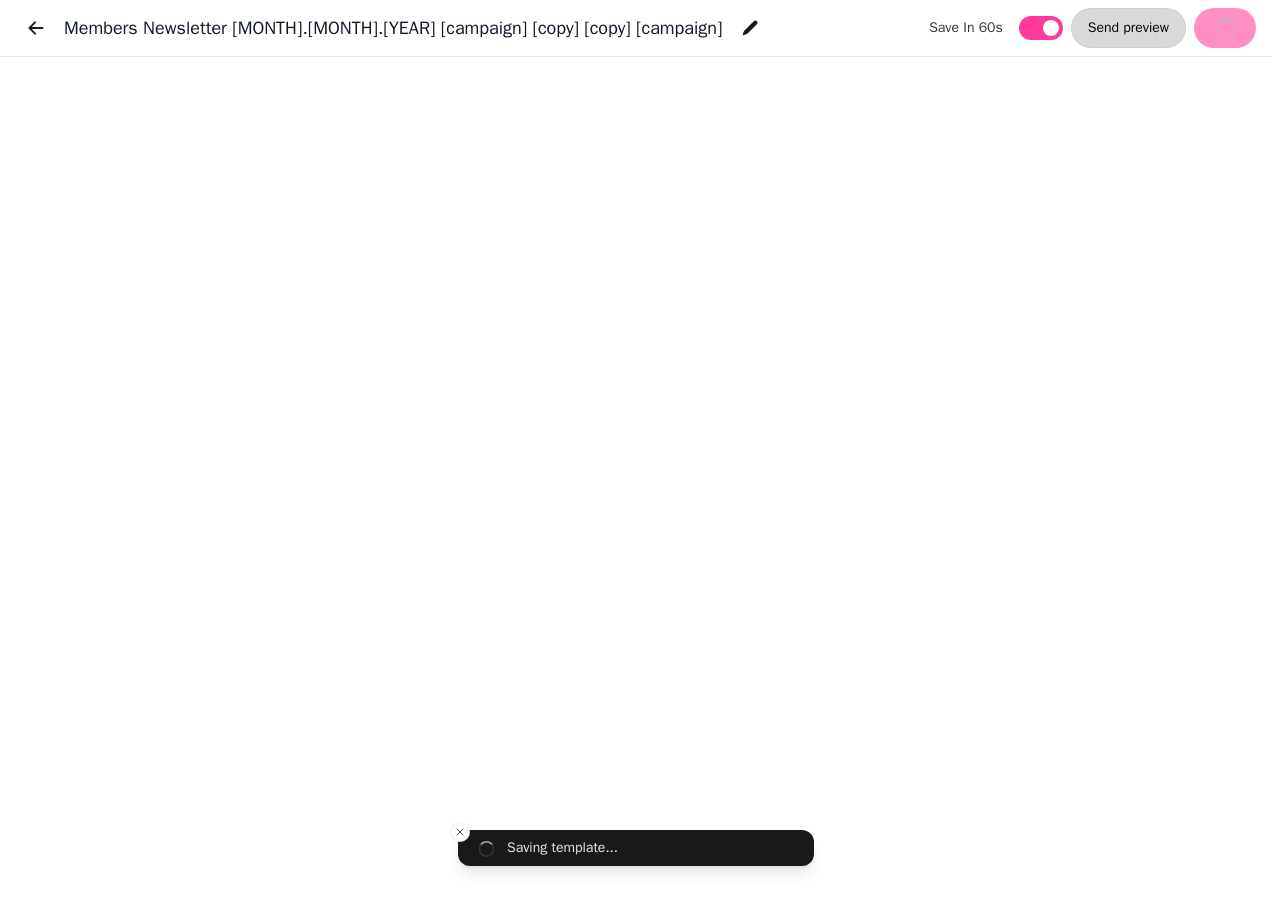 click on "Send preview" at bounding box center (1128, 28) 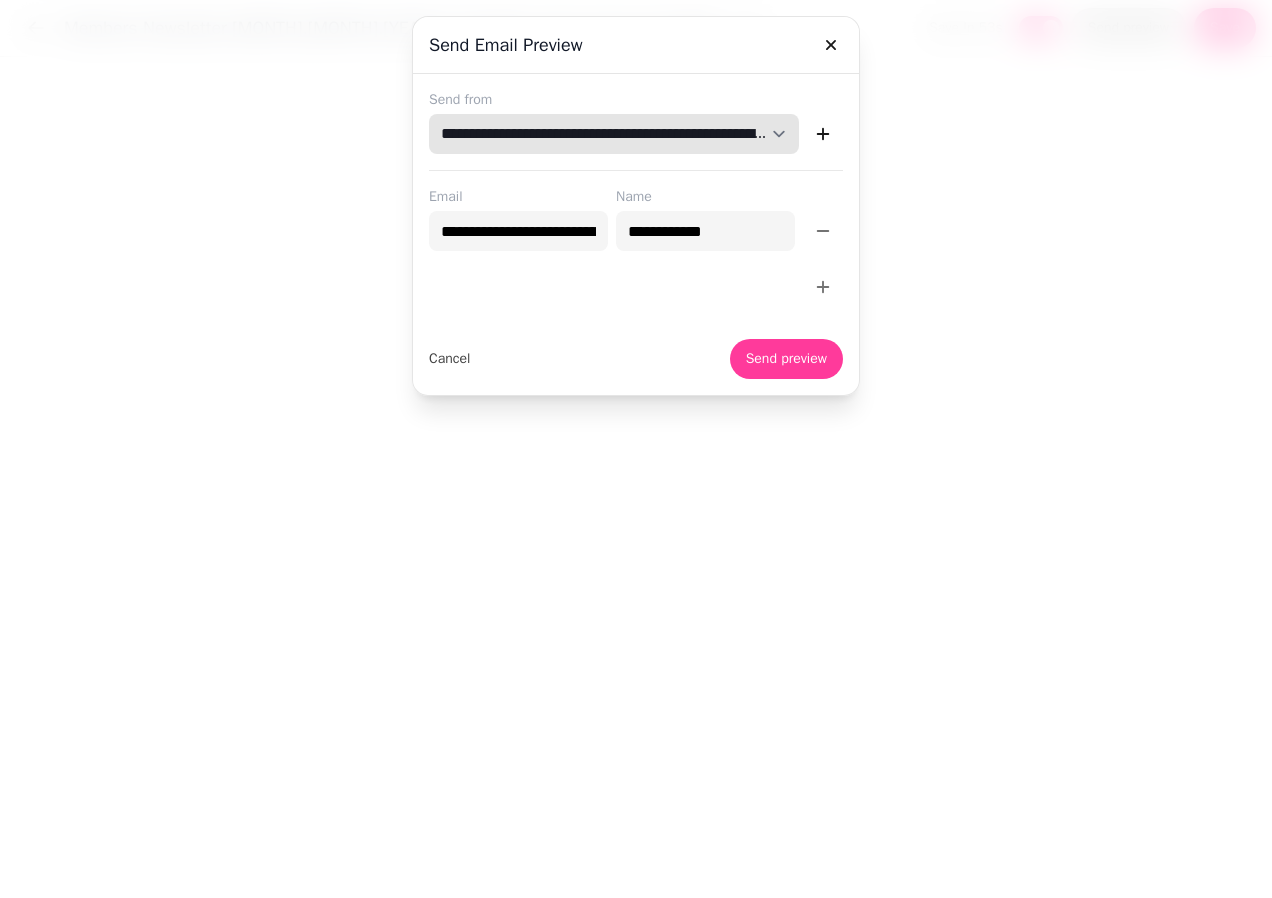 click on "**********" at bounding box center [614, 134] 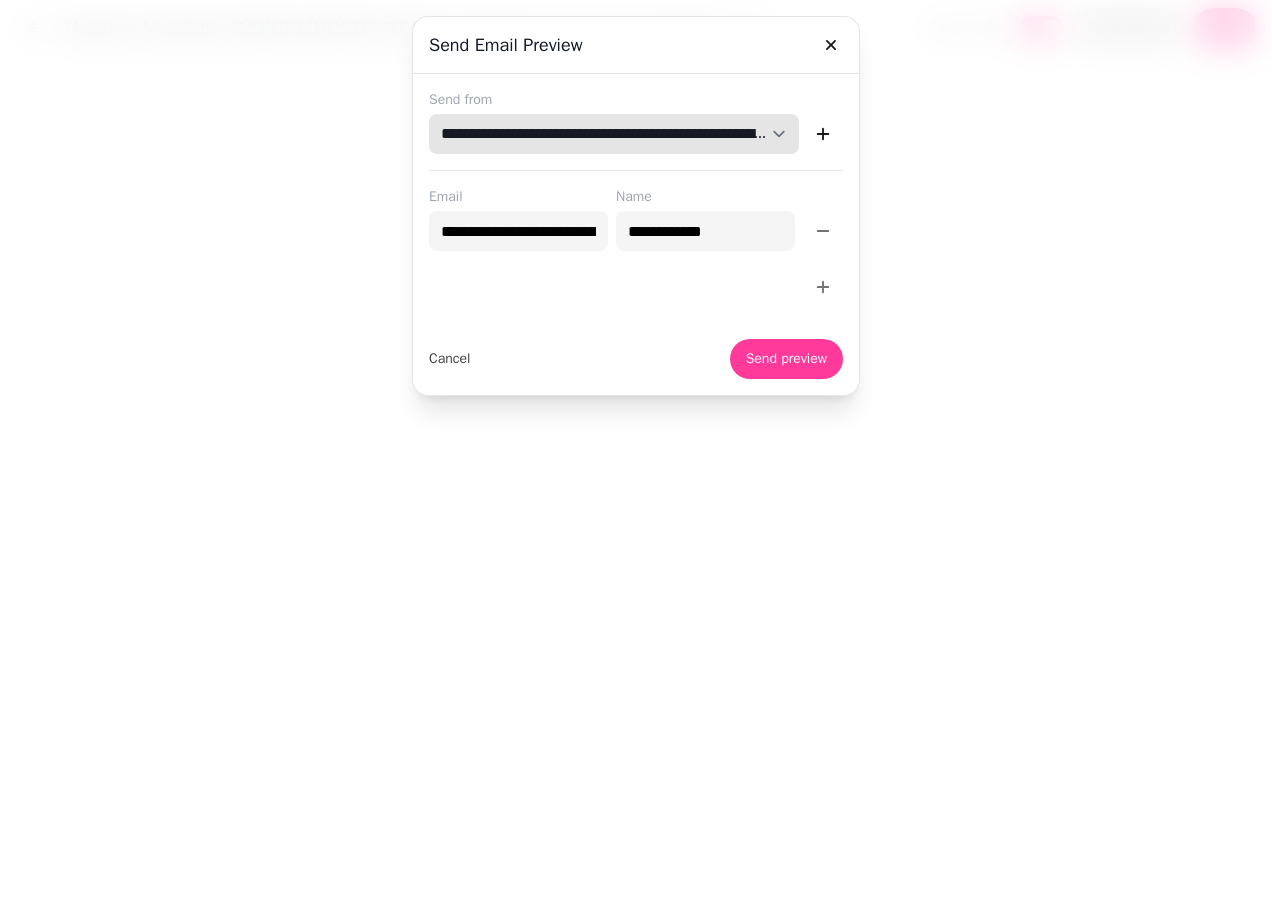 click on "**********" at bounding box center [614, 134] 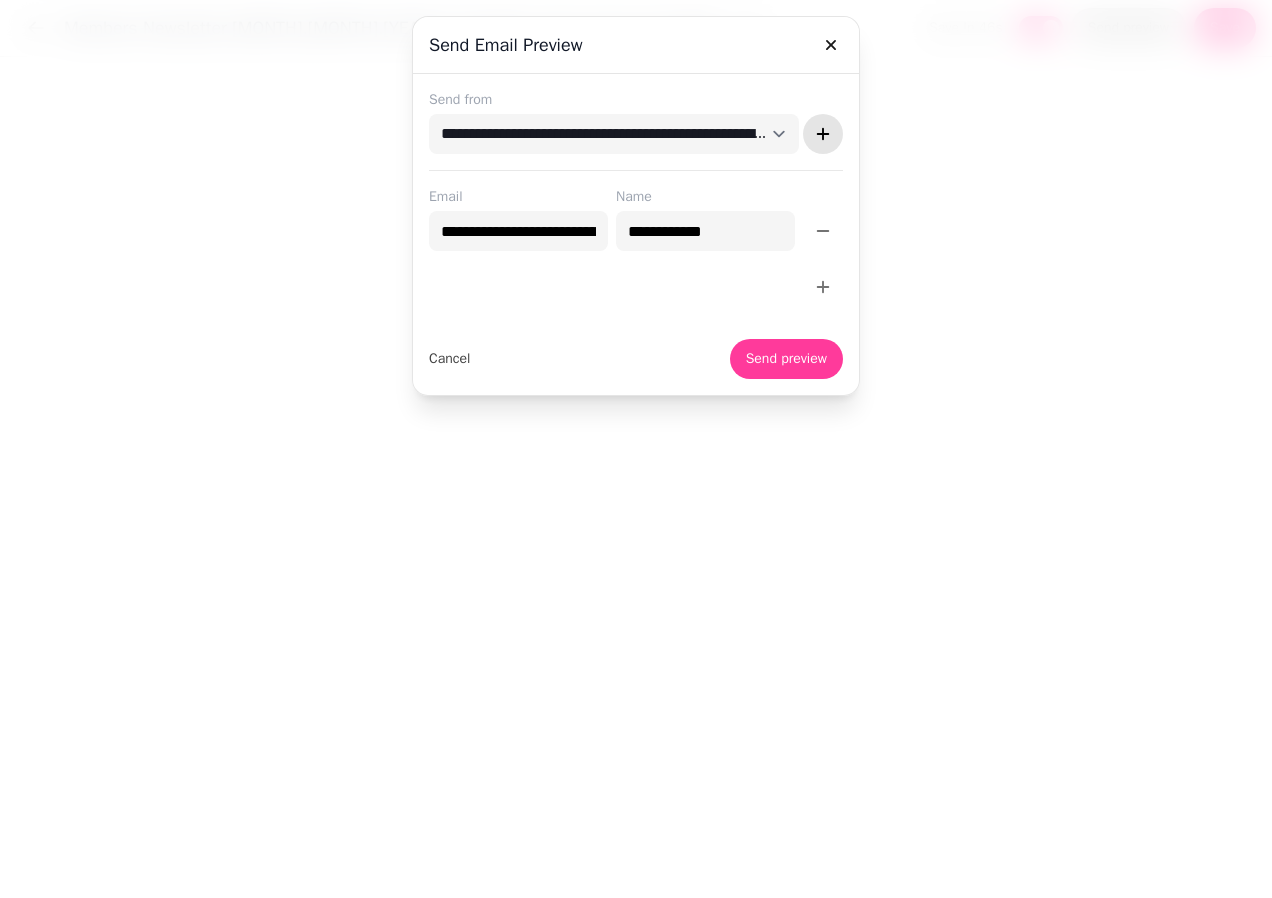 click 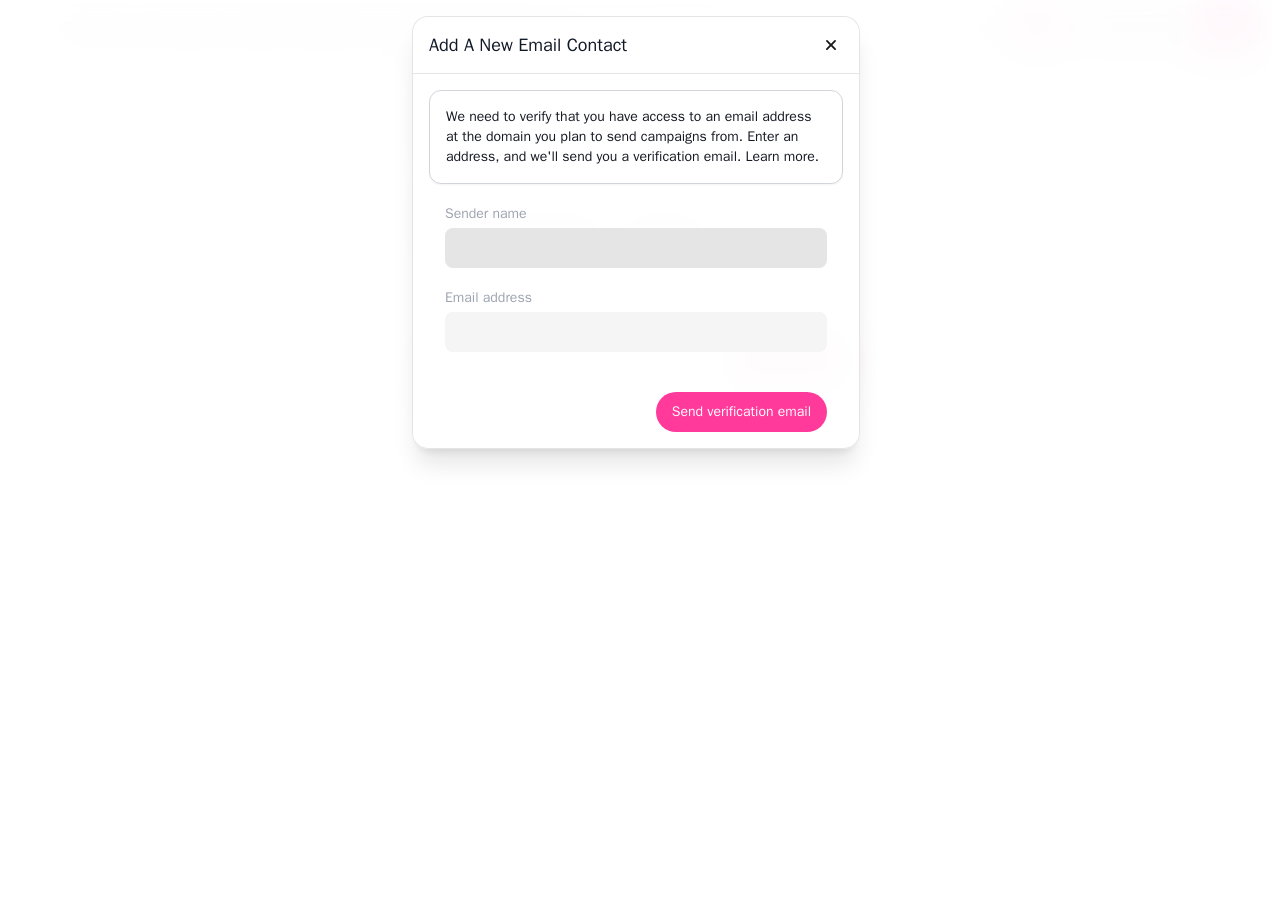 drag, startPoint x: 626, startPoint y: 244, endPoint x: 645, endPoint y: 244, distance: 19 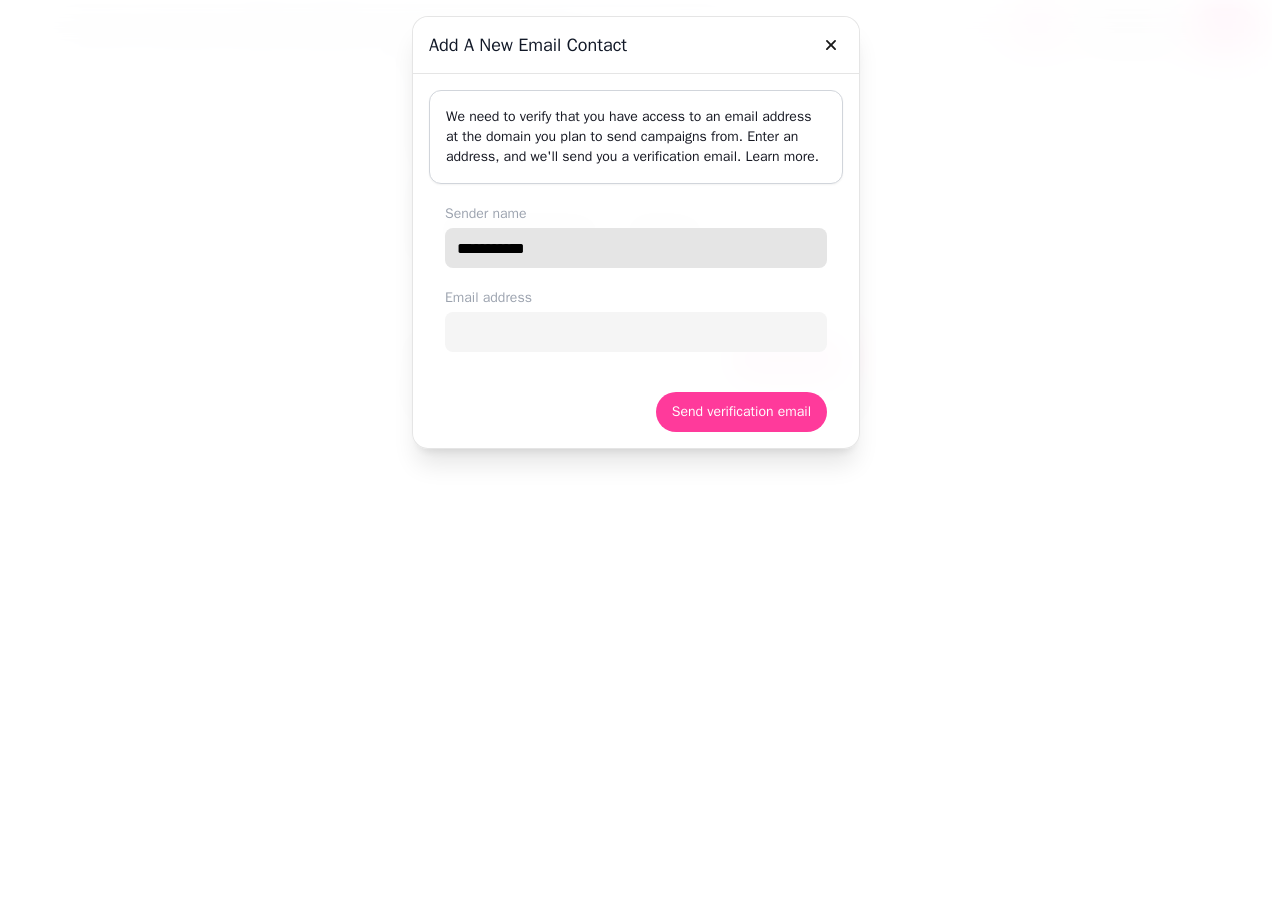 type on "**********" 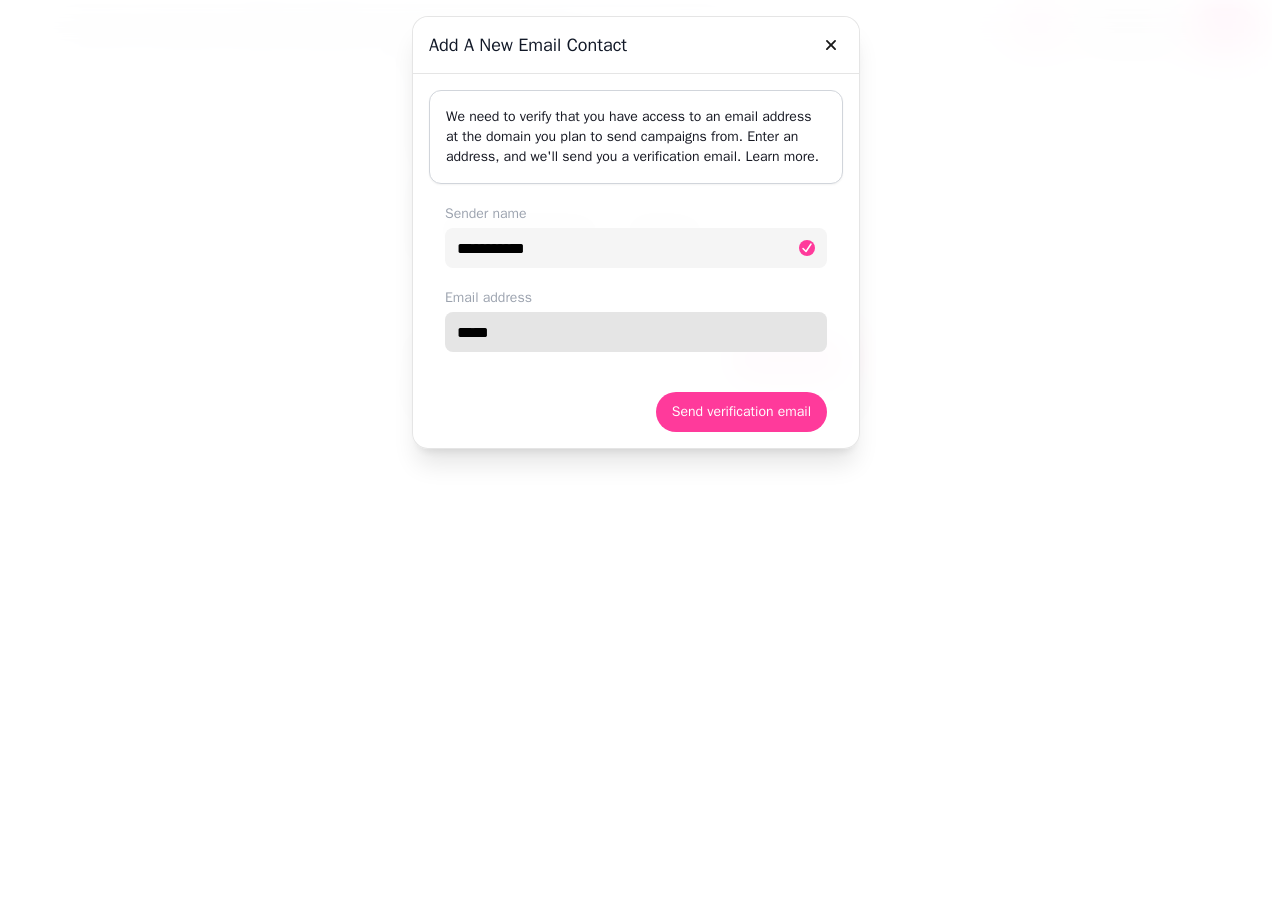 type on "**********" 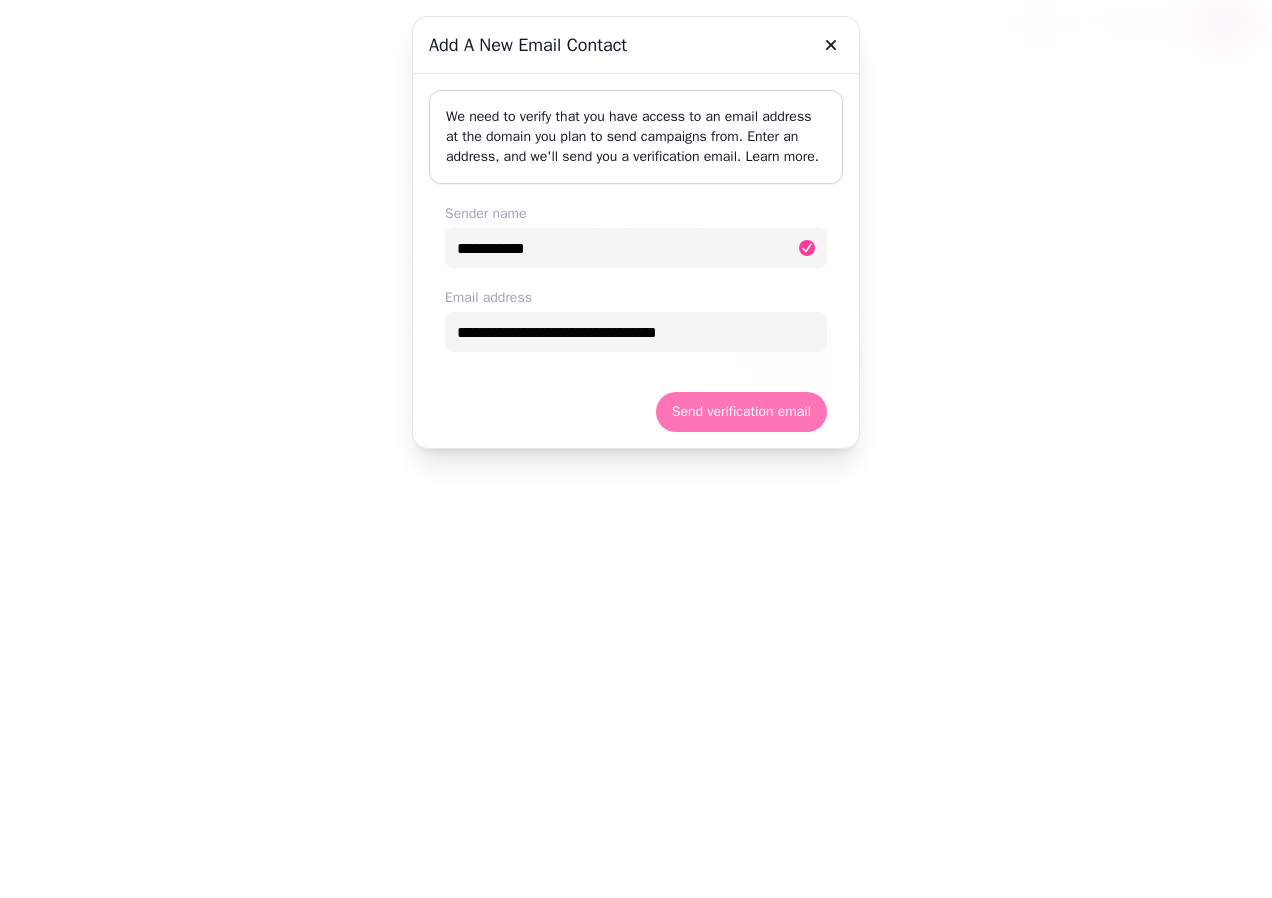 click on "Send verification email" at bounding box center [741, 412] 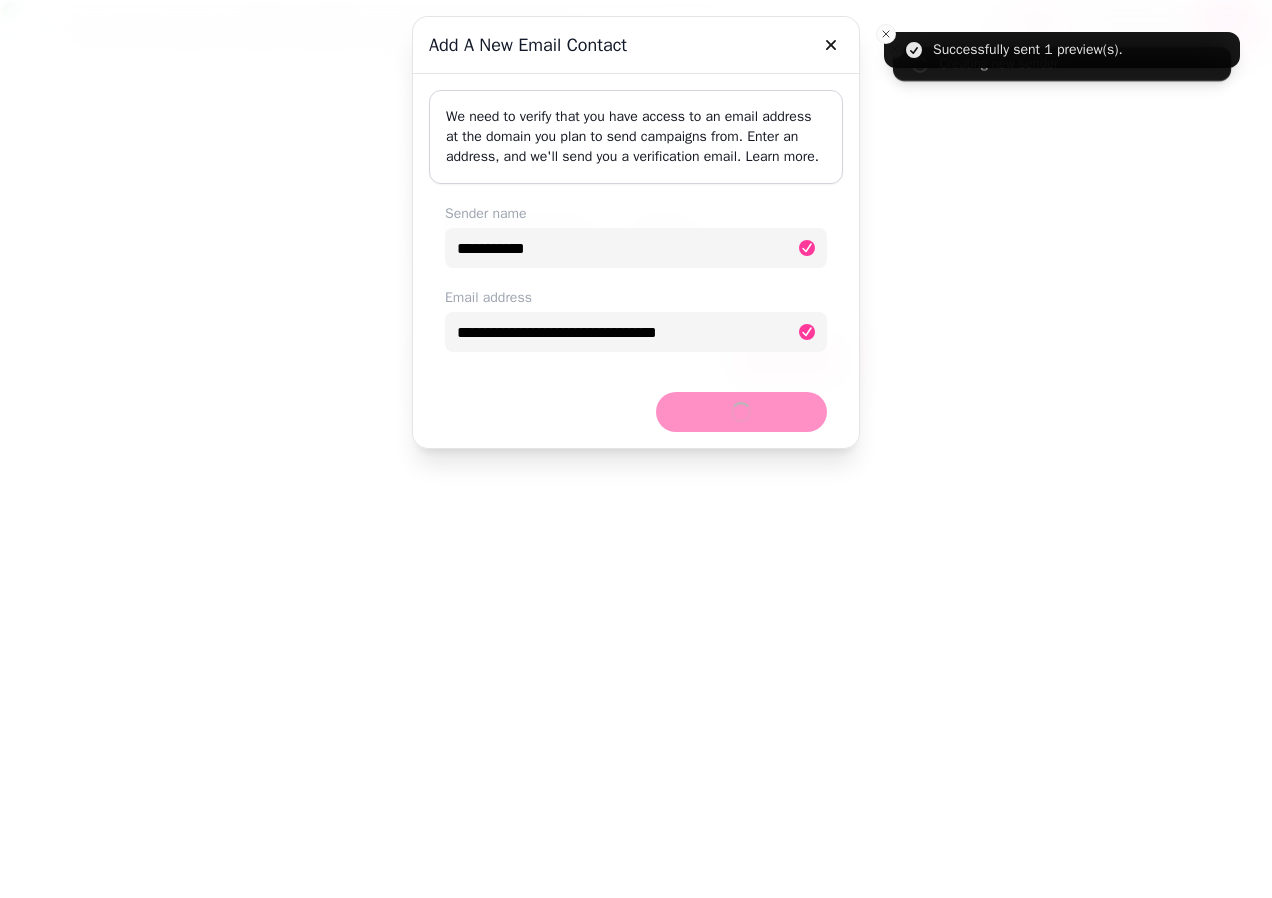 type 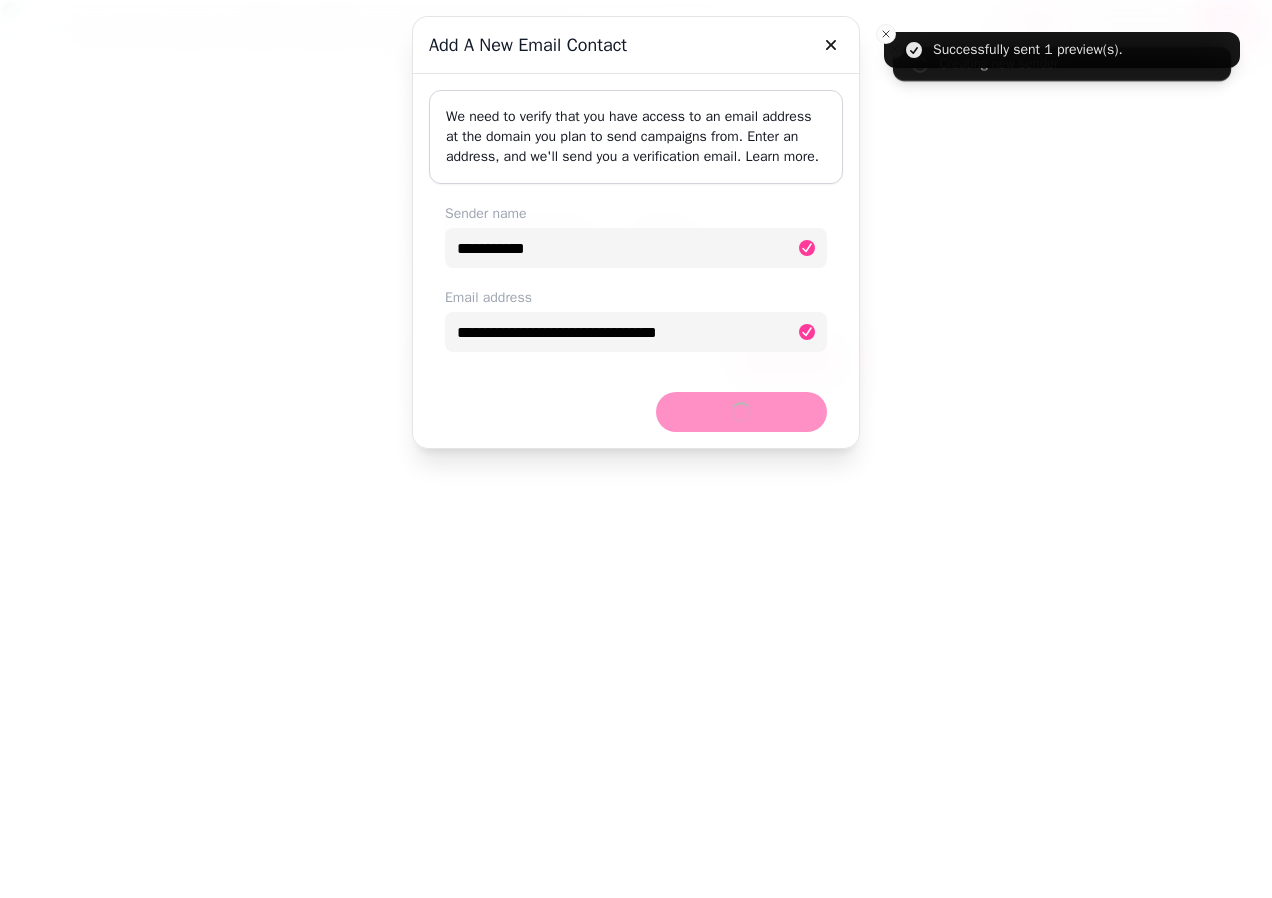 type 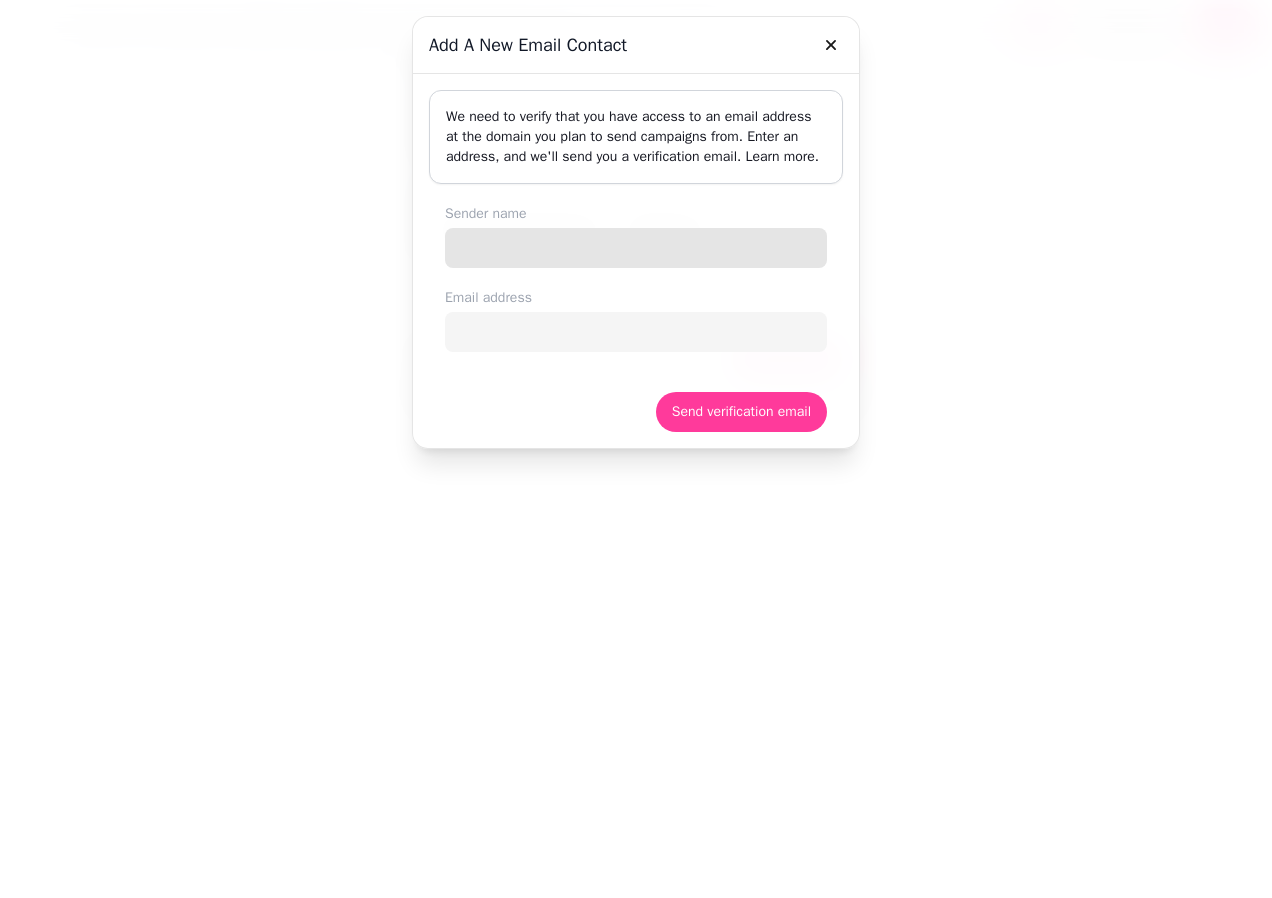 drag, startPoint x: 675, startPoint y: 244, endPoint x: 655, endPoint y: 244, distance: 20 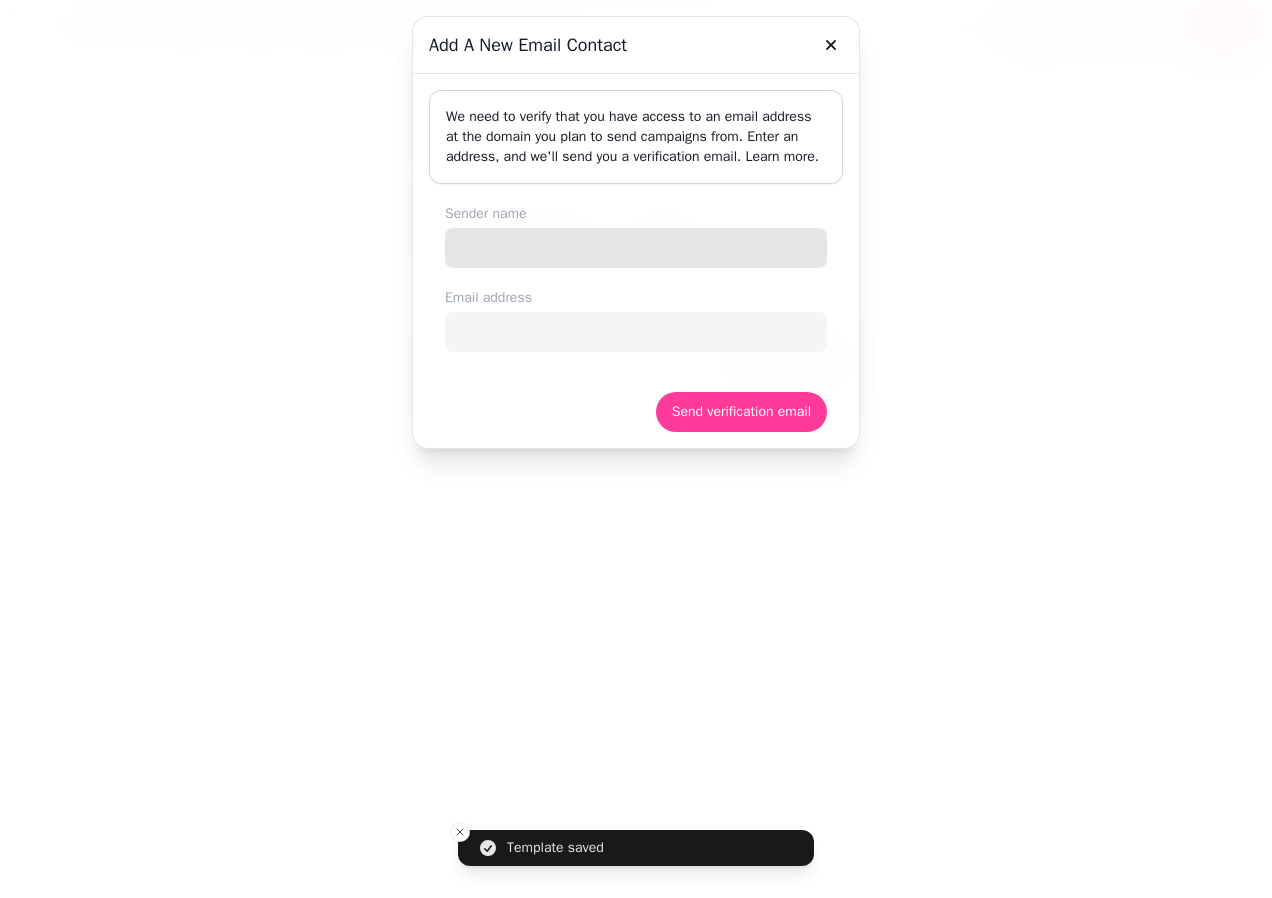 type on "**********" 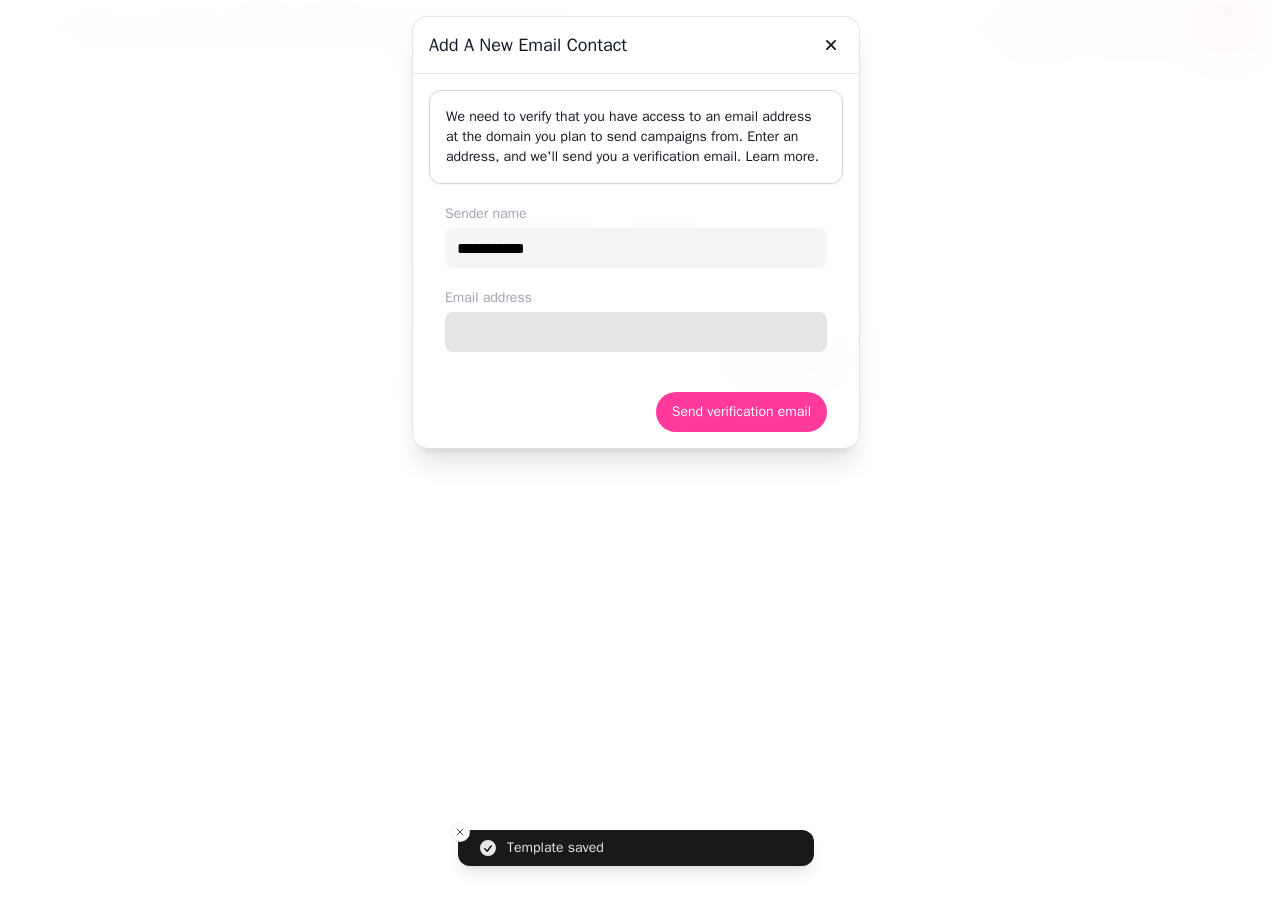type on "**********" 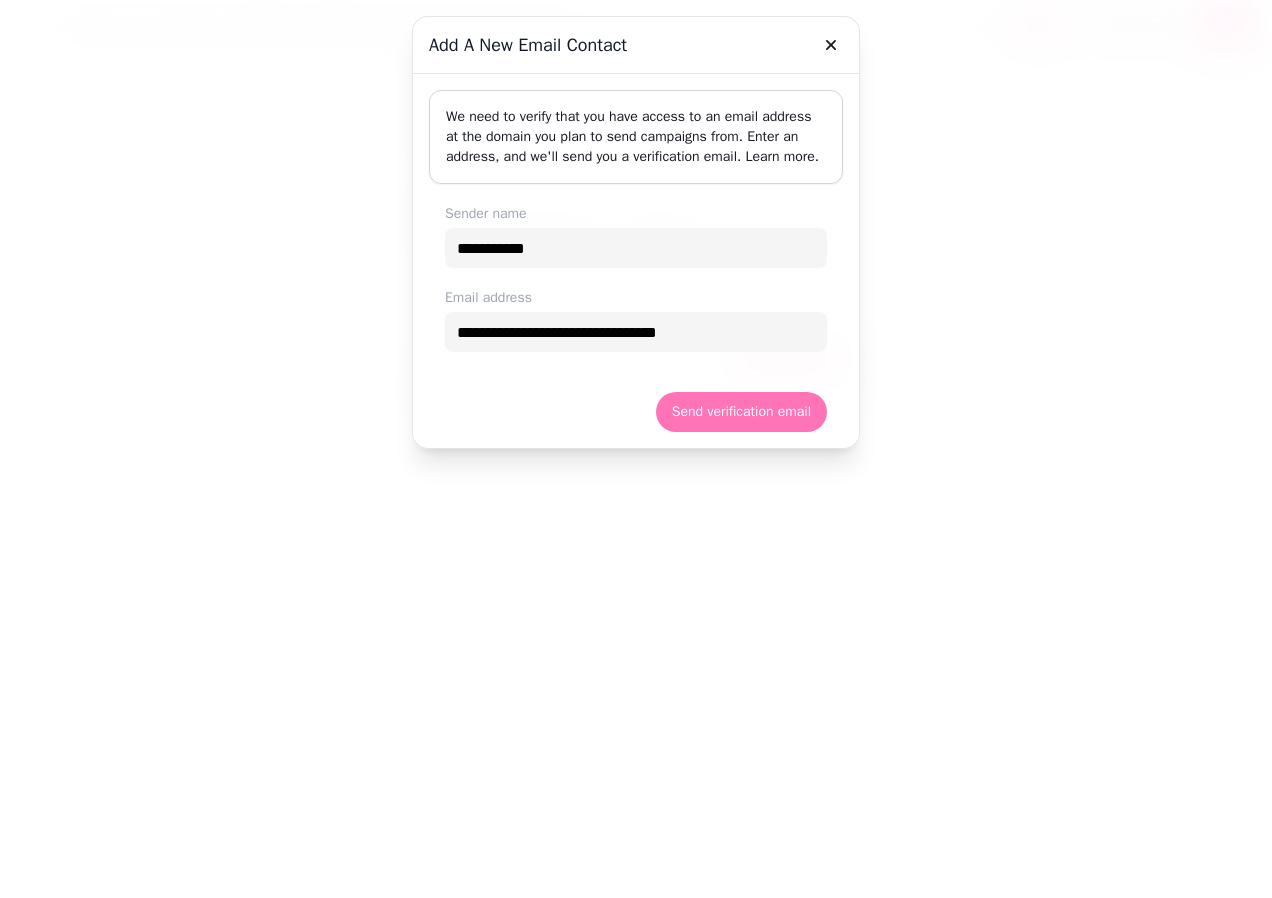 click on "Send verification email" at bounding box center (741, 412) 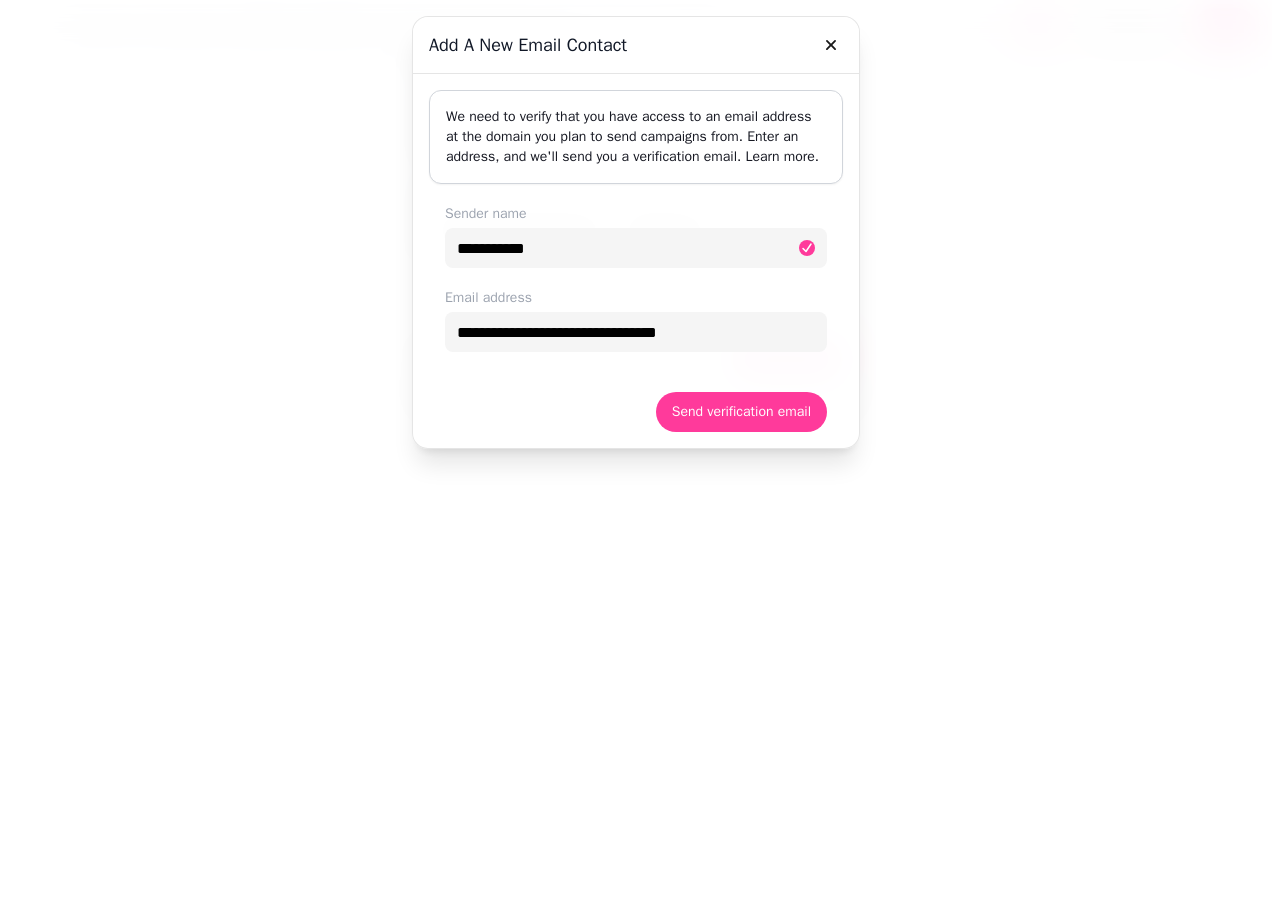 click at bounding box center [636, 449] 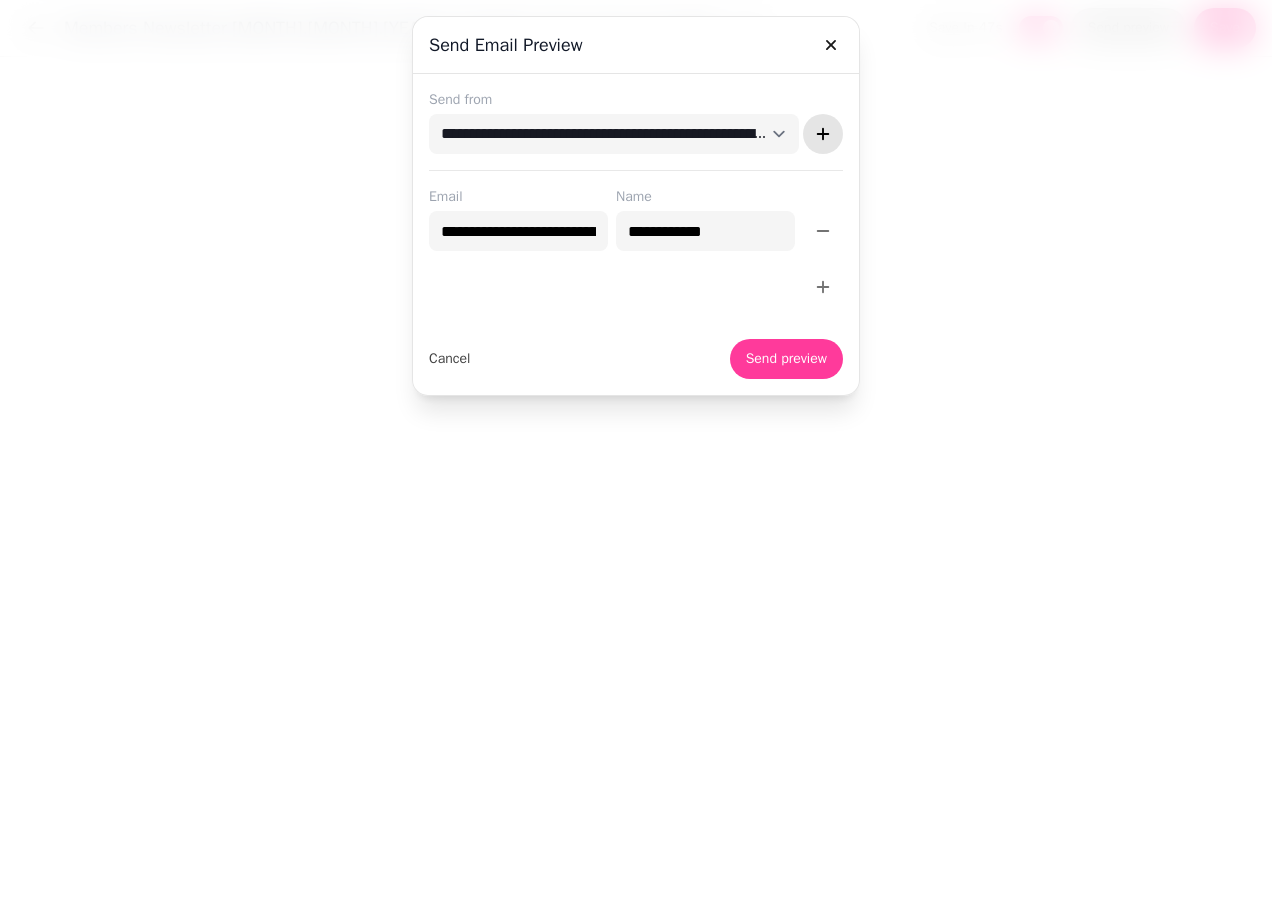 click 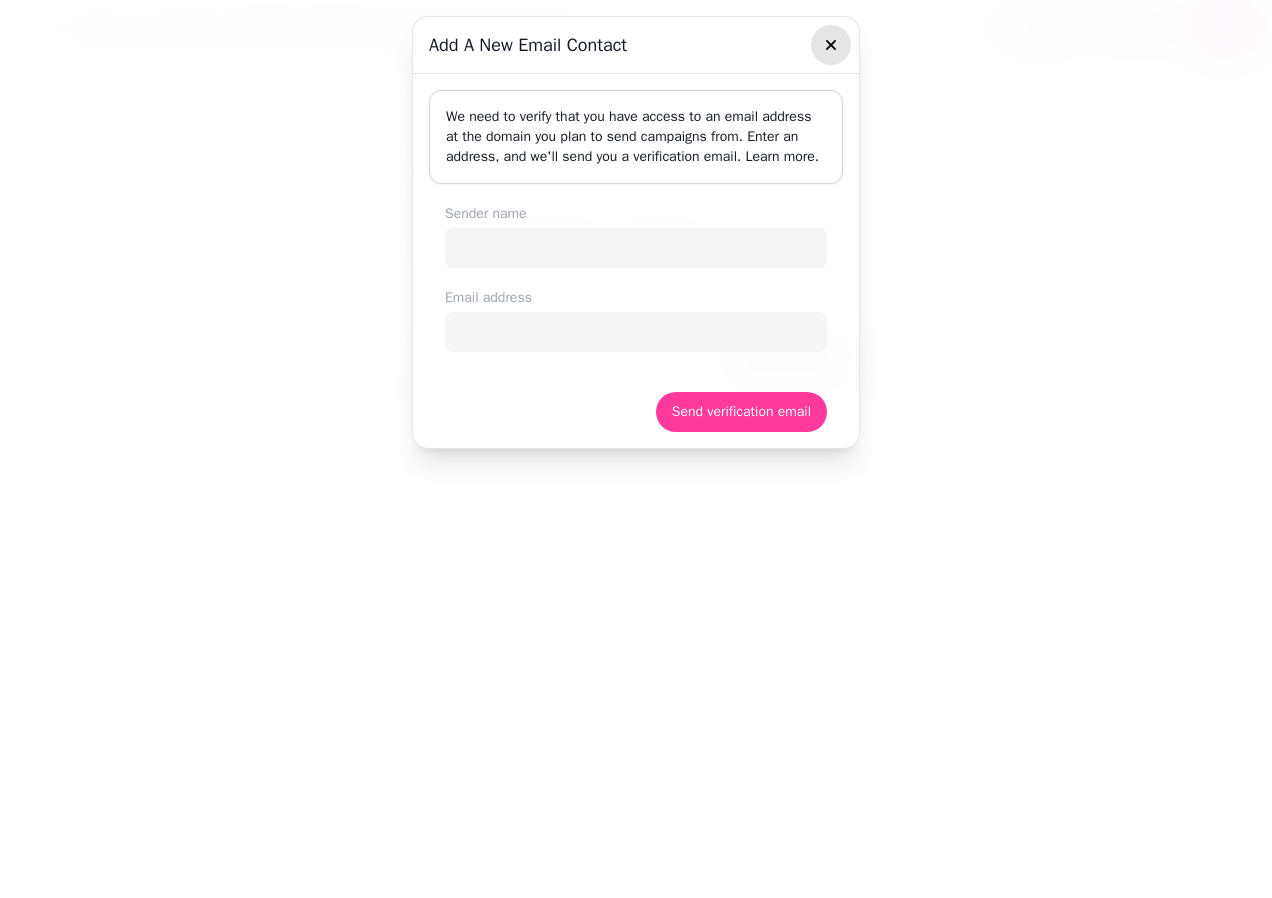 click at bounding box center [831, 45] 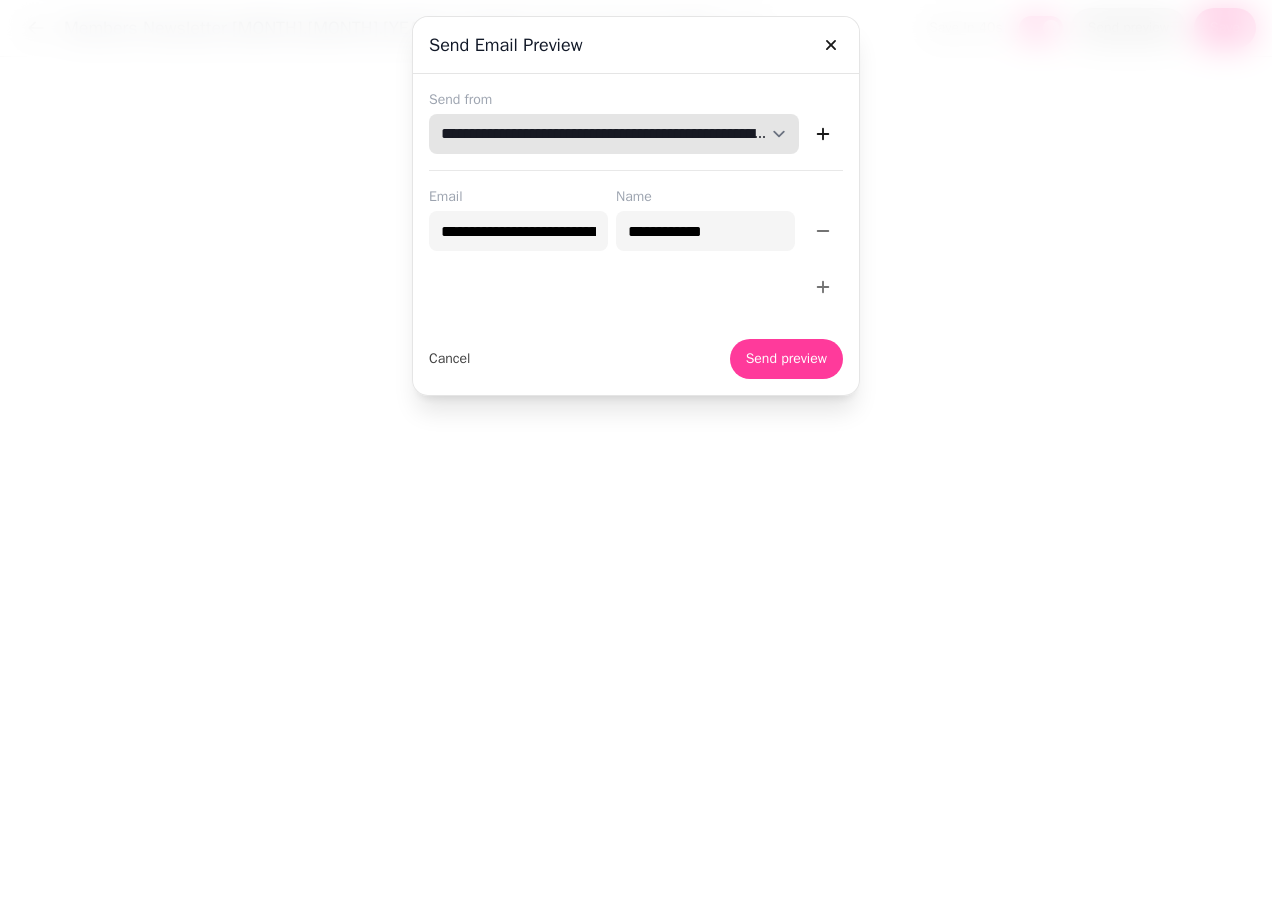 click on "**********" at bounding box center [614, 134] 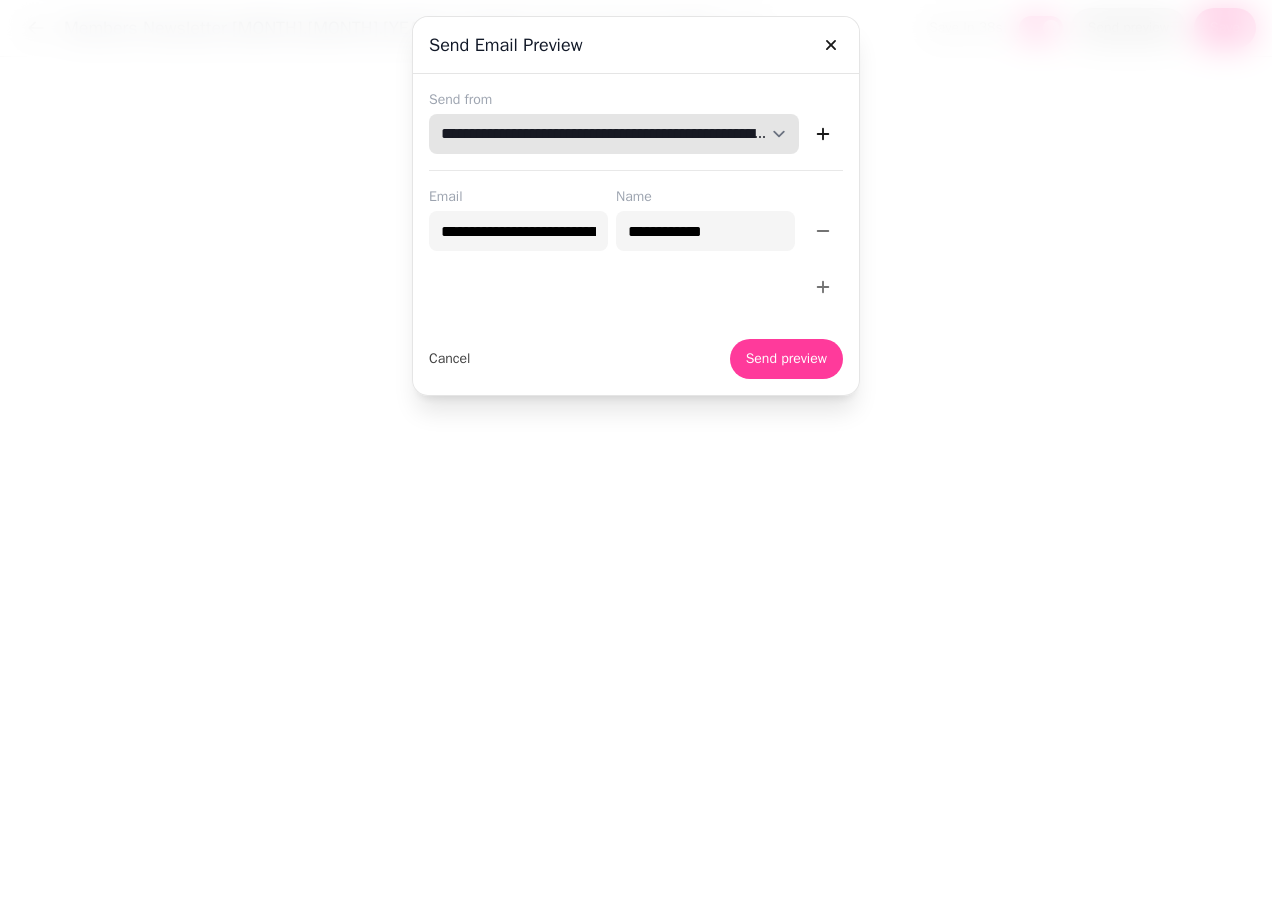 click on "**********" at bounding box center (614, 134) 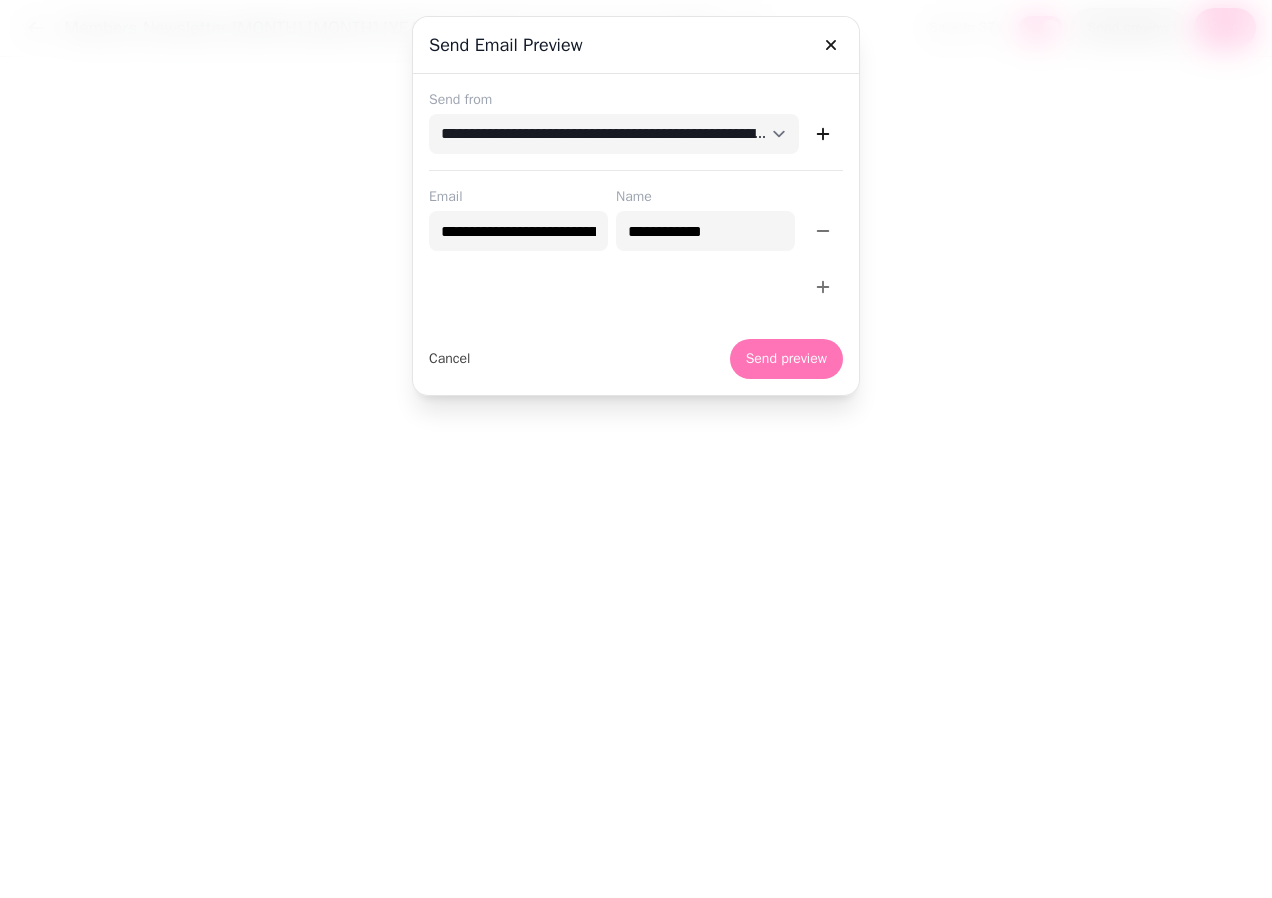 click on "Send preview" at bounding box center [786, 359] 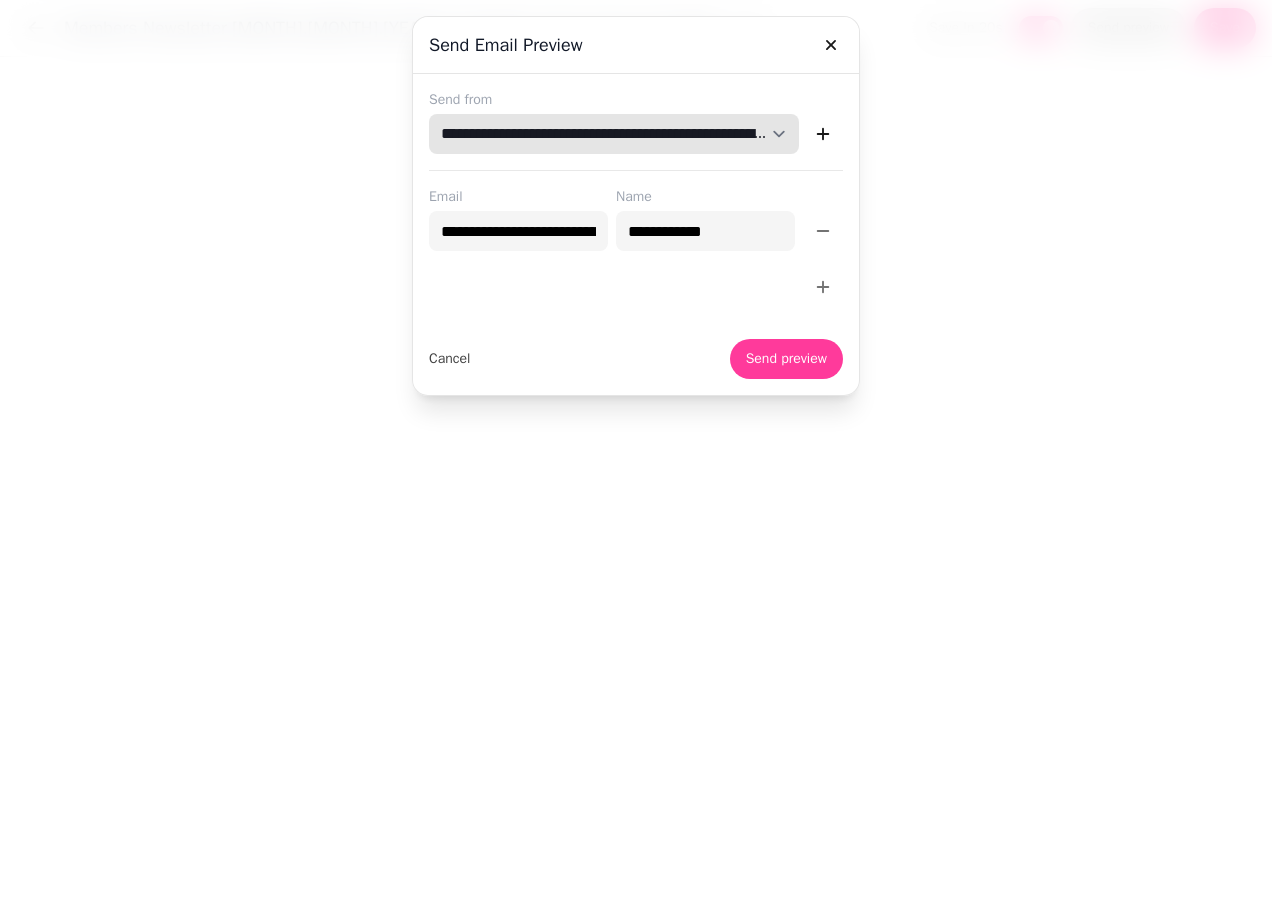 click on "**********" at bounding box center (614, 134) 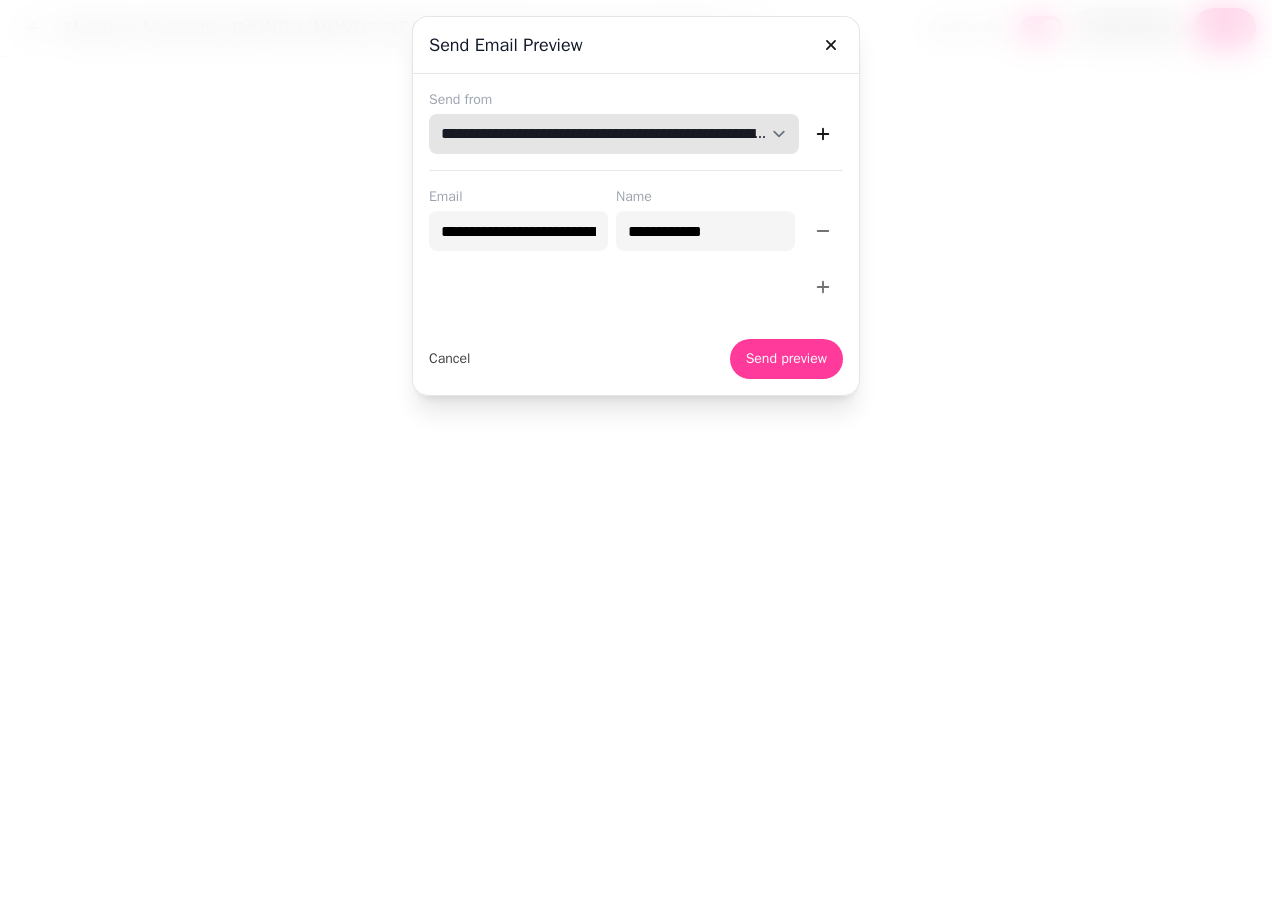 select on "**********" 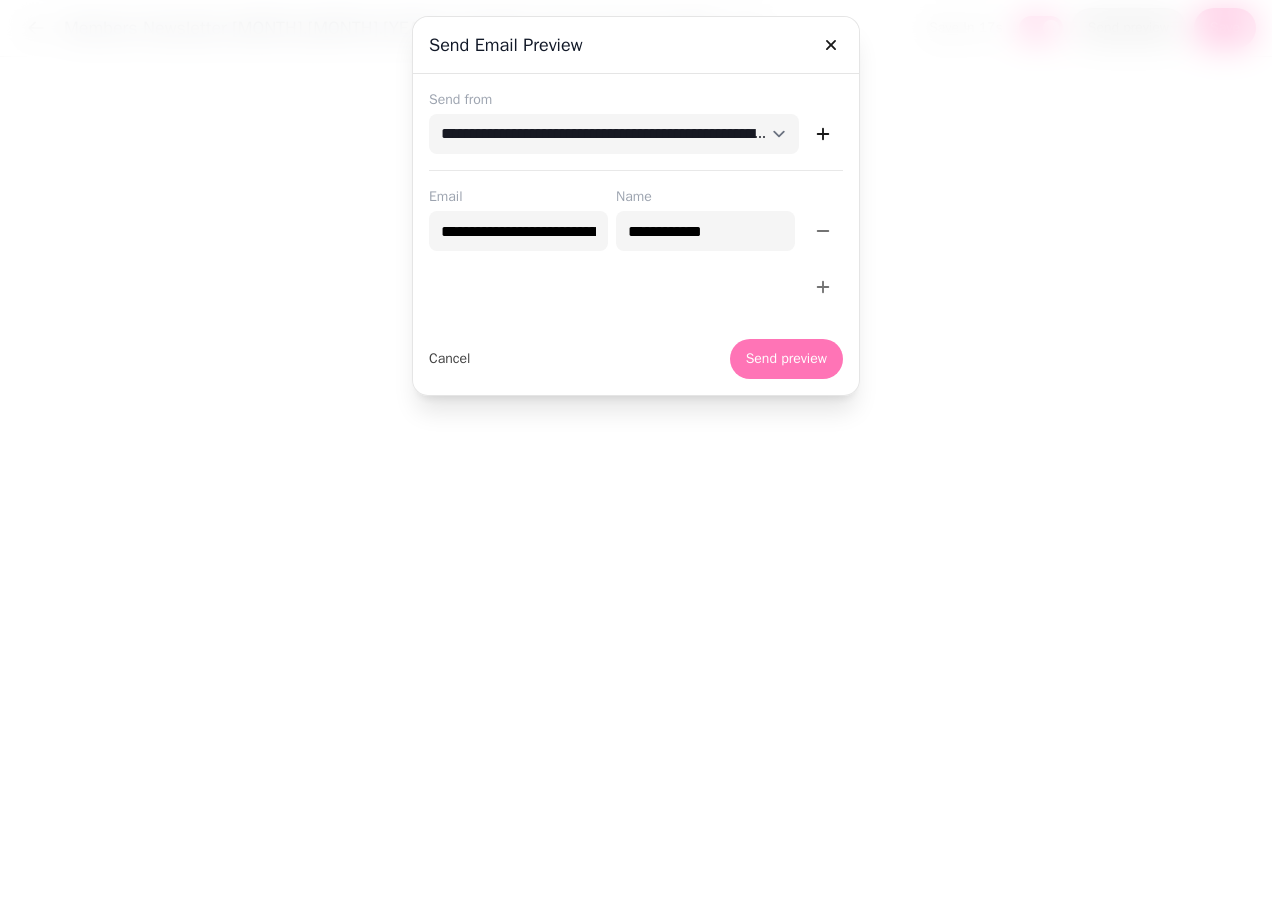 click on "Send preview" at bounding box center (786, 359) 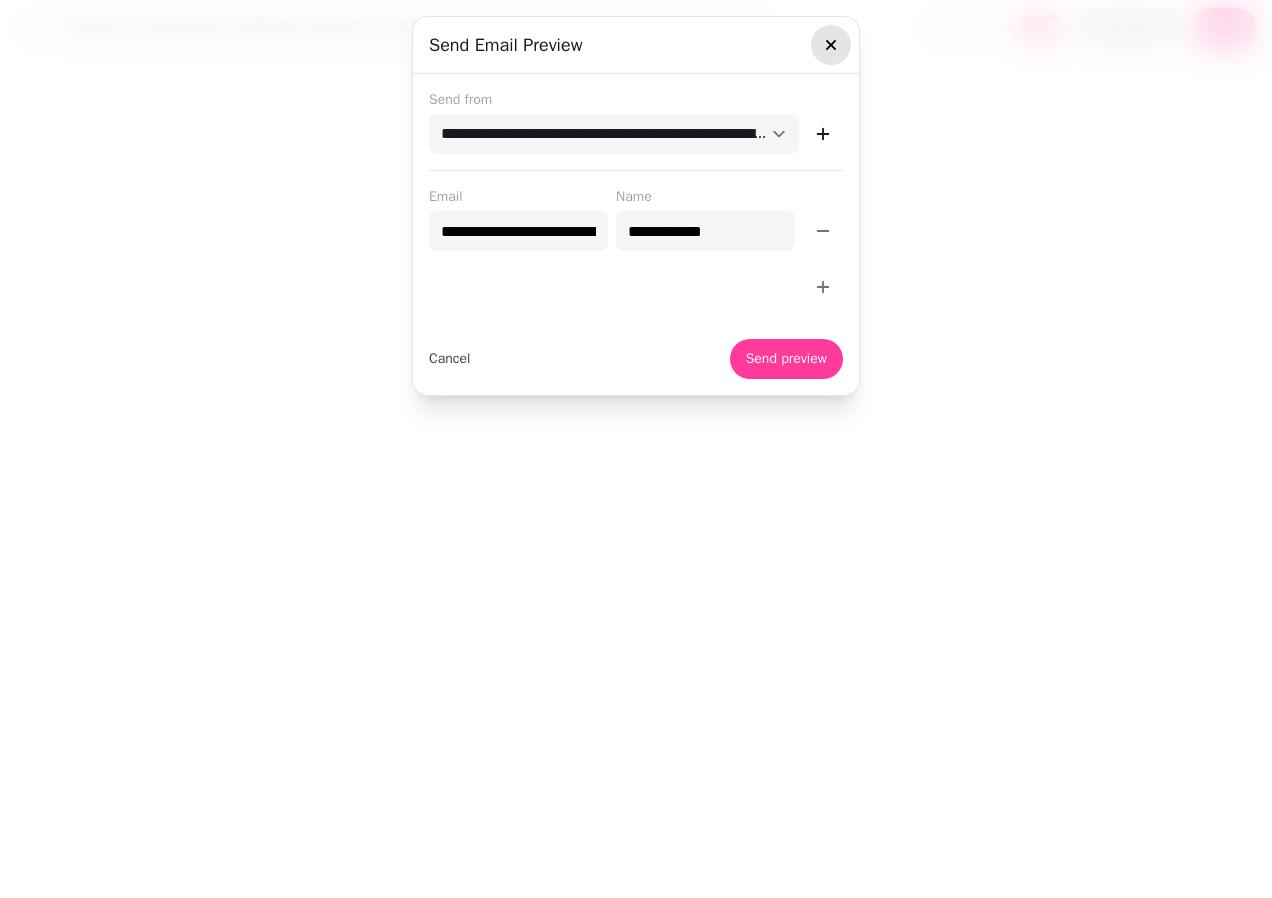 click at bounding box center (831, 45) 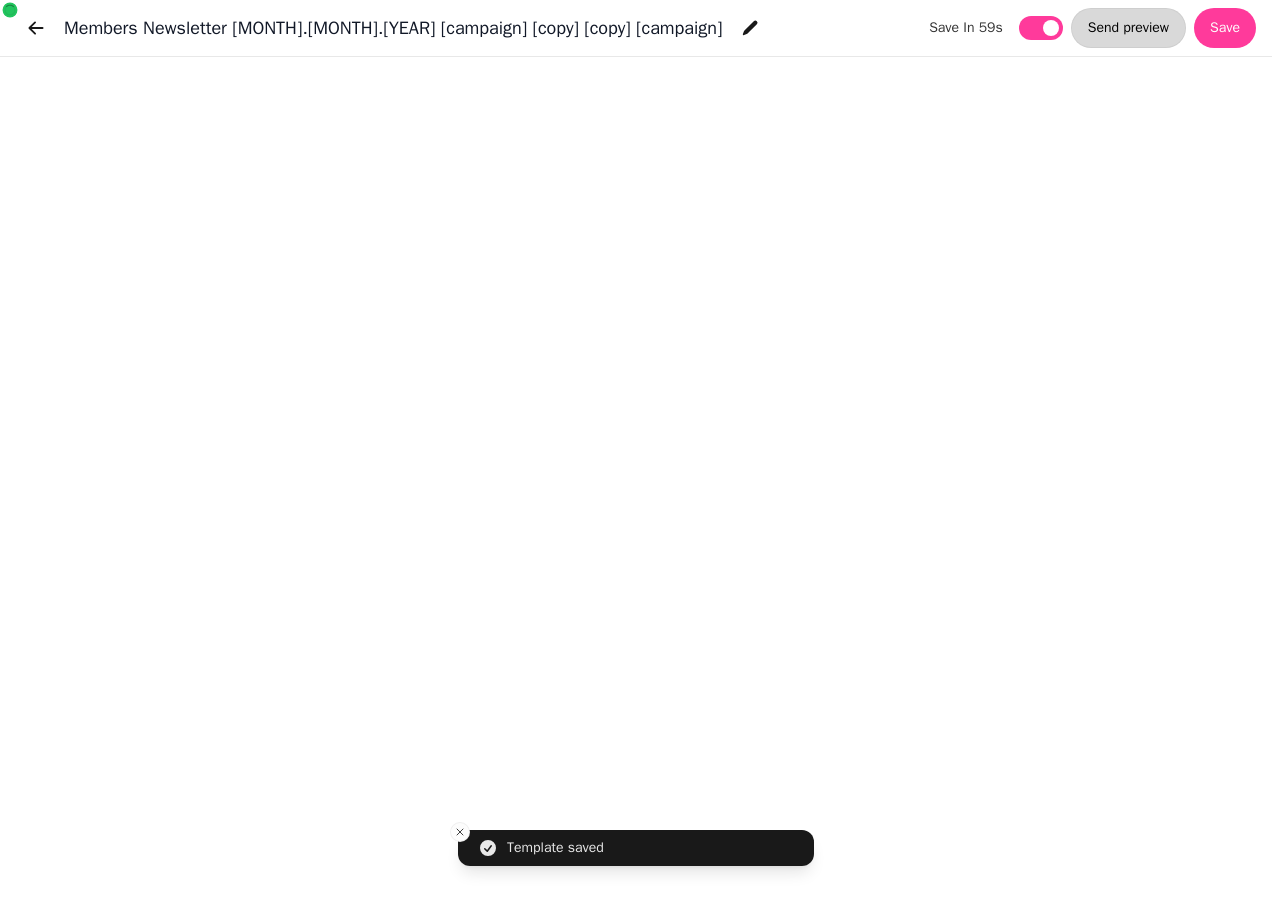 click on "Send preview" at bounding box center [1128, 28] 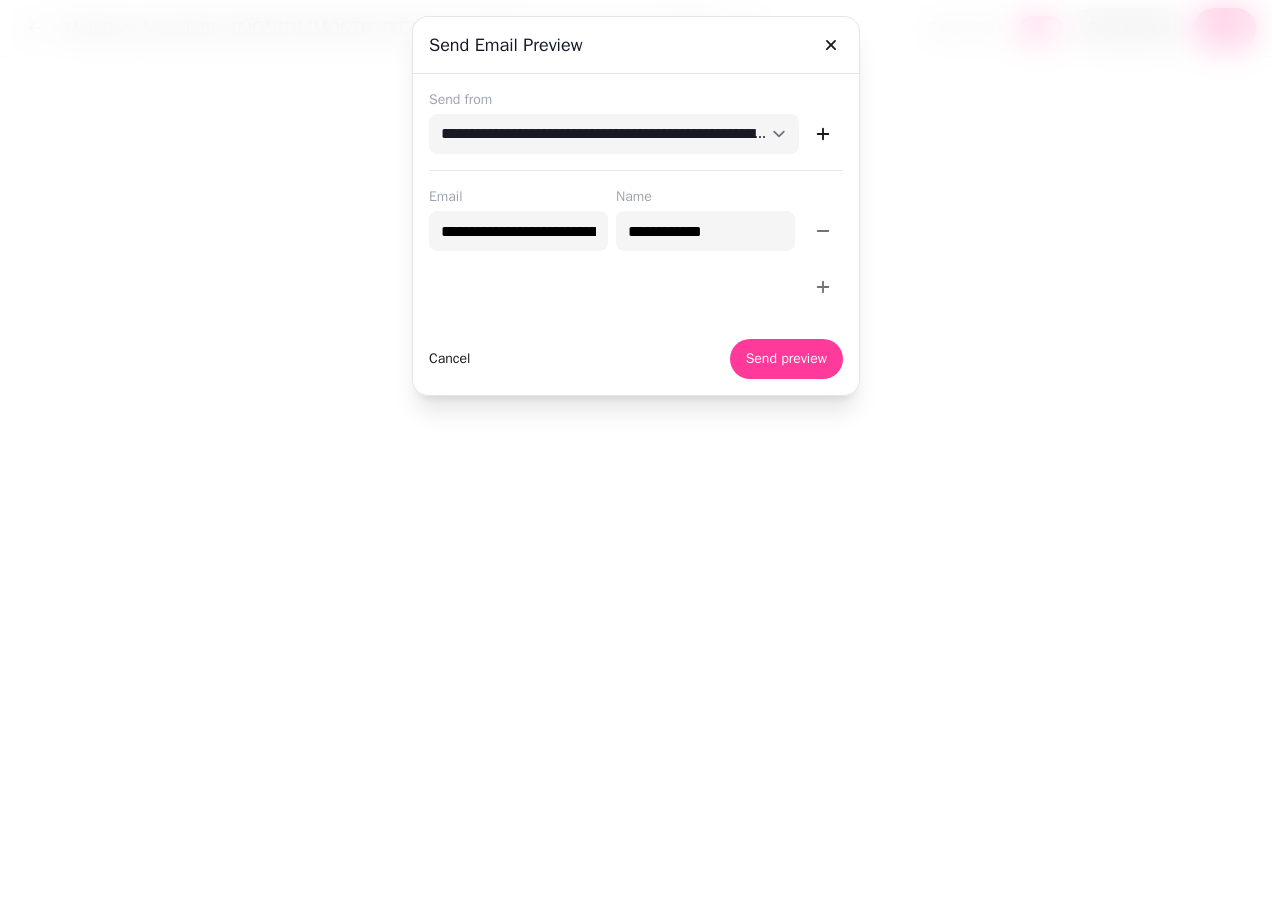 click on "Cancel" at bounding box center (449, 359) 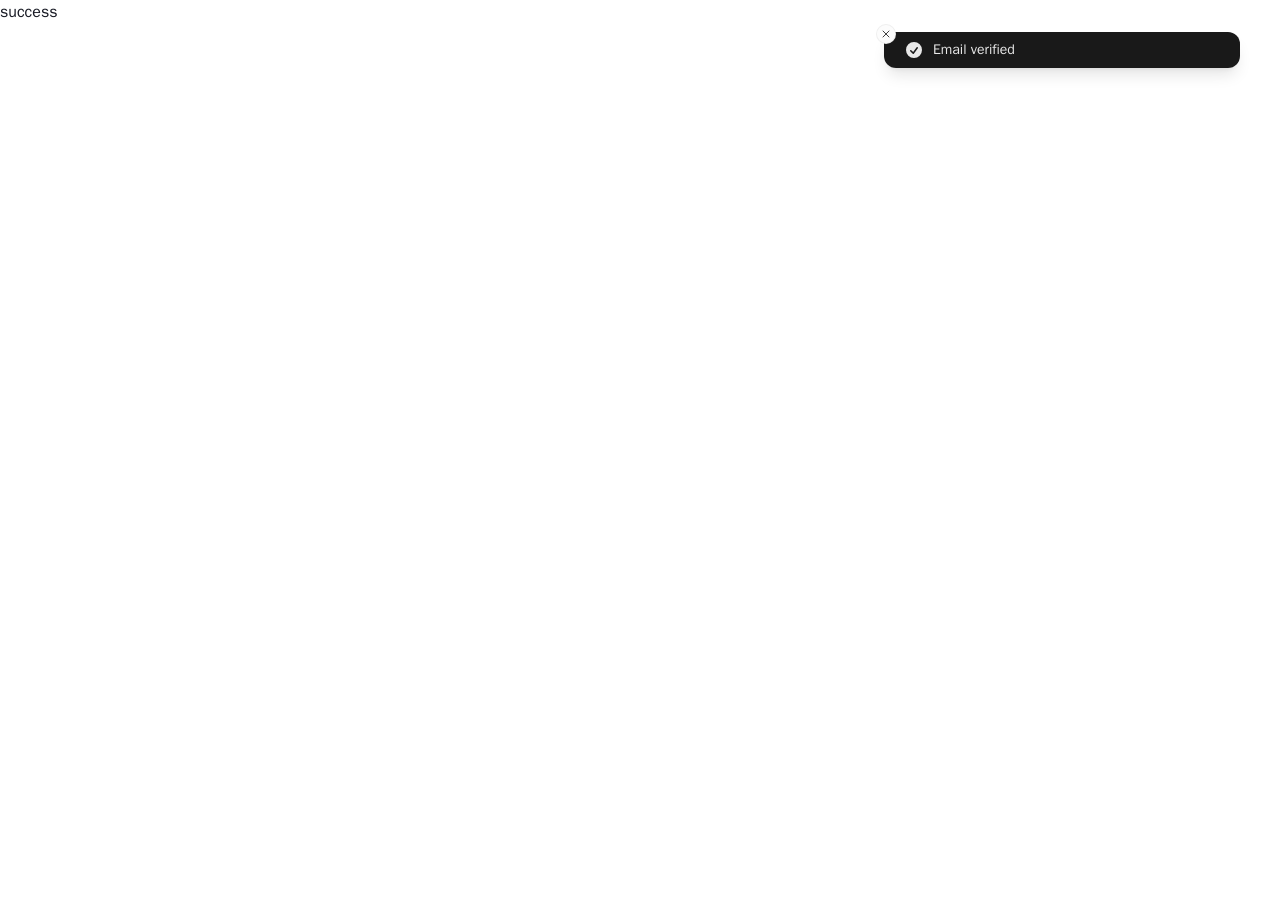 scroll, scrollTop: 0, scrollLeft: 0, axis: both 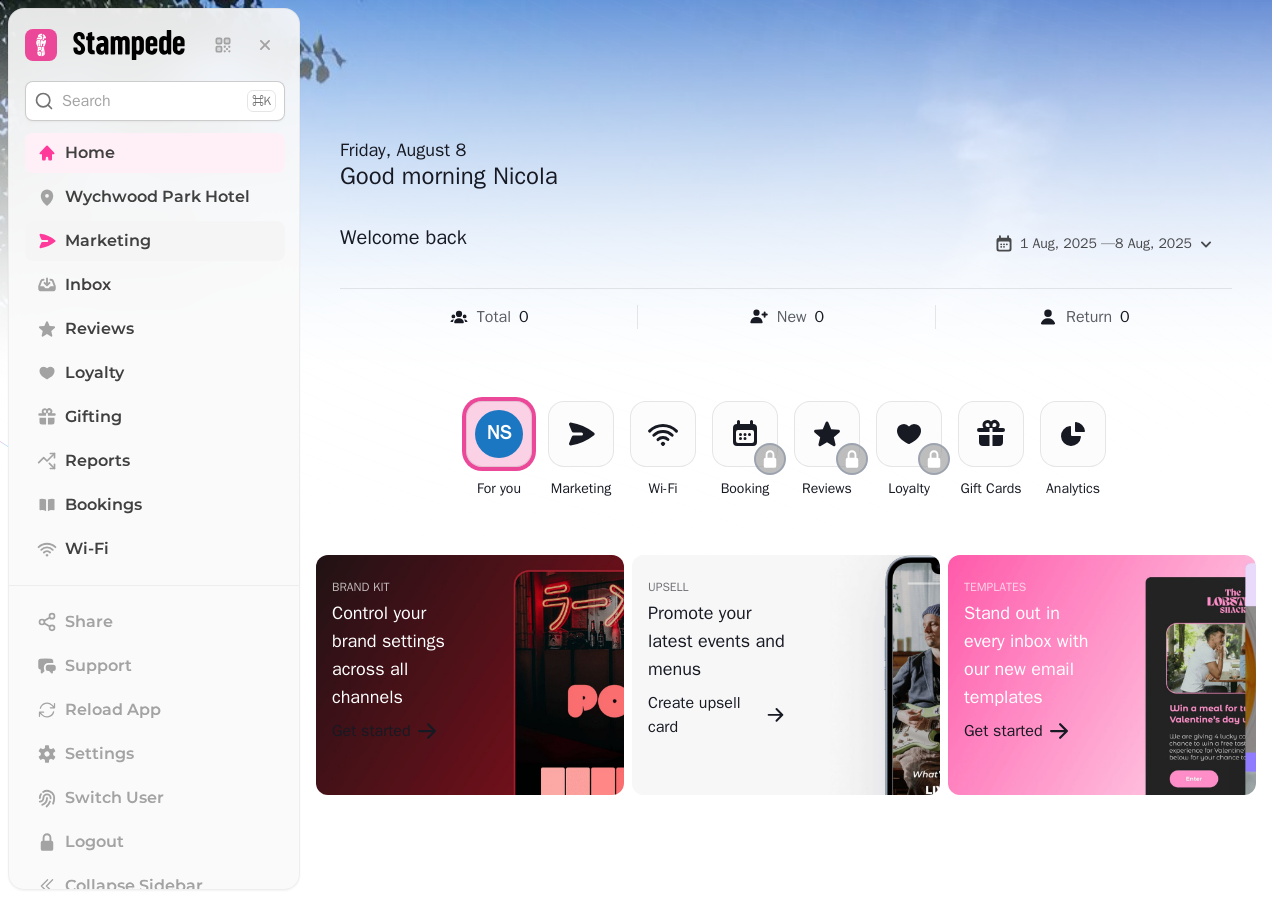 click on "Marketing" at bounding box center [108, 241] 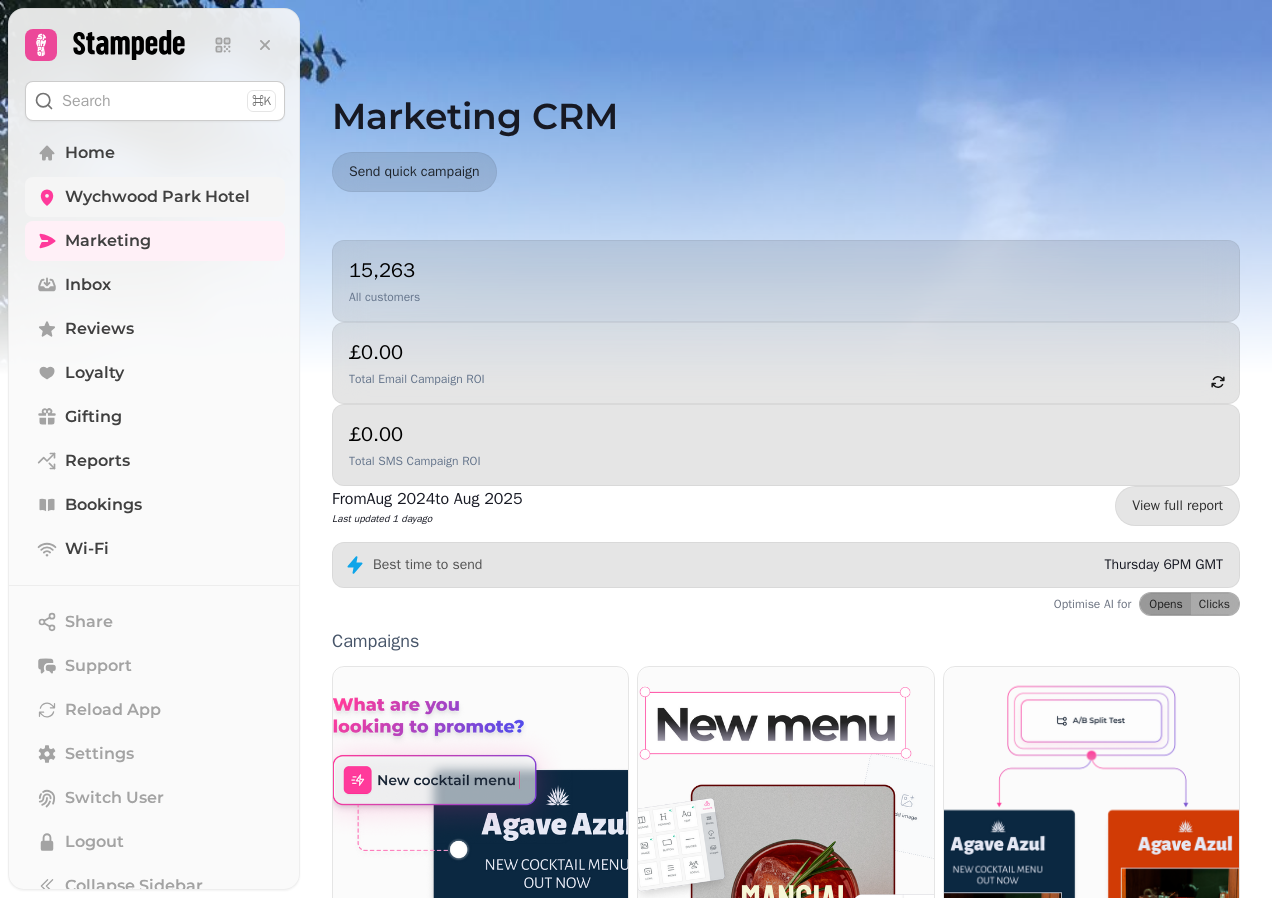 click on "Wychwood Park Hotel" at bounding box center (157, 197) 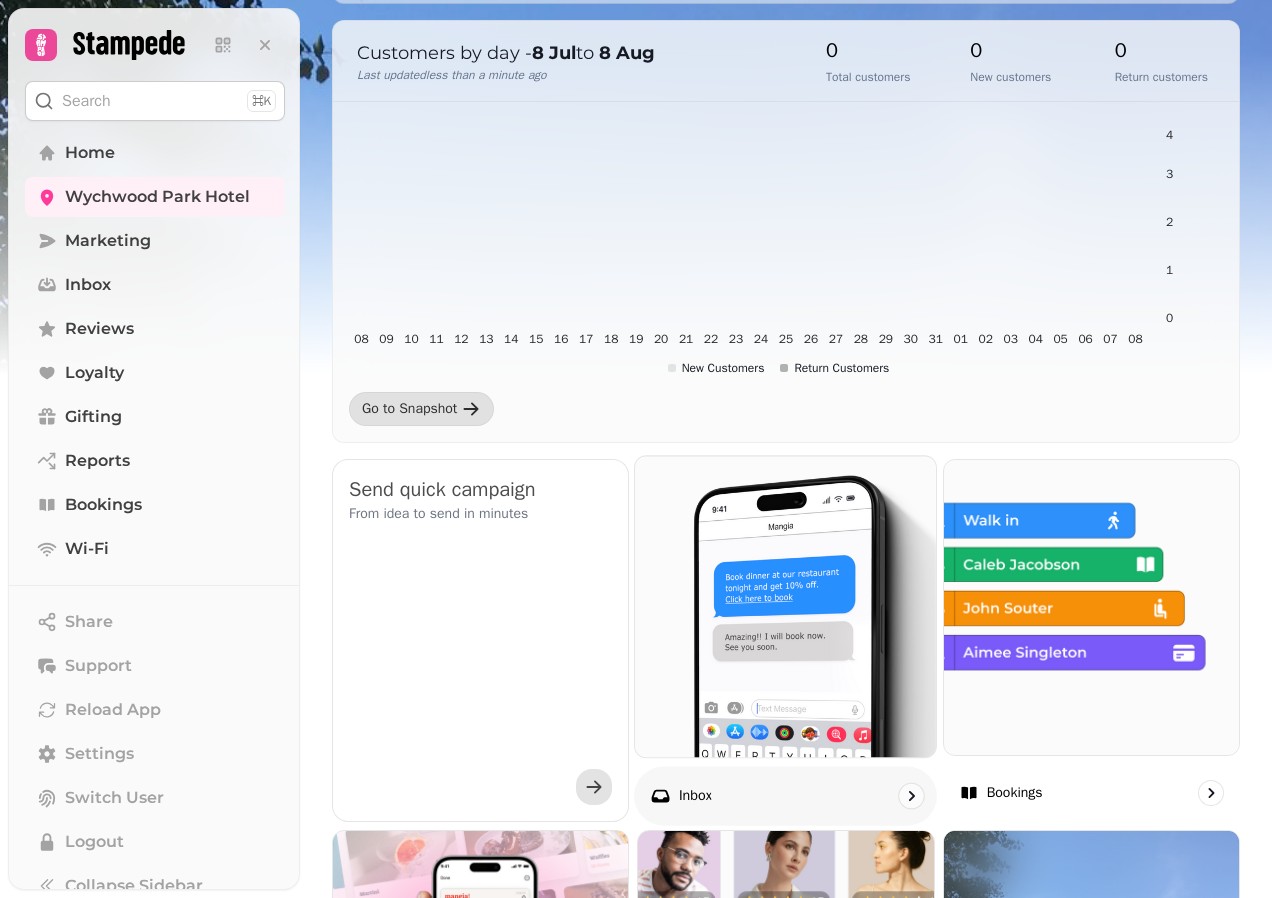 scroll, scrollTop: 0, scrollLeft: 0, axis: both 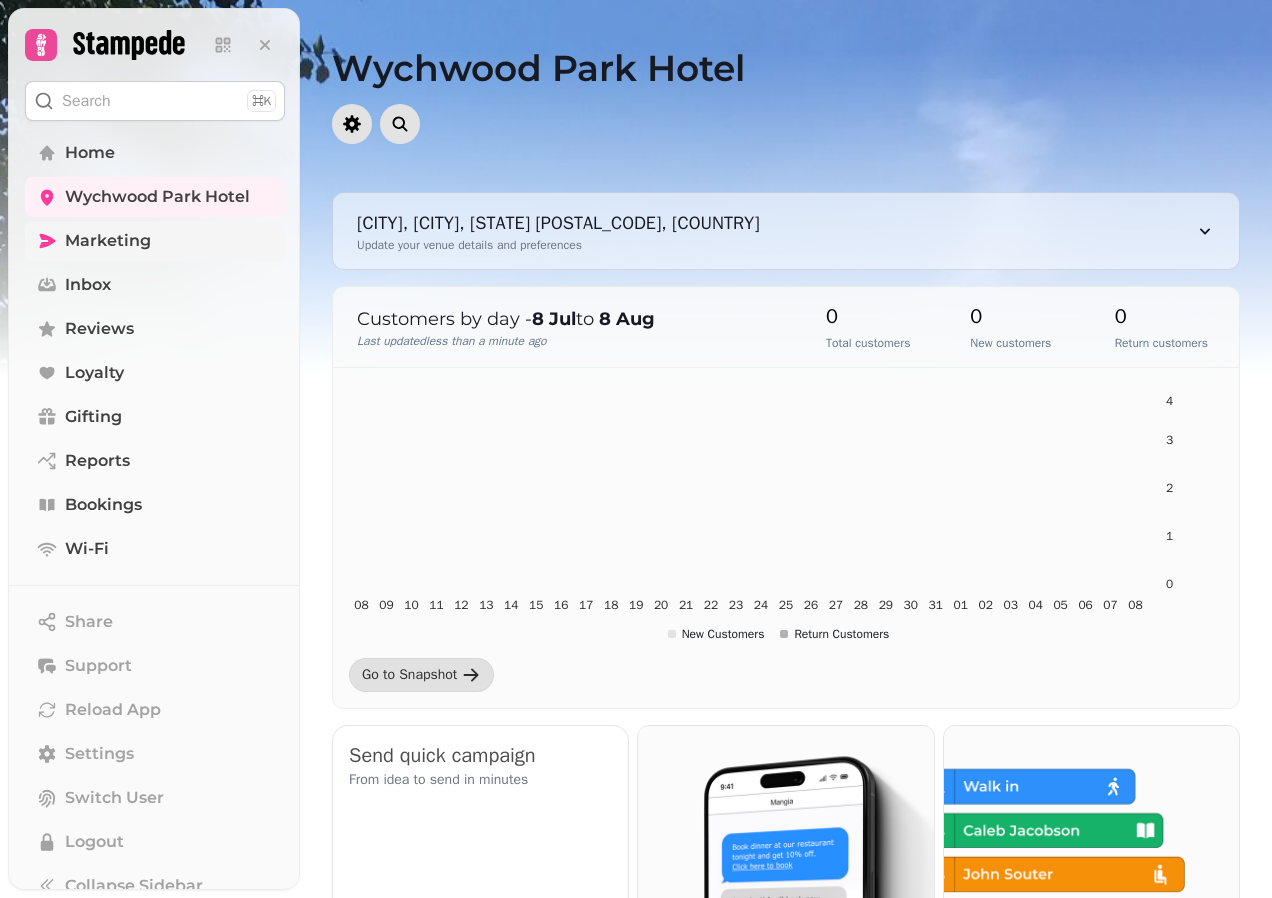 click on "Marketing" at bounding box center (108, 241) 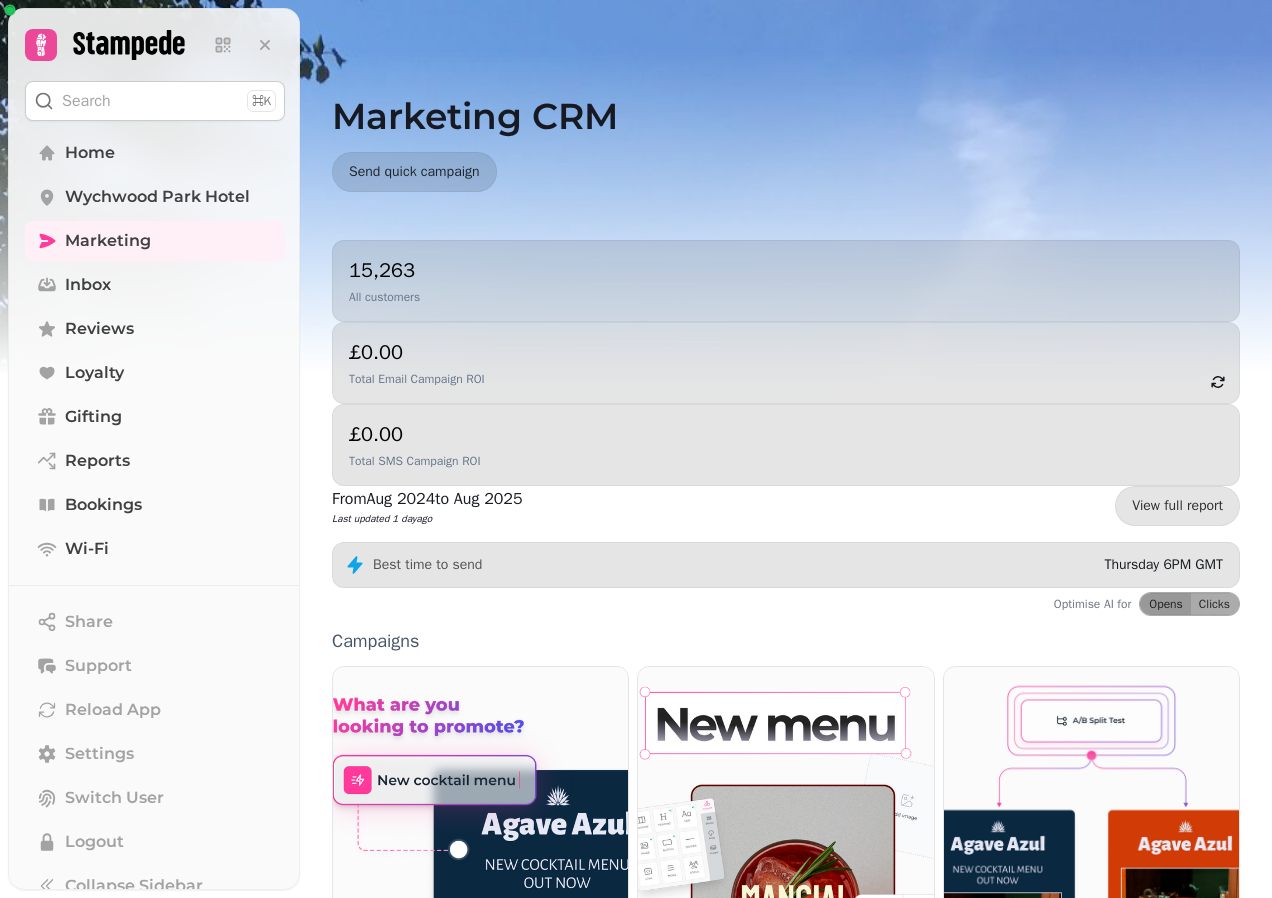 scroll, scrollTop: 328, scrollLeft: 0, axis: vertical 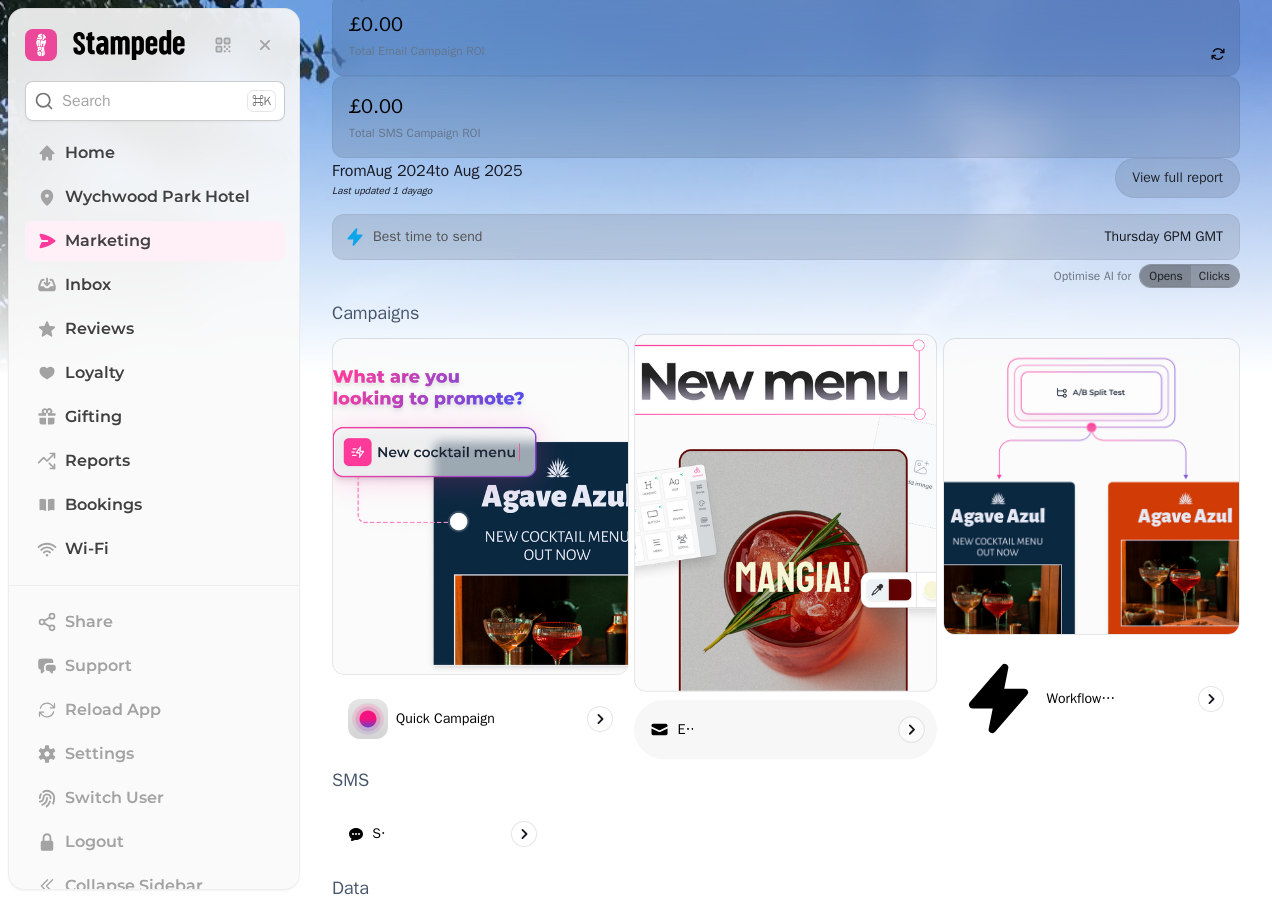 click 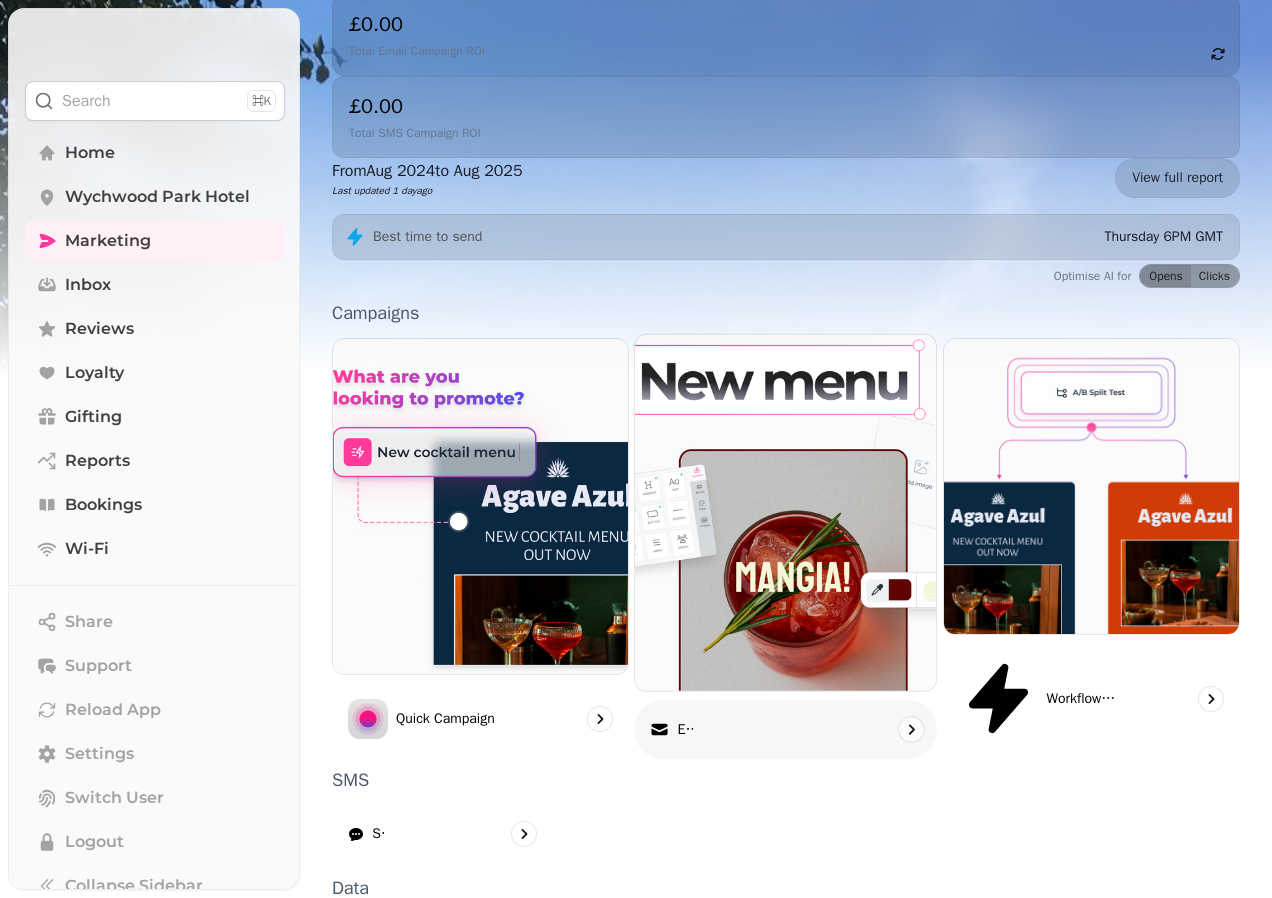 scroll, scrollTop: 0, scrollLeft: 0, axis: both 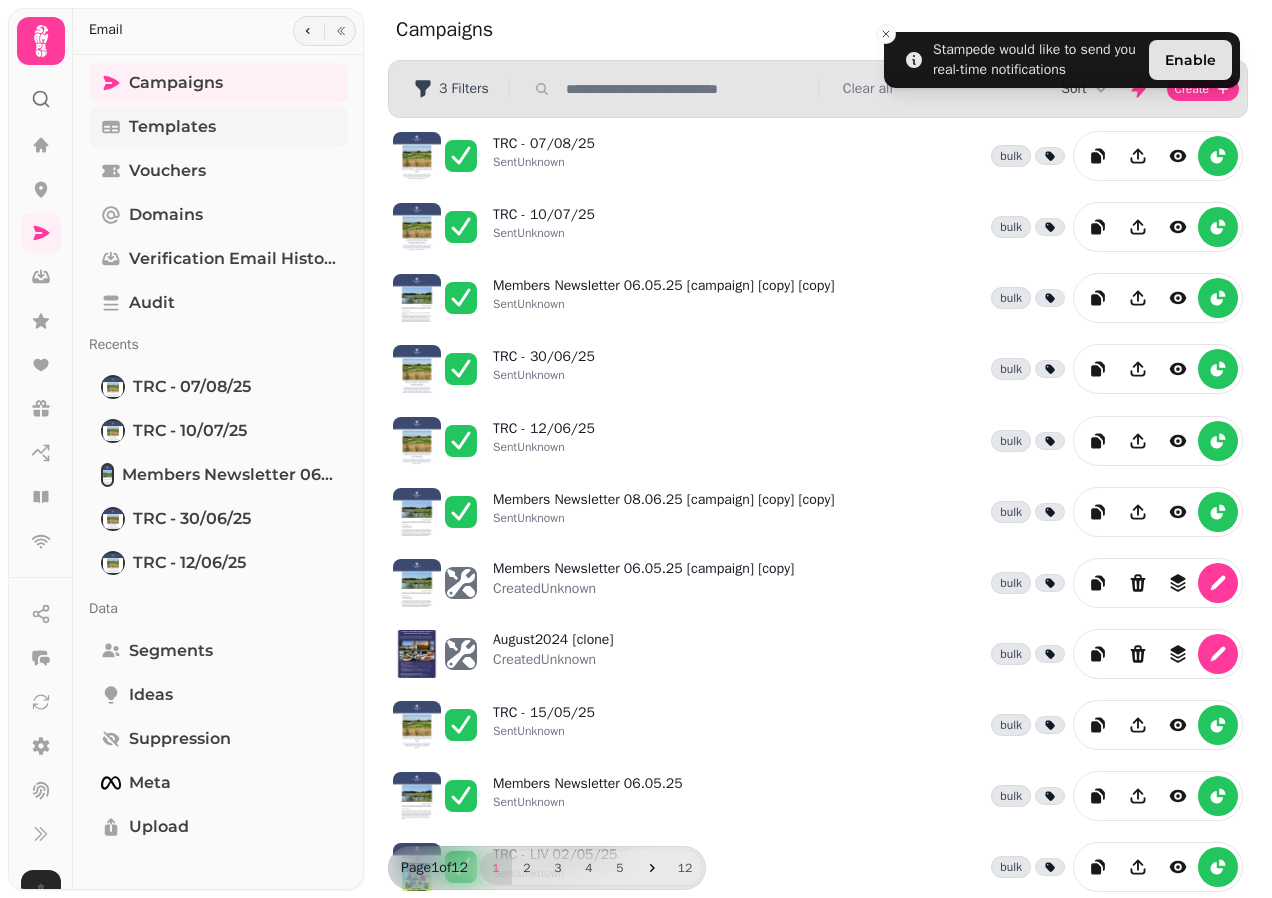 click on "Templates" at bounding box center (172, 127) 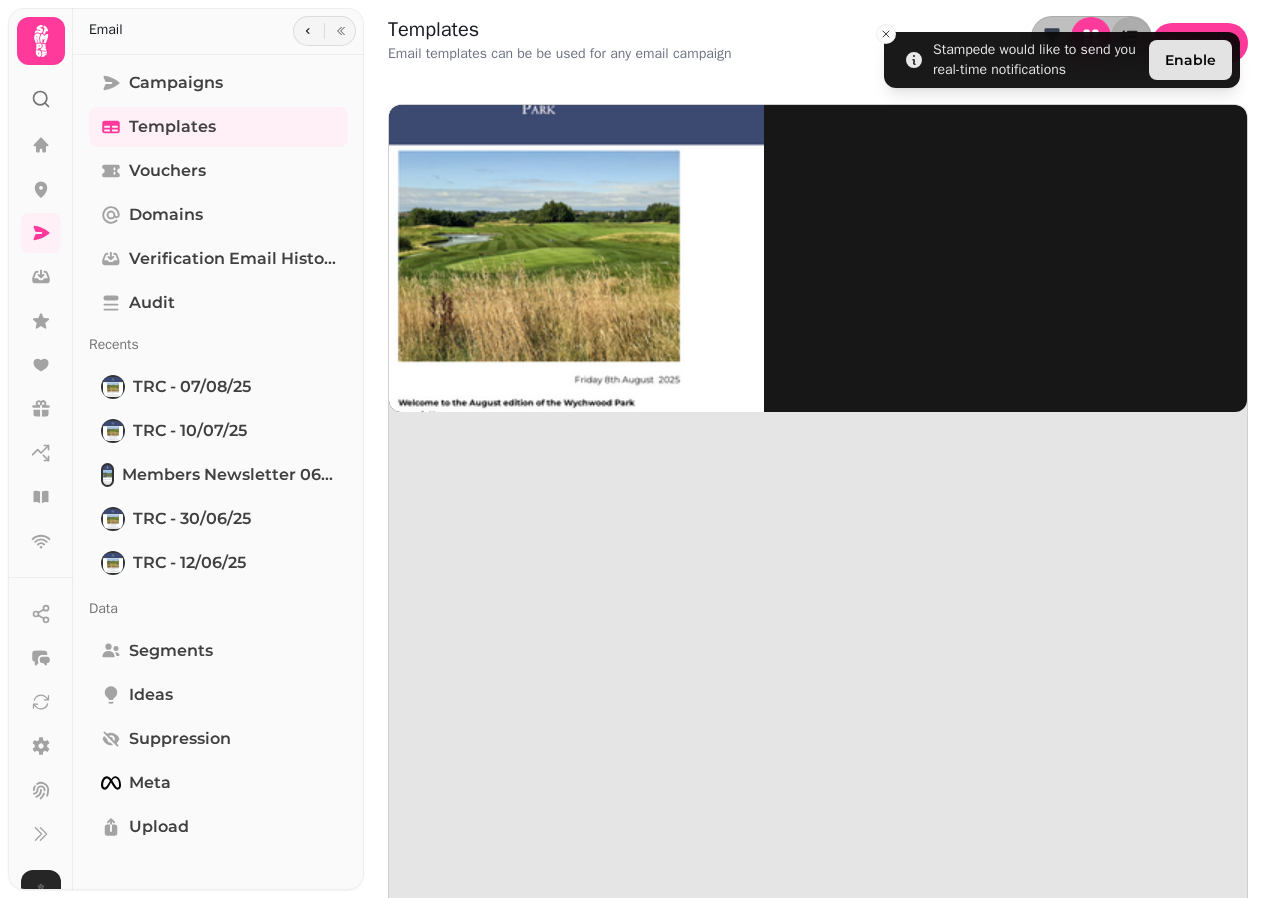 click 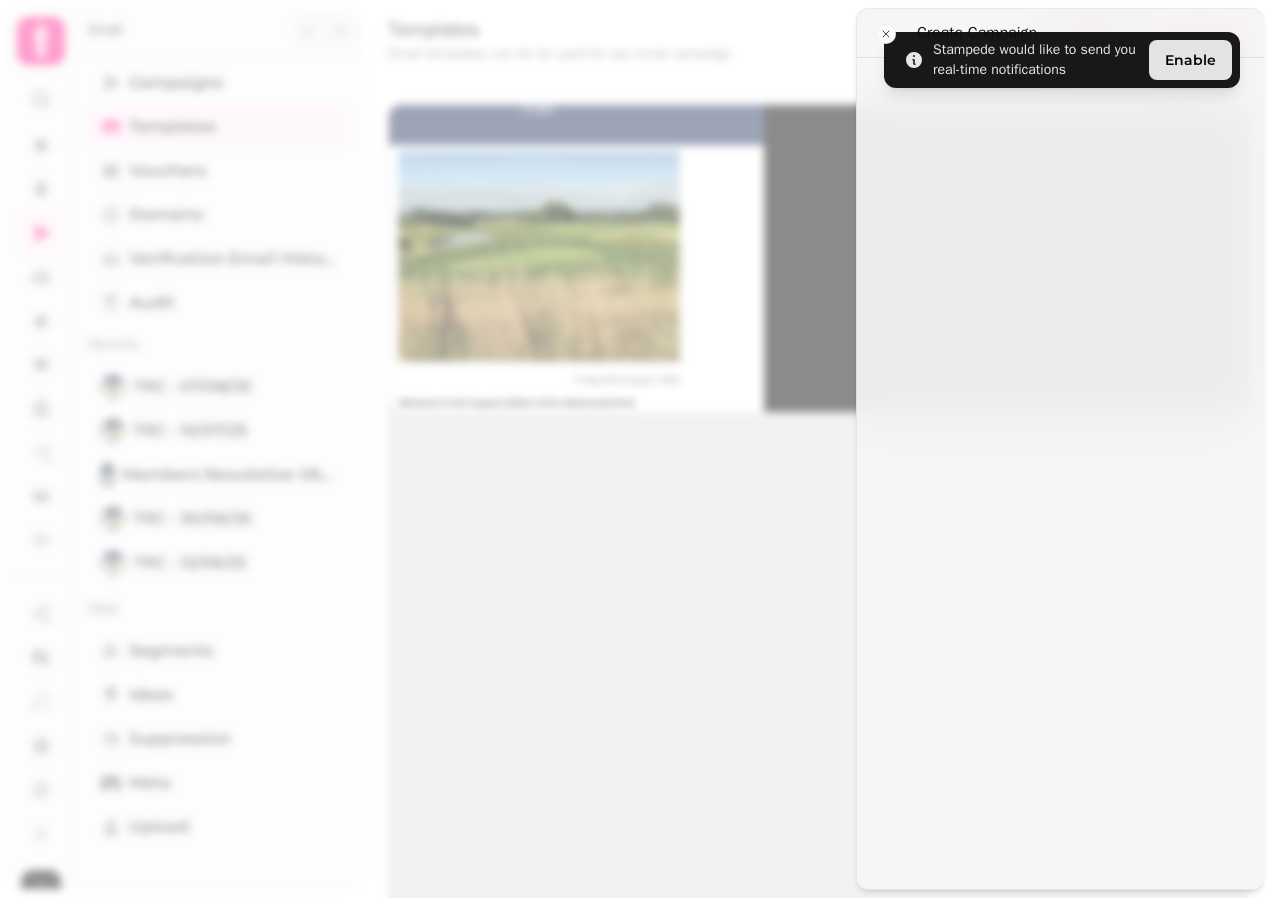 select on "**********" 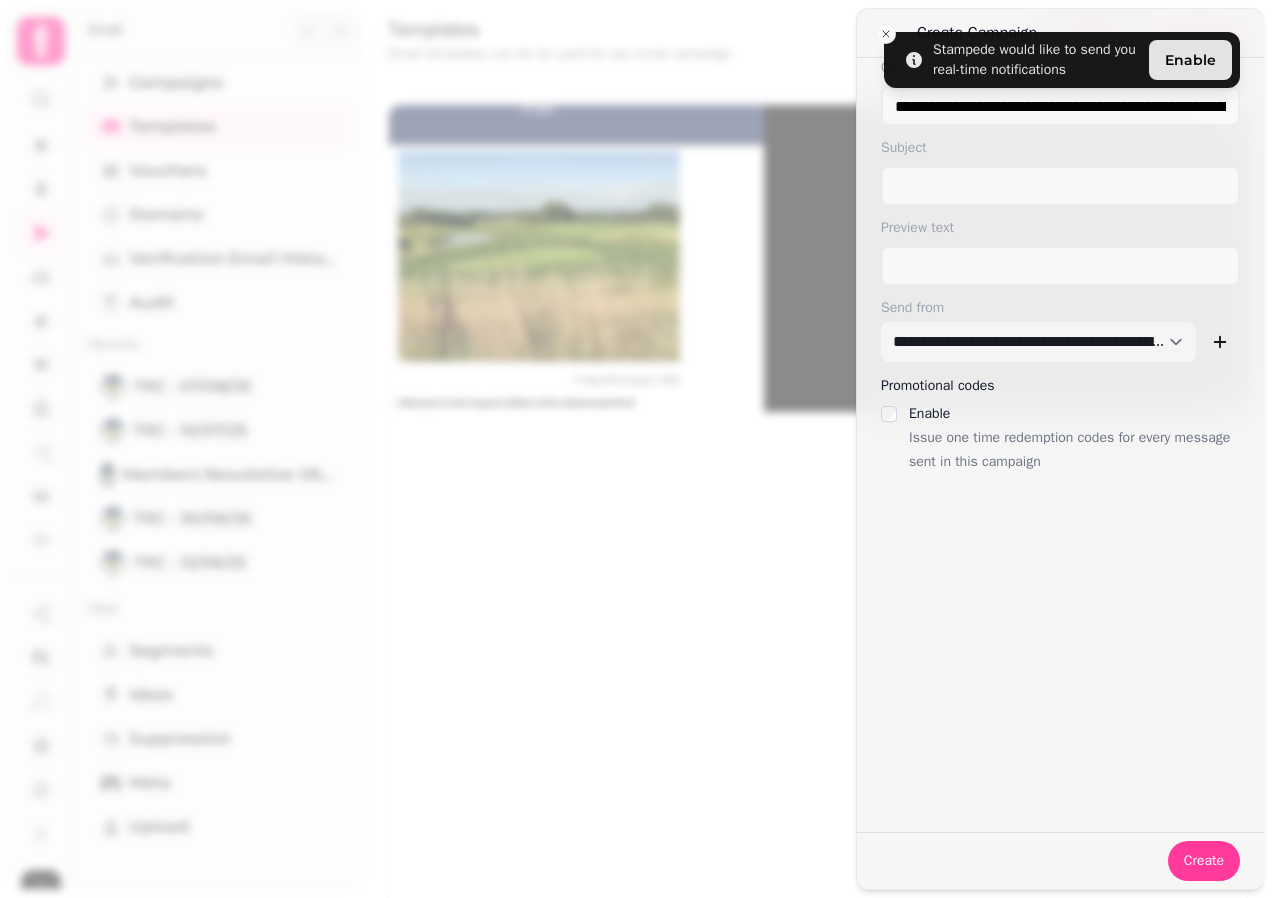 click on "Campaign Name" at bounding box center (1060, 68) 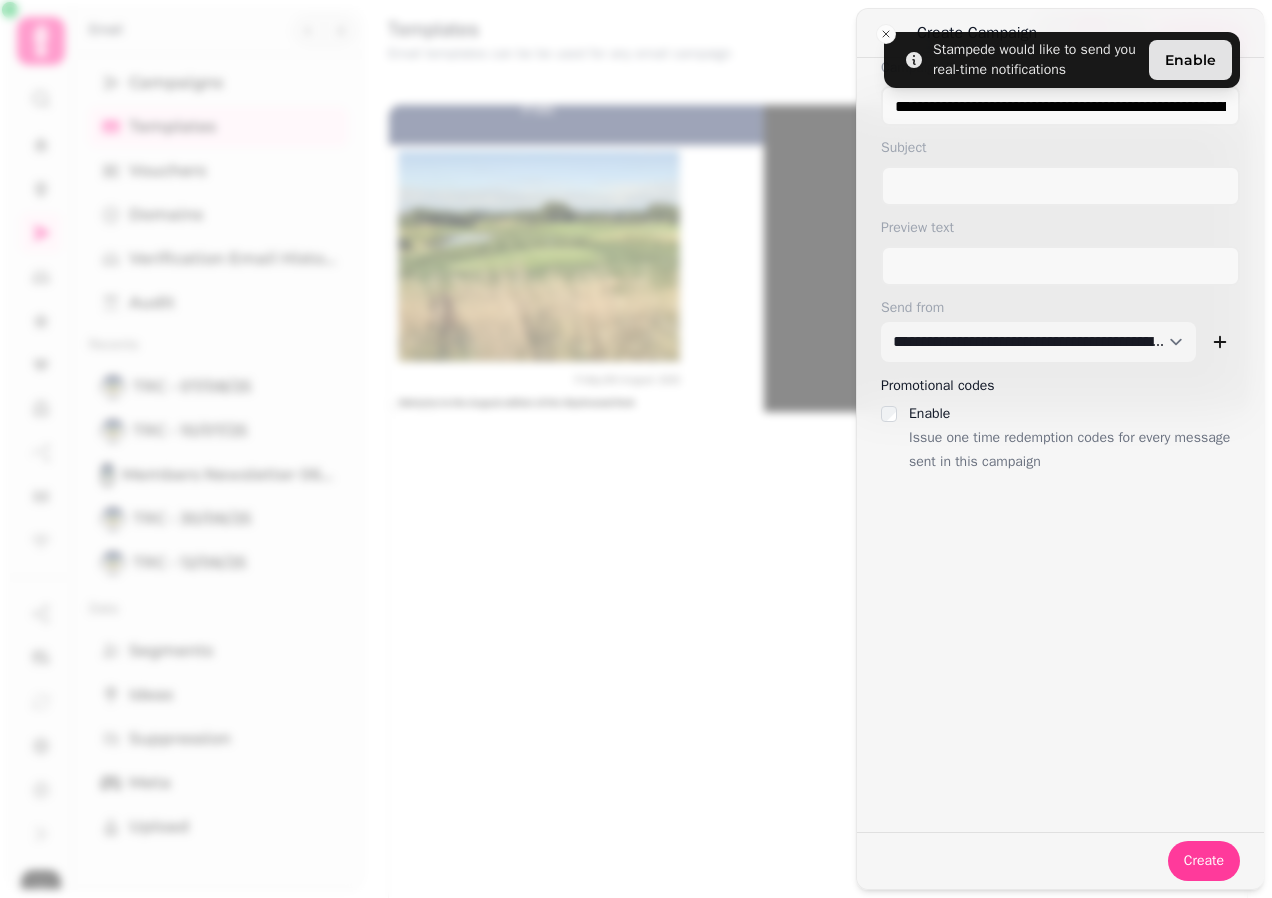 click on "Campaign Name" at bounding box center [1060, 68] 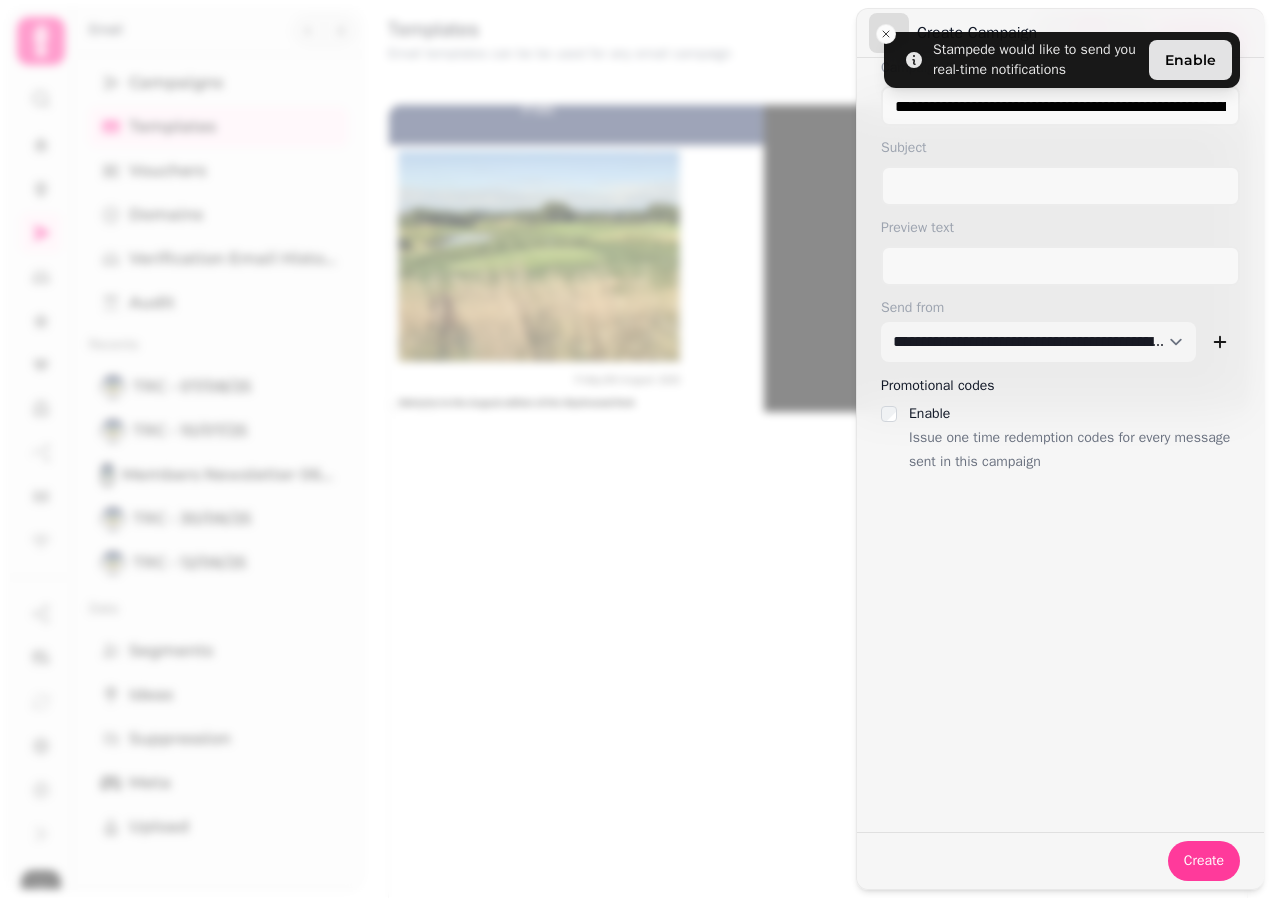 click 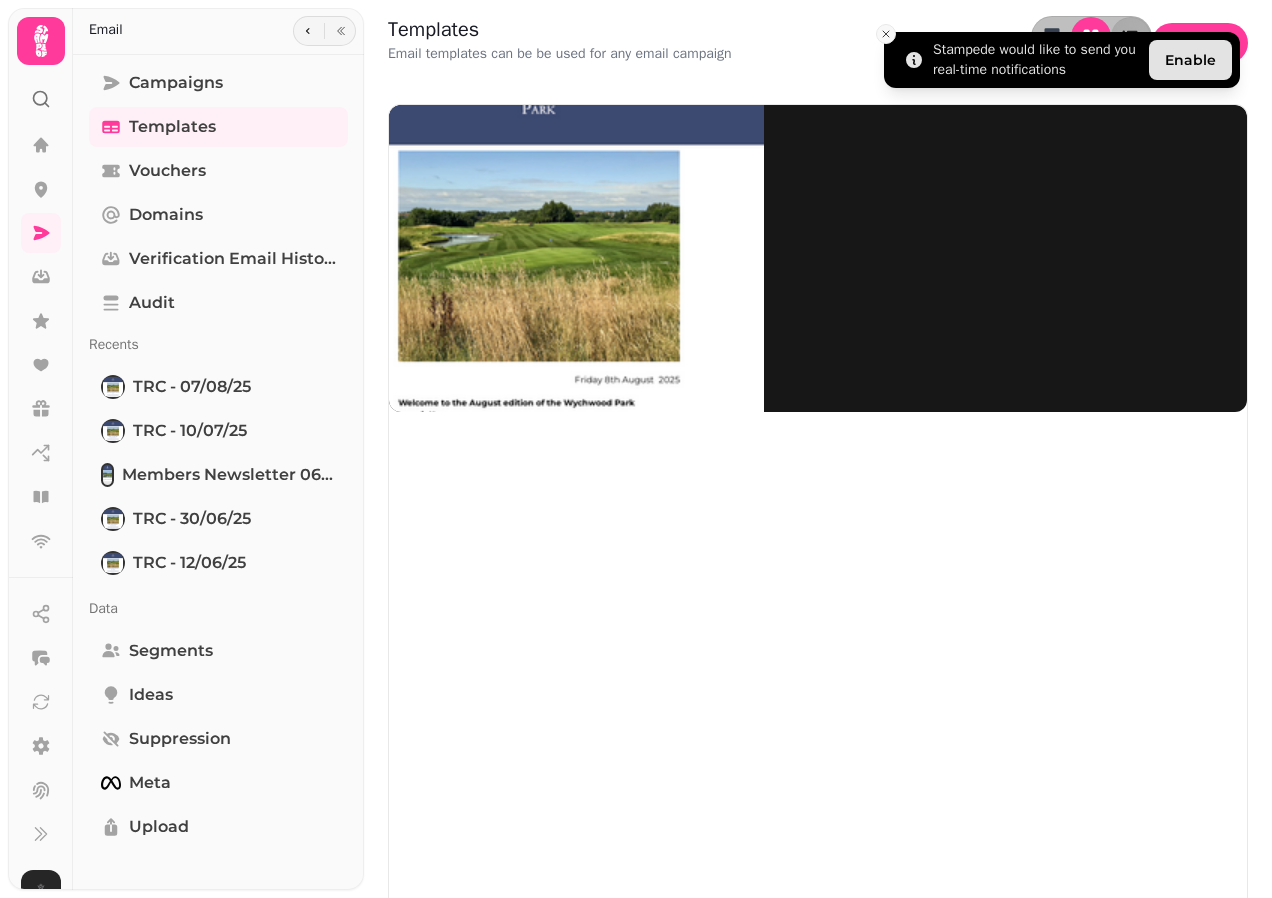 click at bounding box center (886, 34) 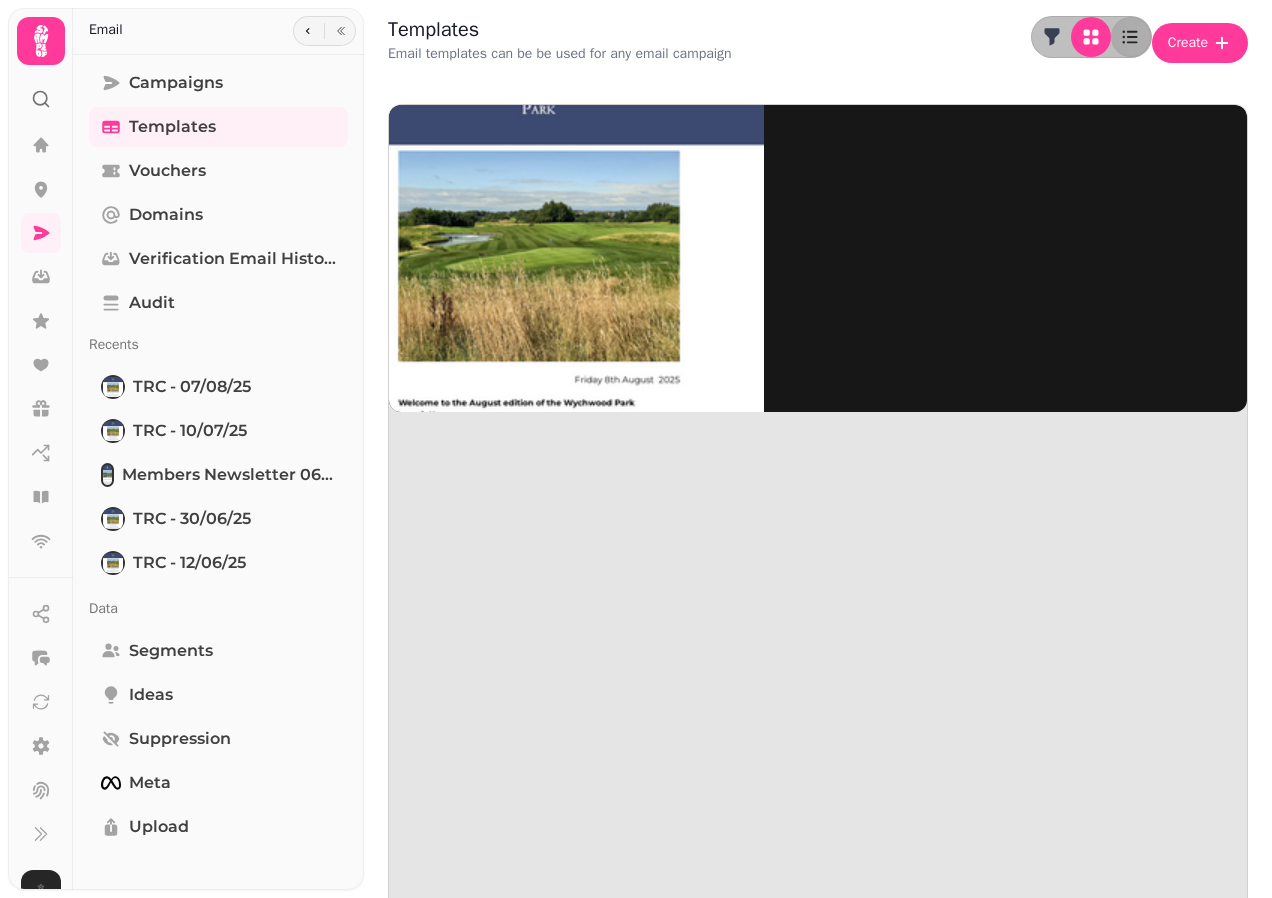 click 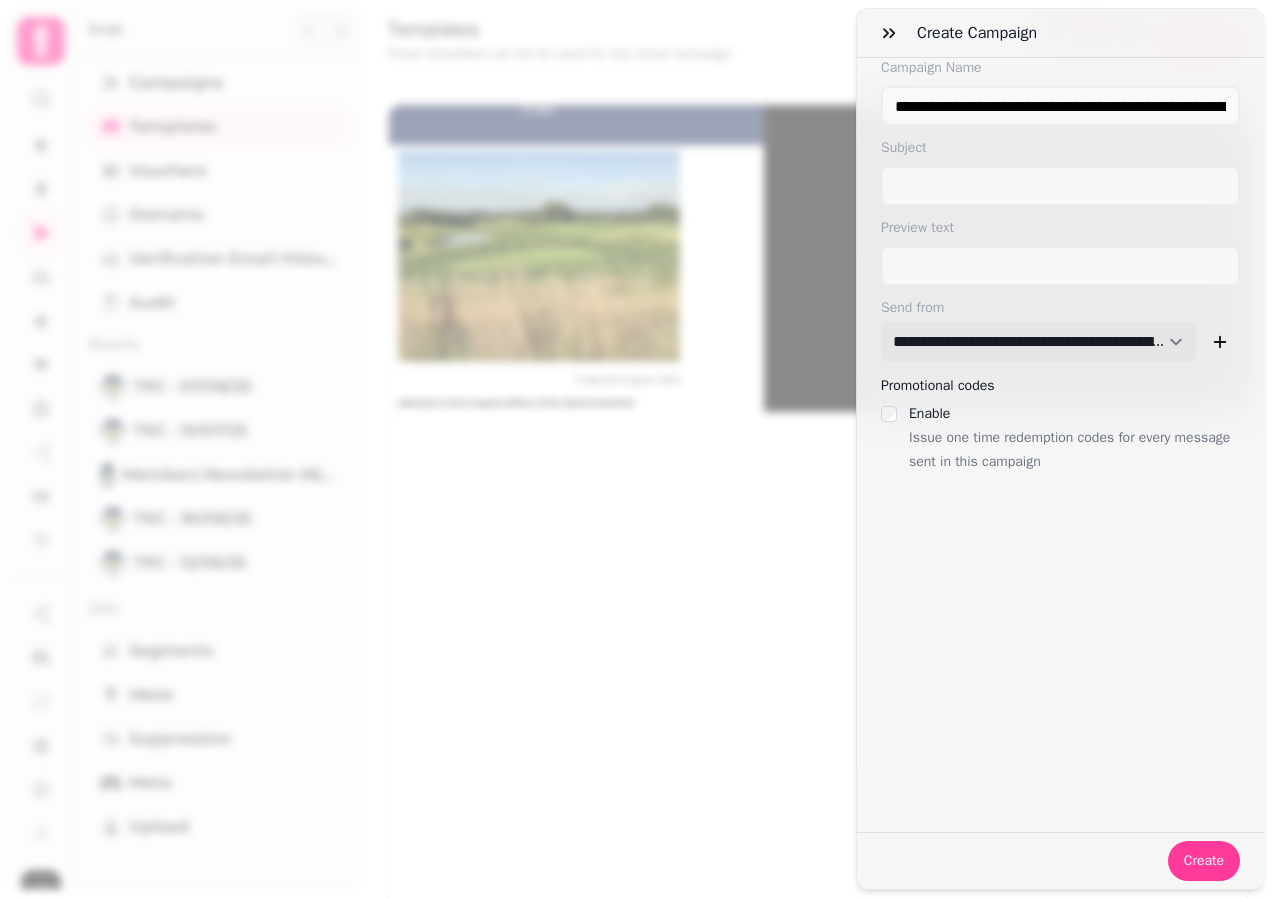 click on "**********" at bounding box center (1038, 342) 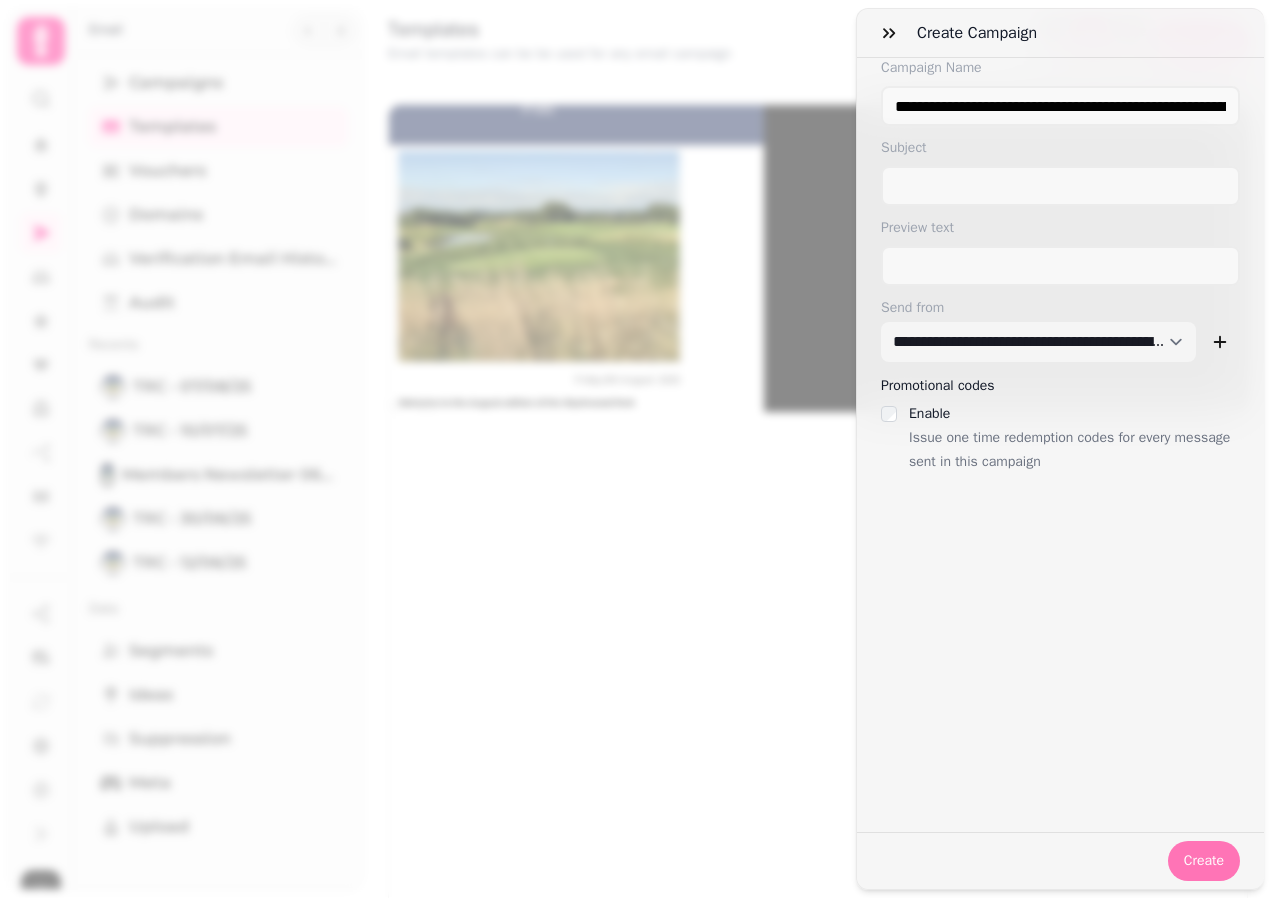 click on "Create" at bounding box center (1204, 861) 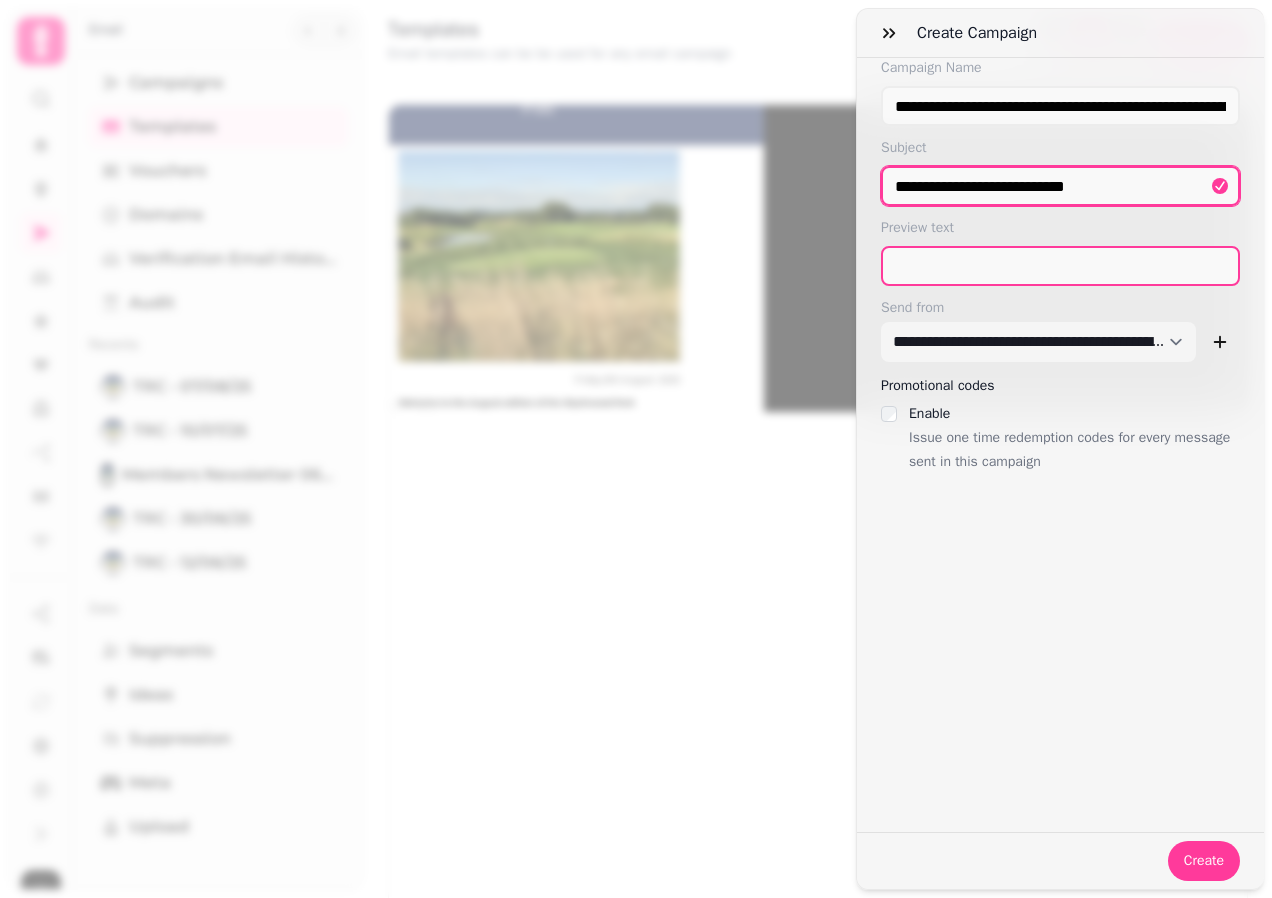 click on "**********" at bounding box center [1060, 186] 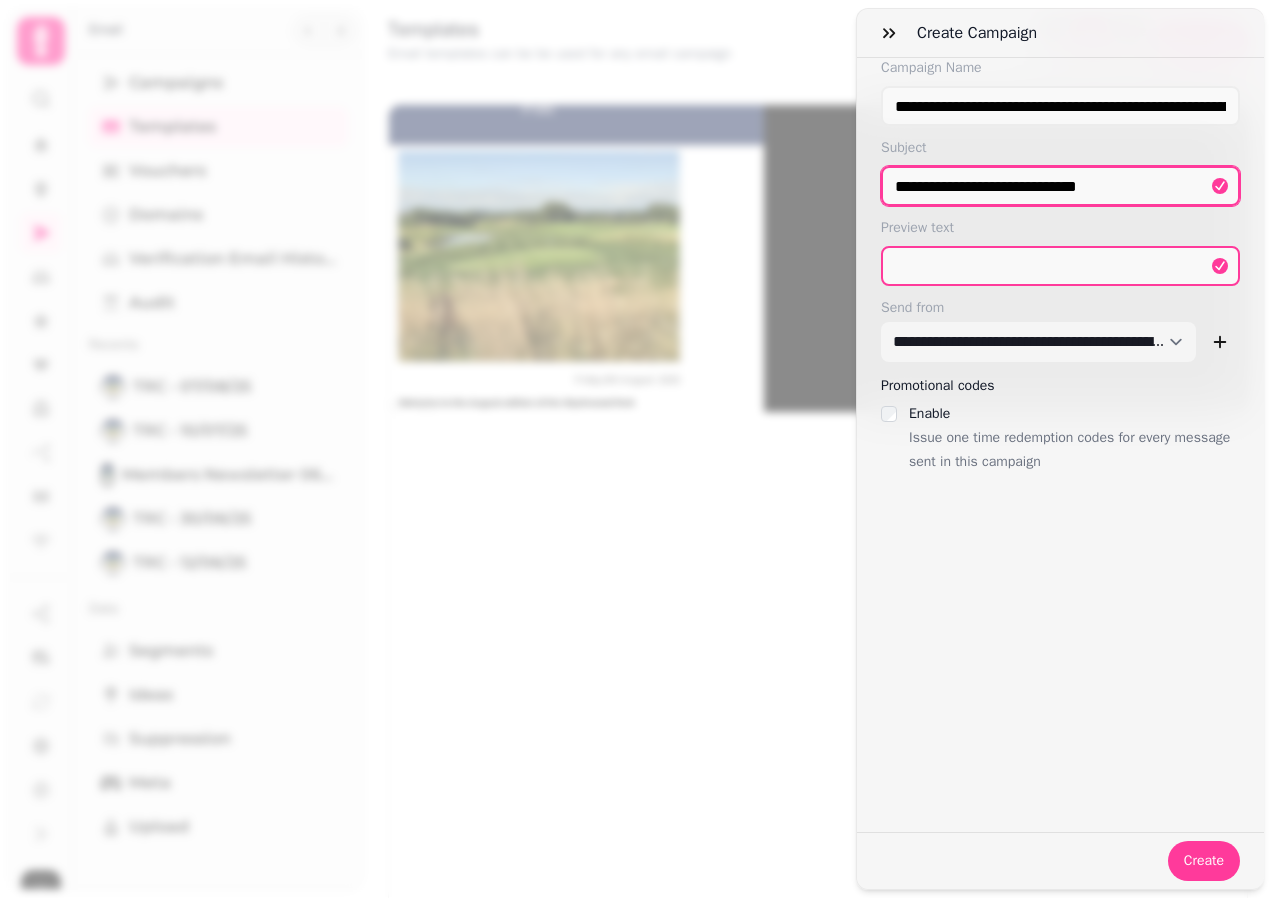 type on "**********" 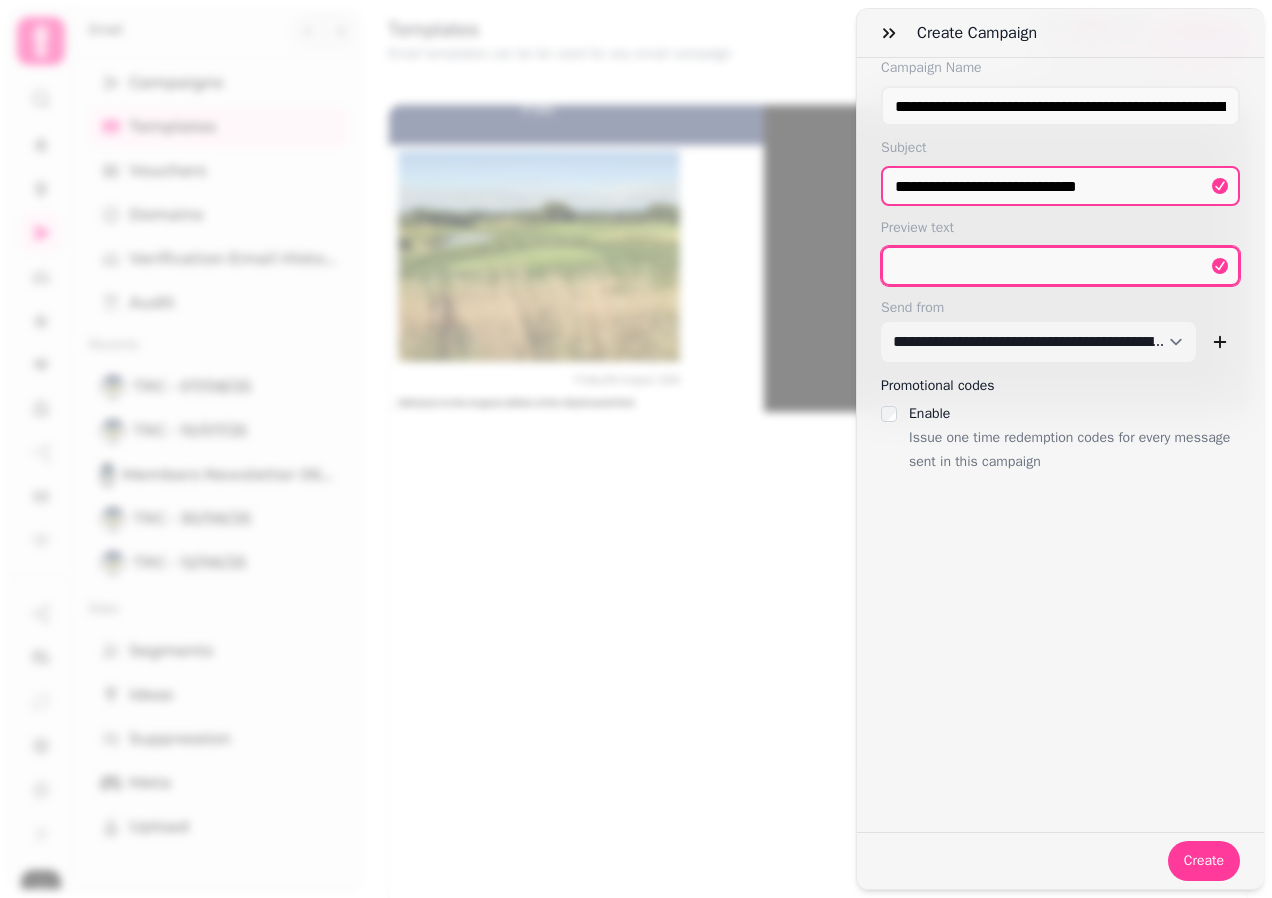 click at bounding box center [1060, 266] 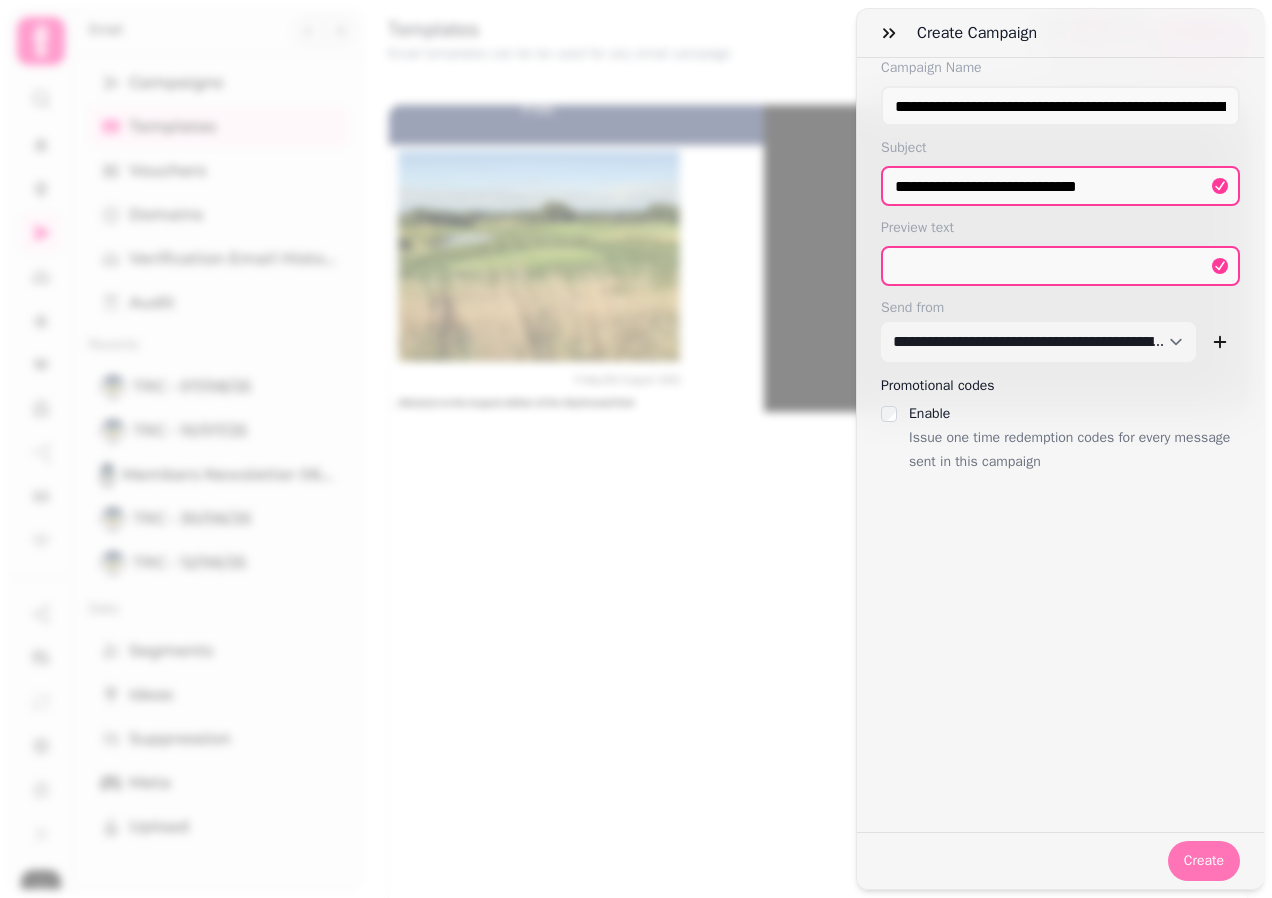 click on "Create" at bounding box center [1204, 861] 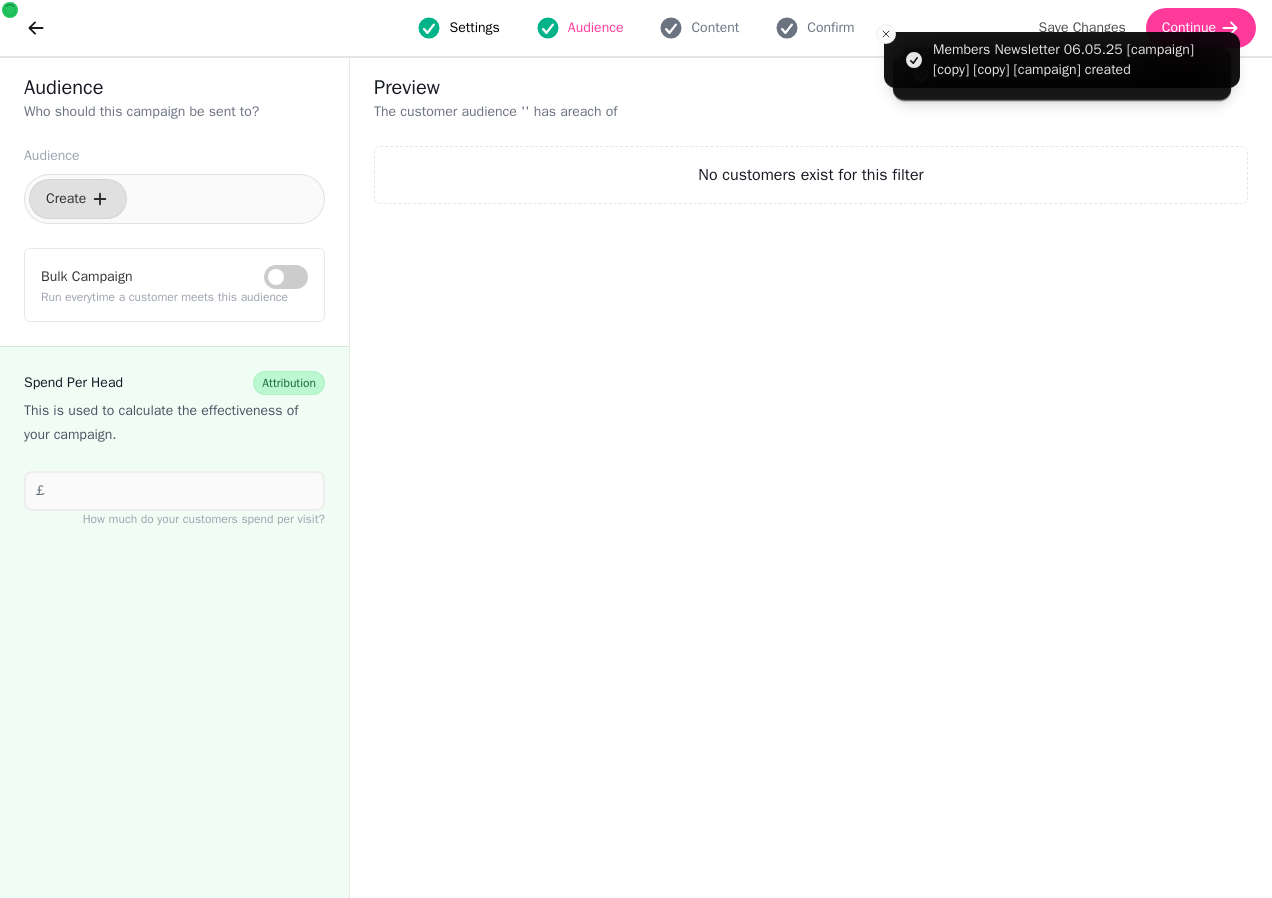 select on "***" 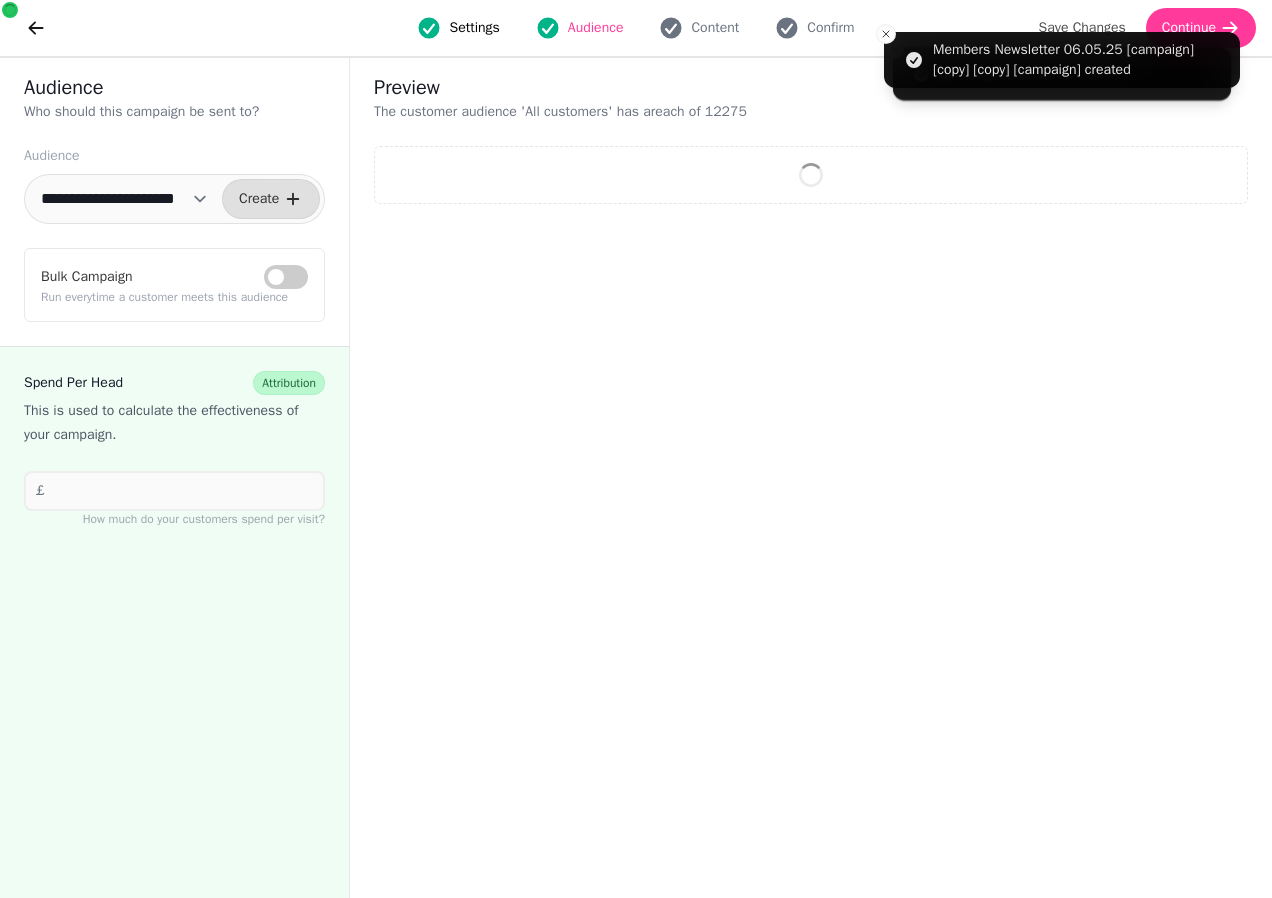select on "**" 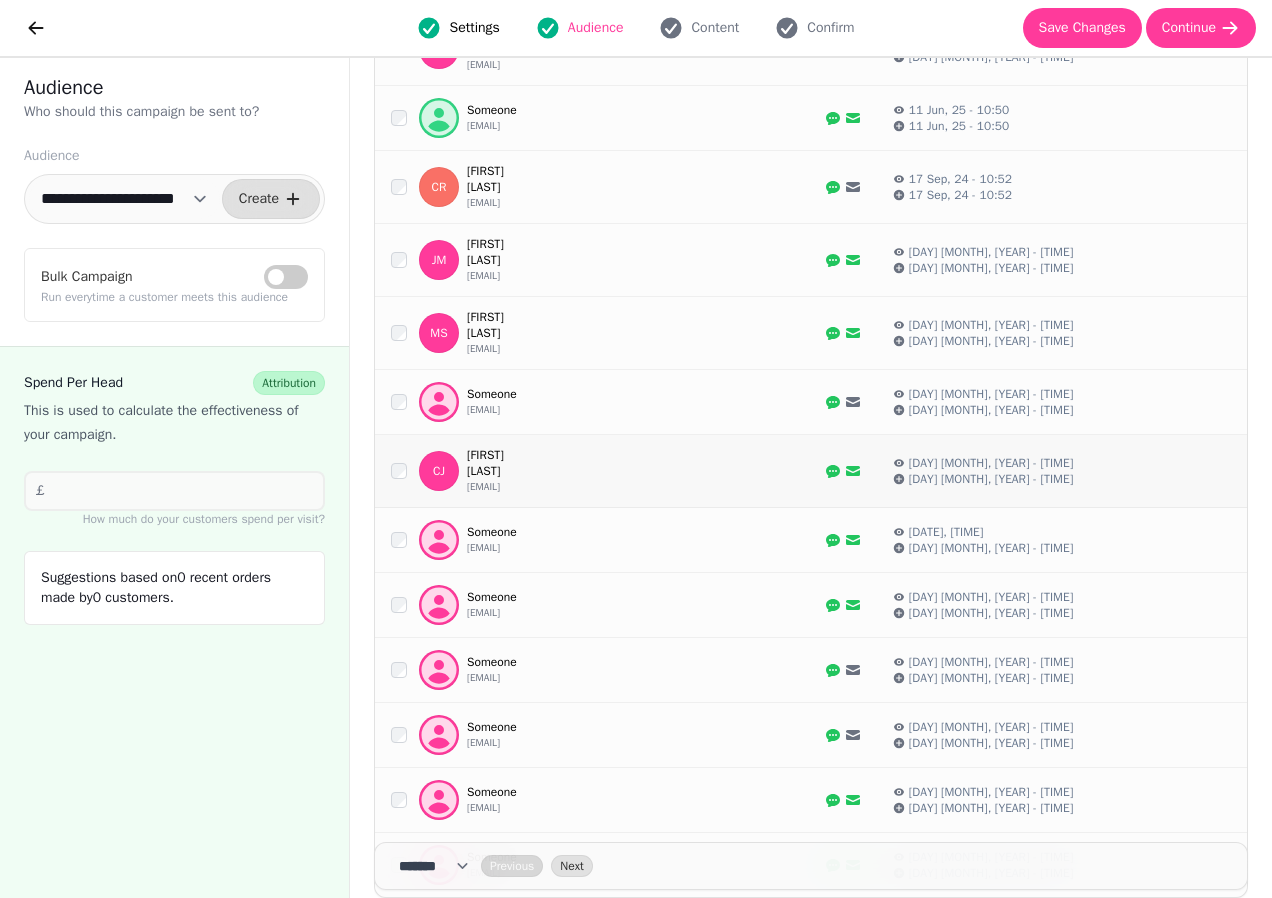 scroll, scrollTop: 0, scrollLeft: 0, axis: both 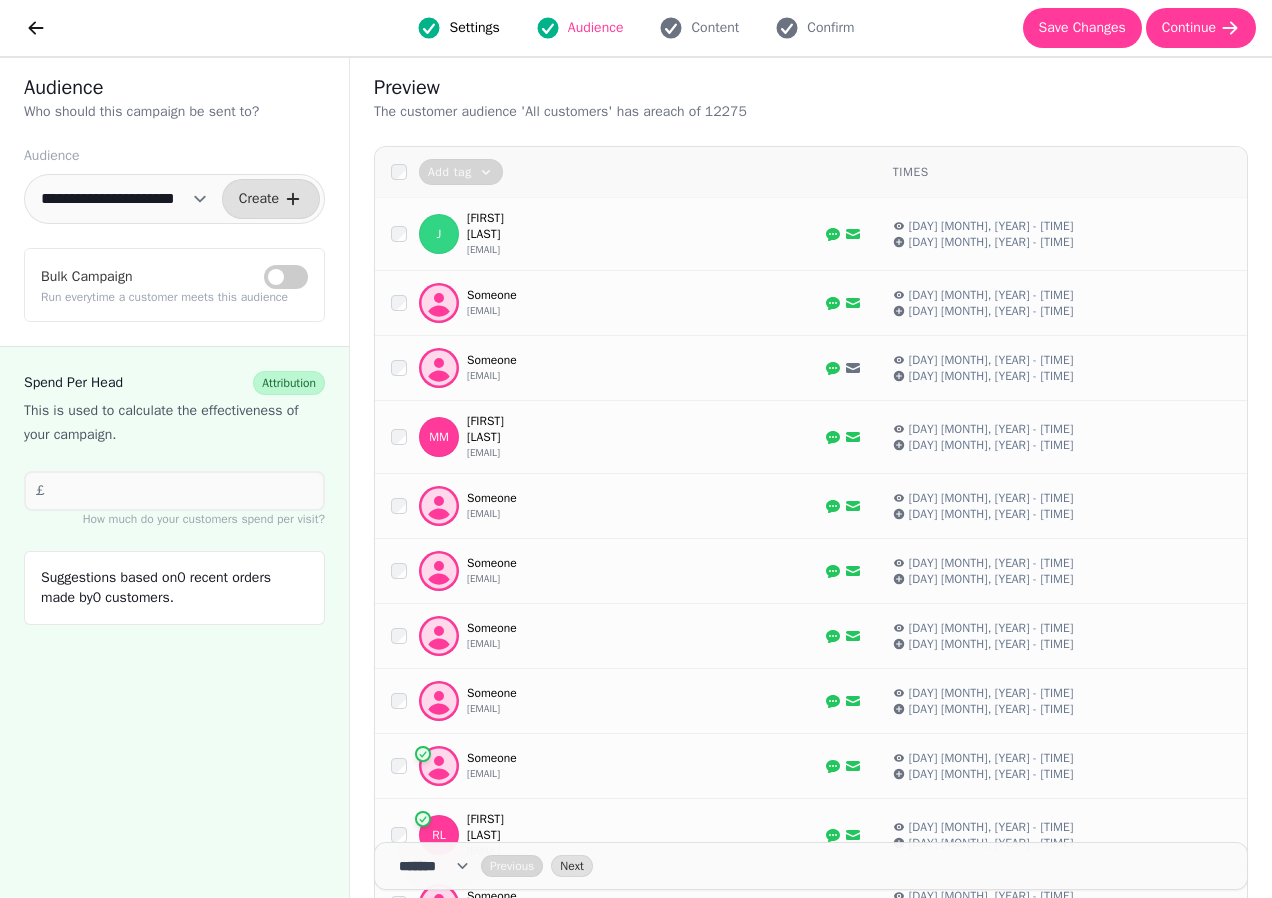 click on "**********" at bounding box center (124, 199) 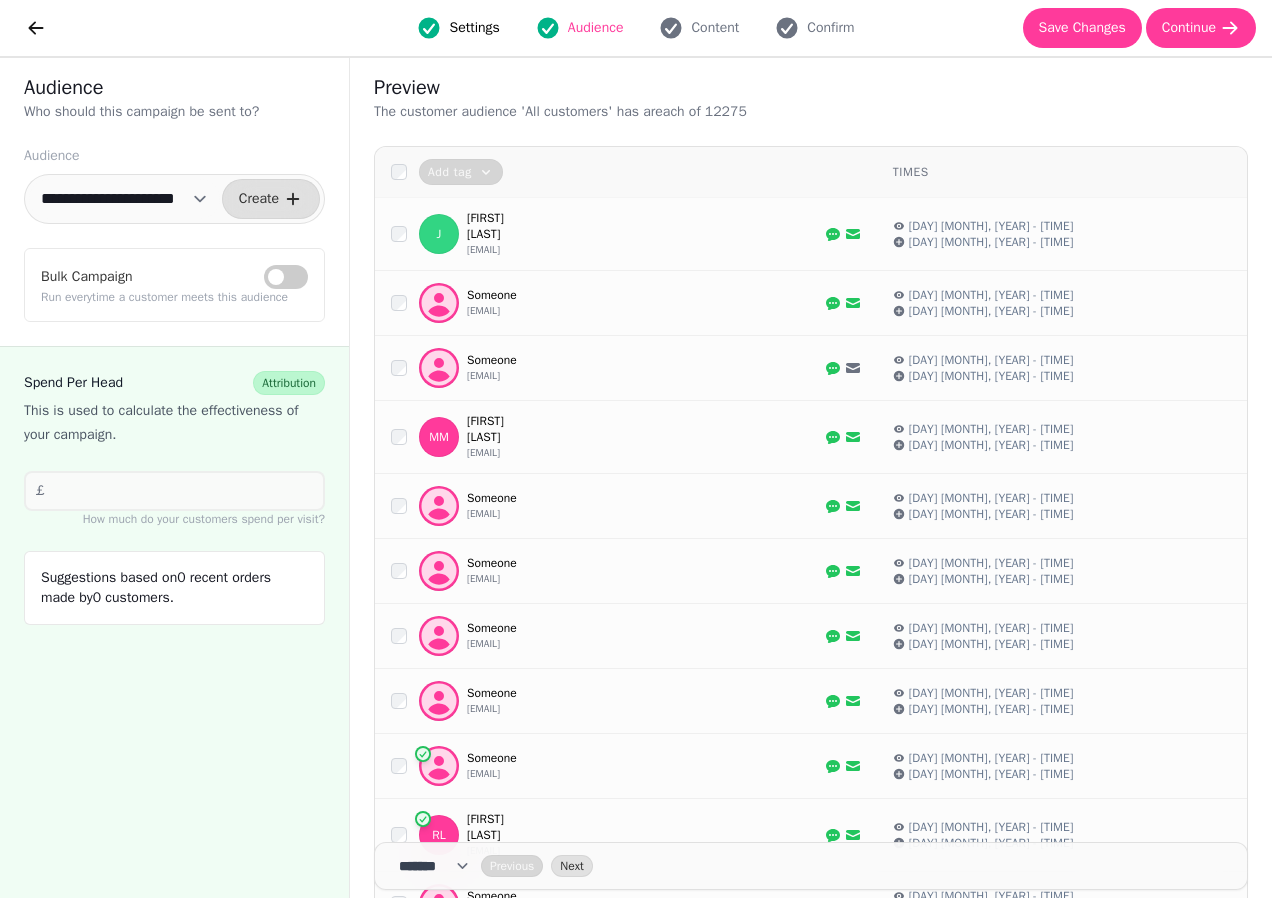 select on "**********" 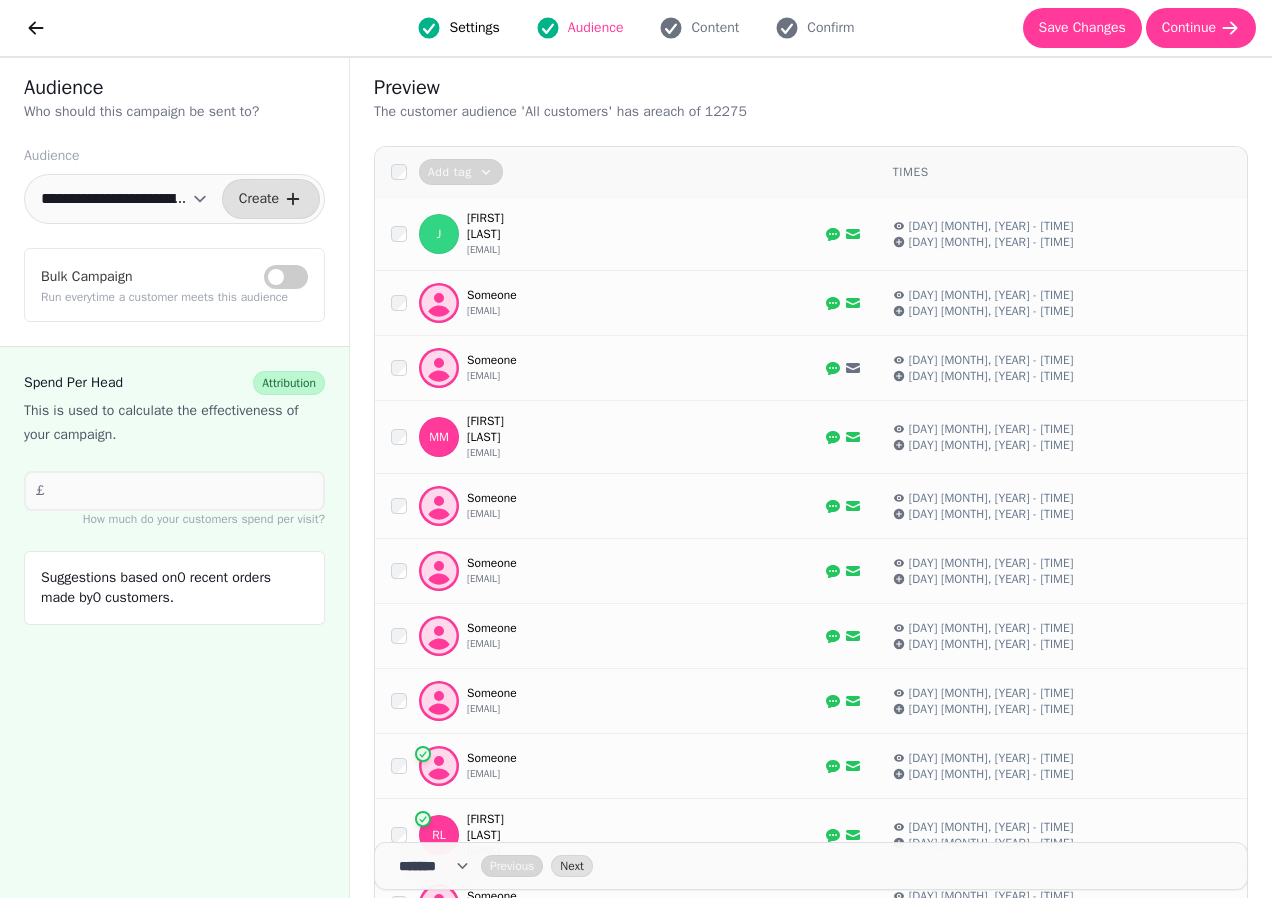 click on "**********" at bounding box center [124, 199] 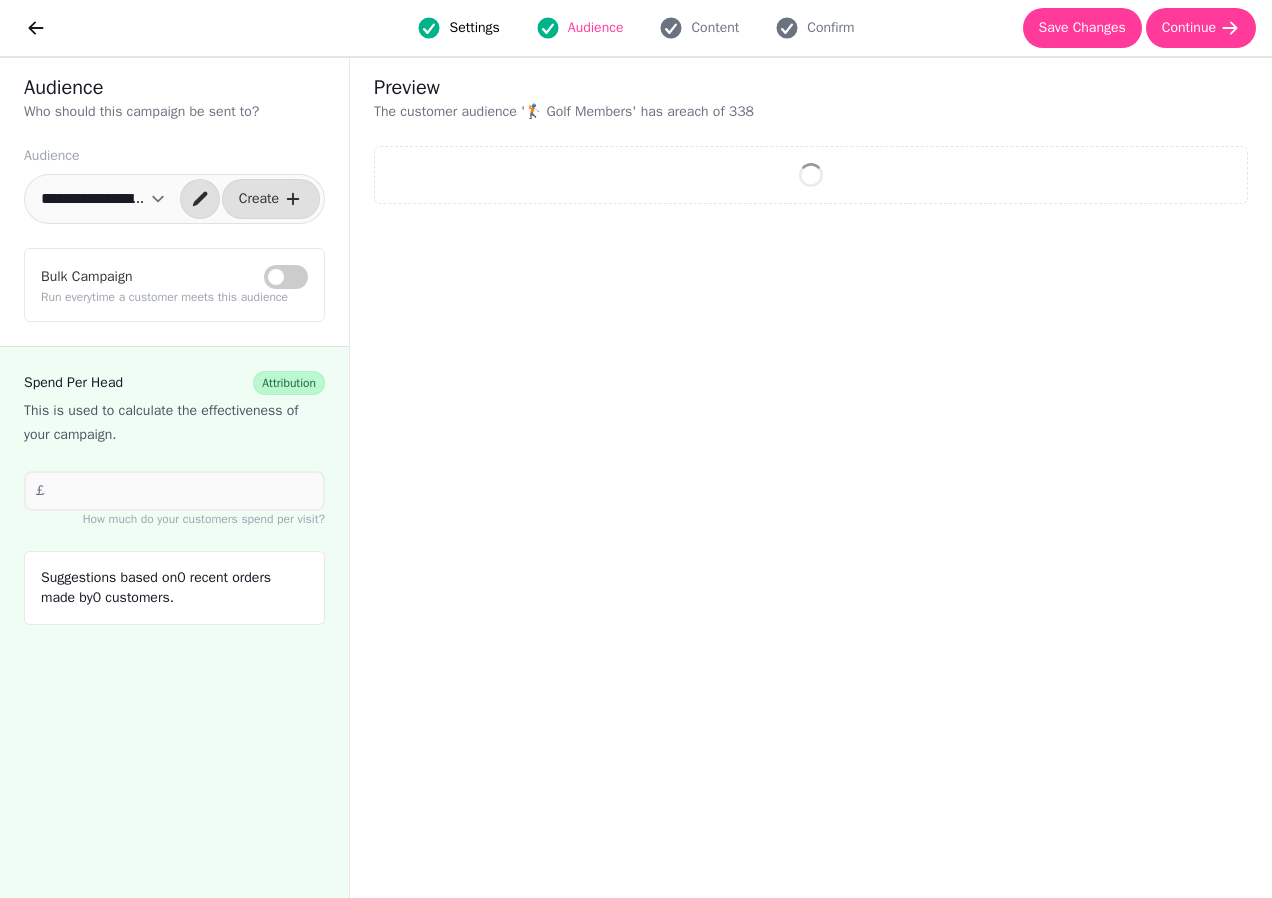select on "**" 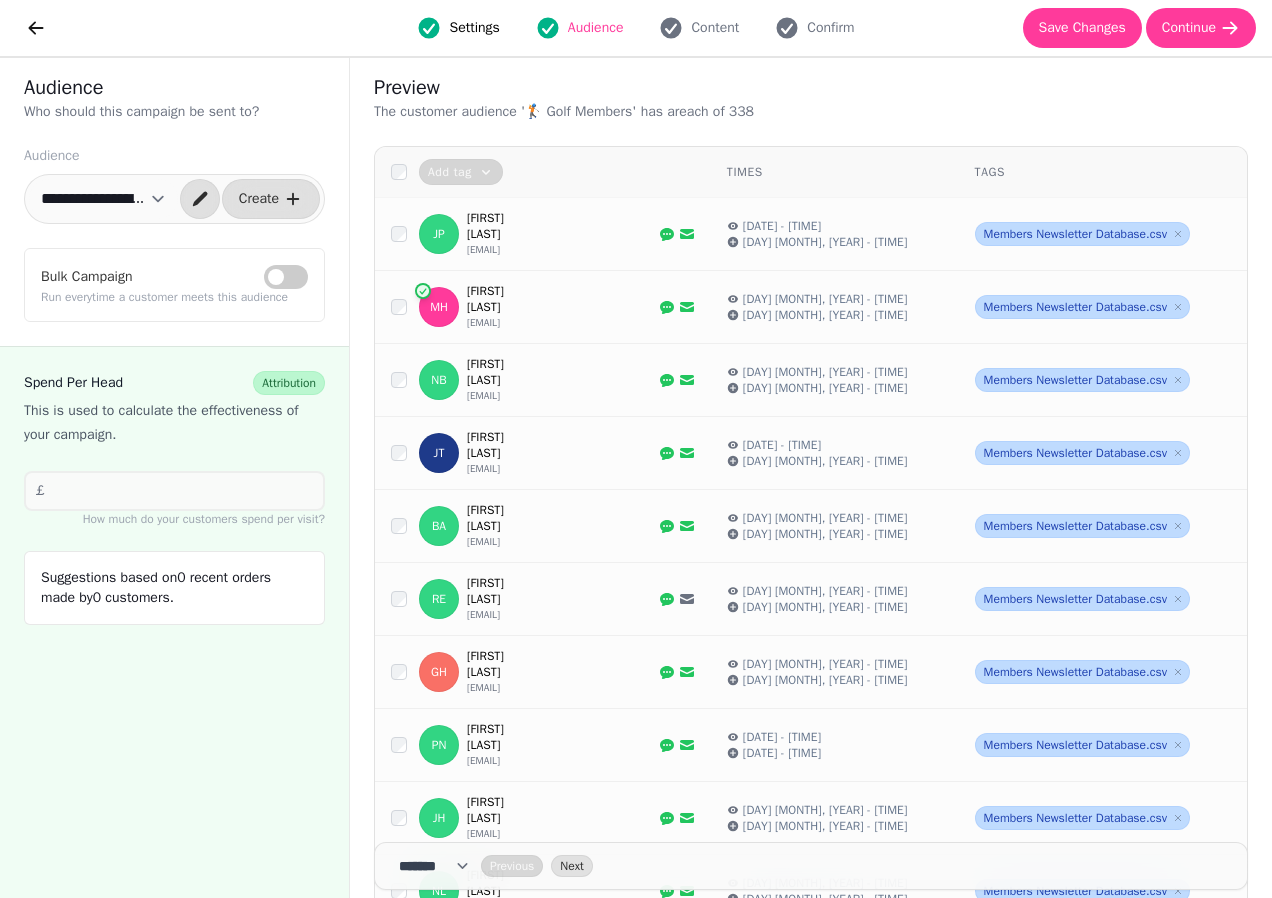 click on "**********" at bounding box center (103, 199) 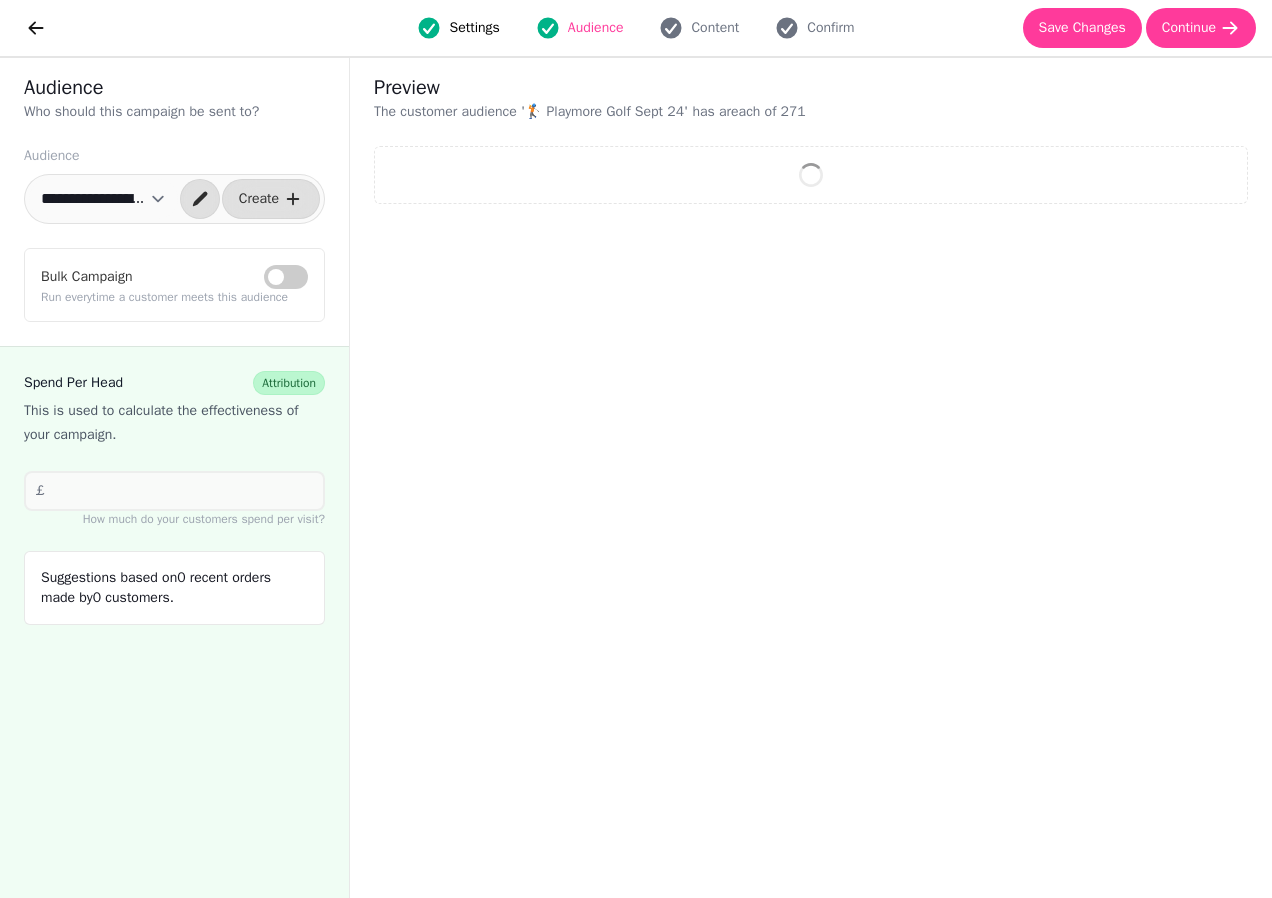 select on "**" 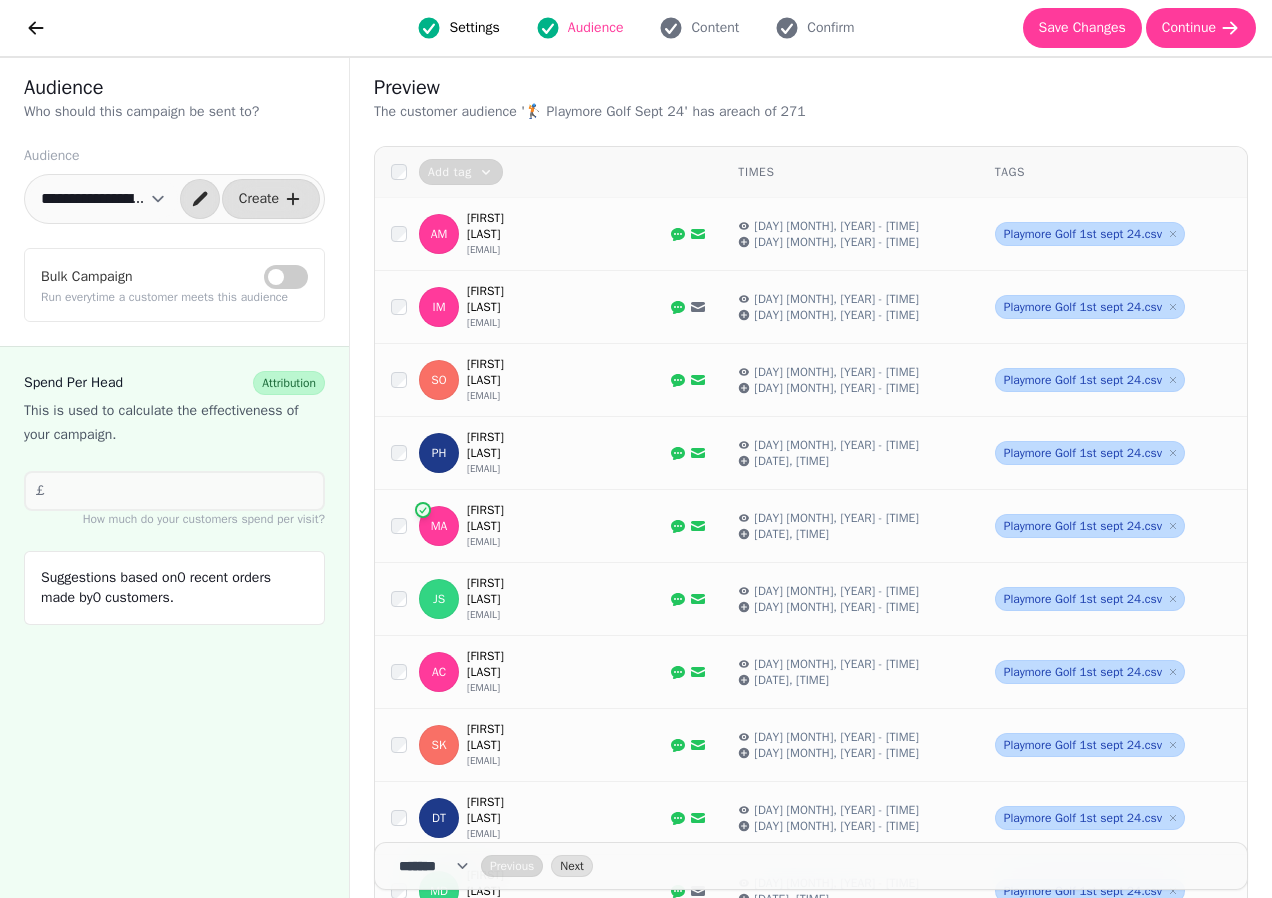 click on "**********" at bounding box center (103, 199) 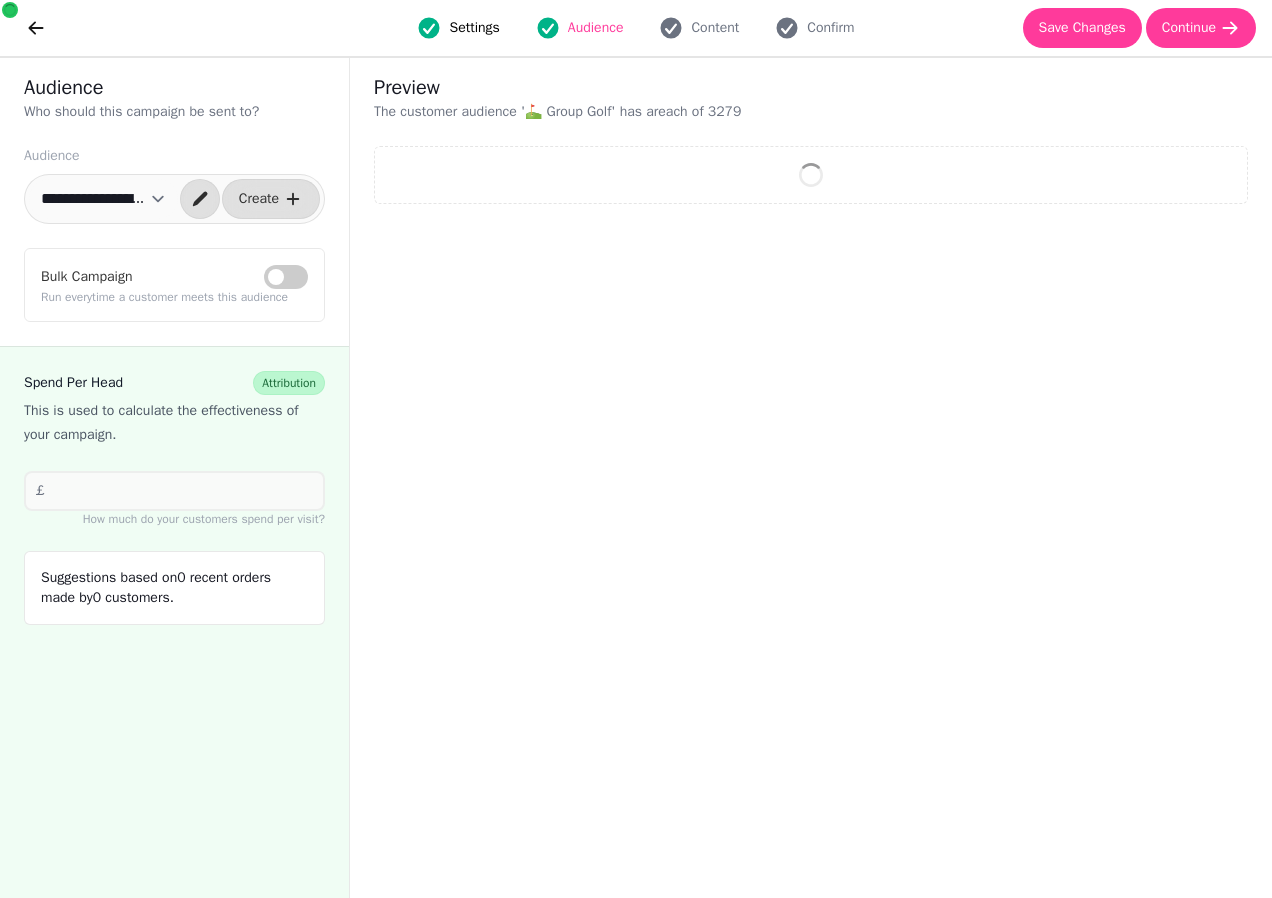 click on "**********" at bounding box center (103, 199) 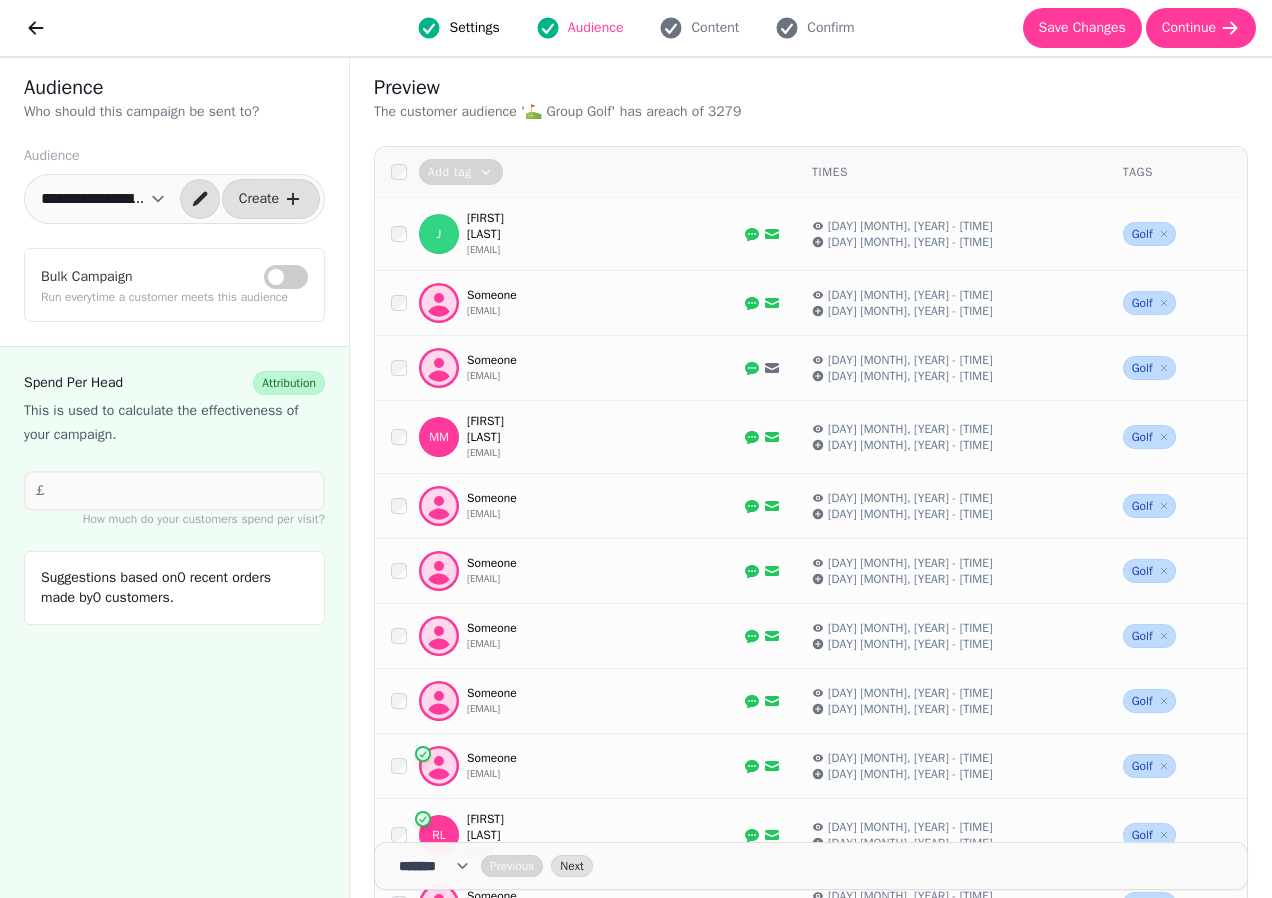 select on "**********" 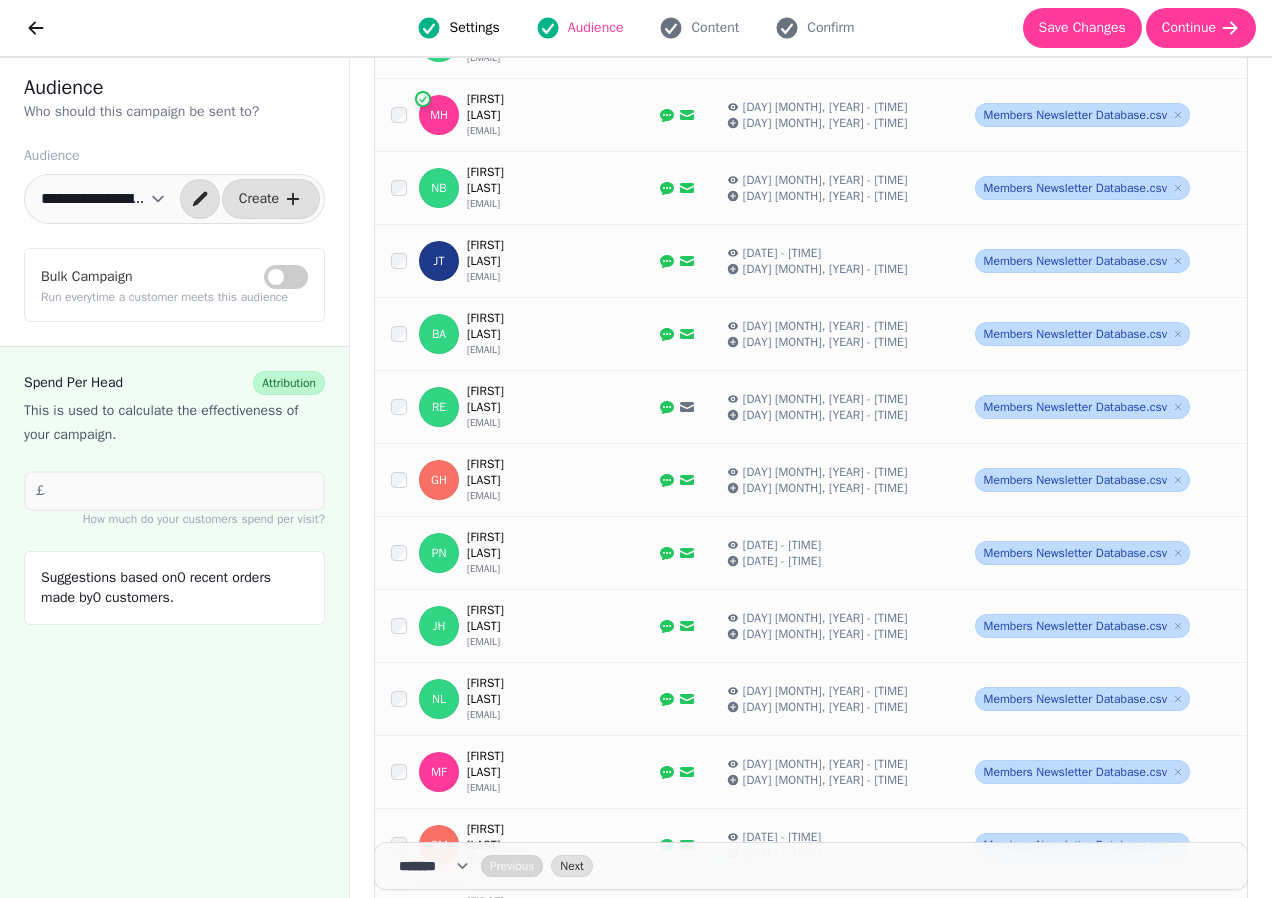 scroll, scrollTop: 29, scrollLeft: 0, axis: vertical 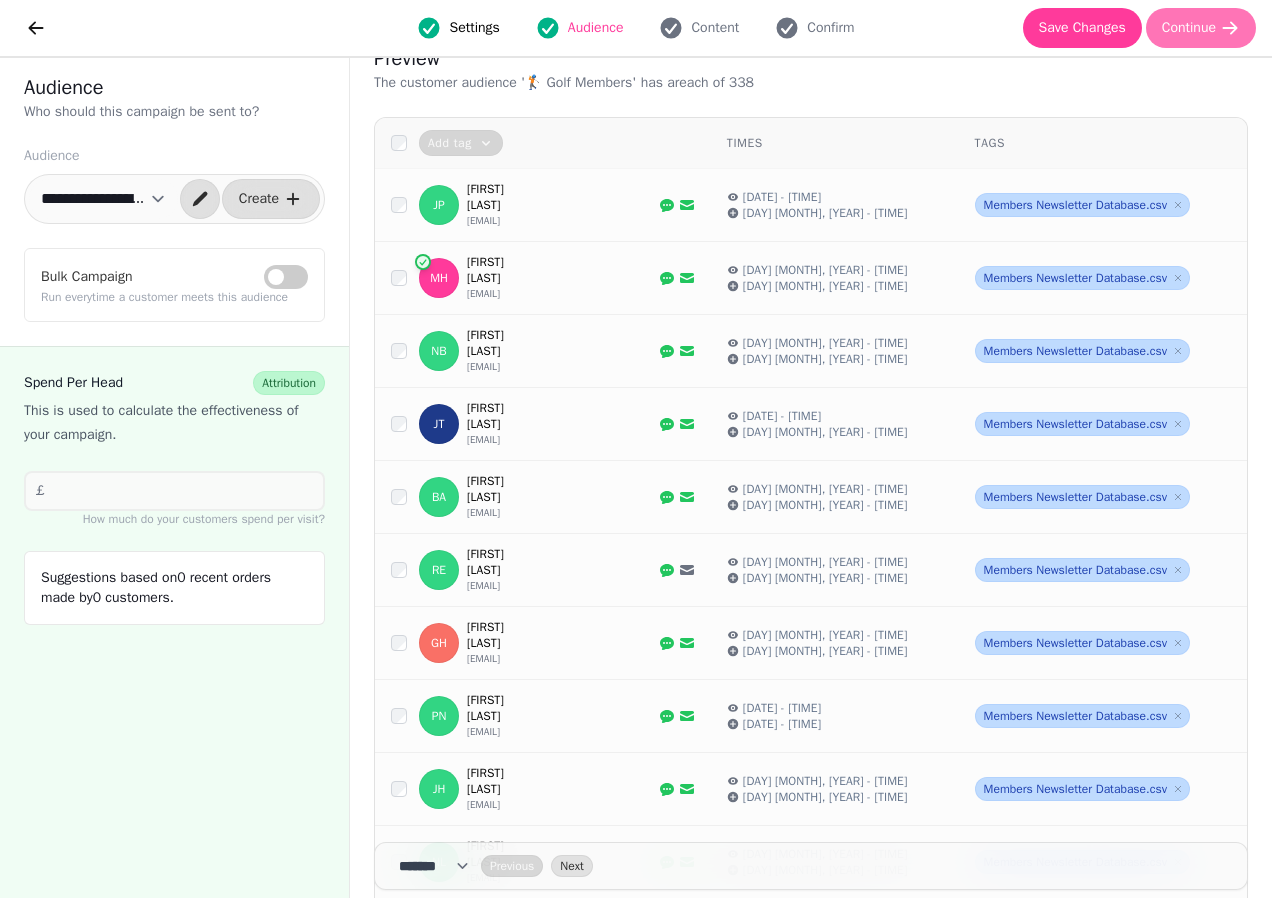click on "Continue" at bounding box center (1189, 28) 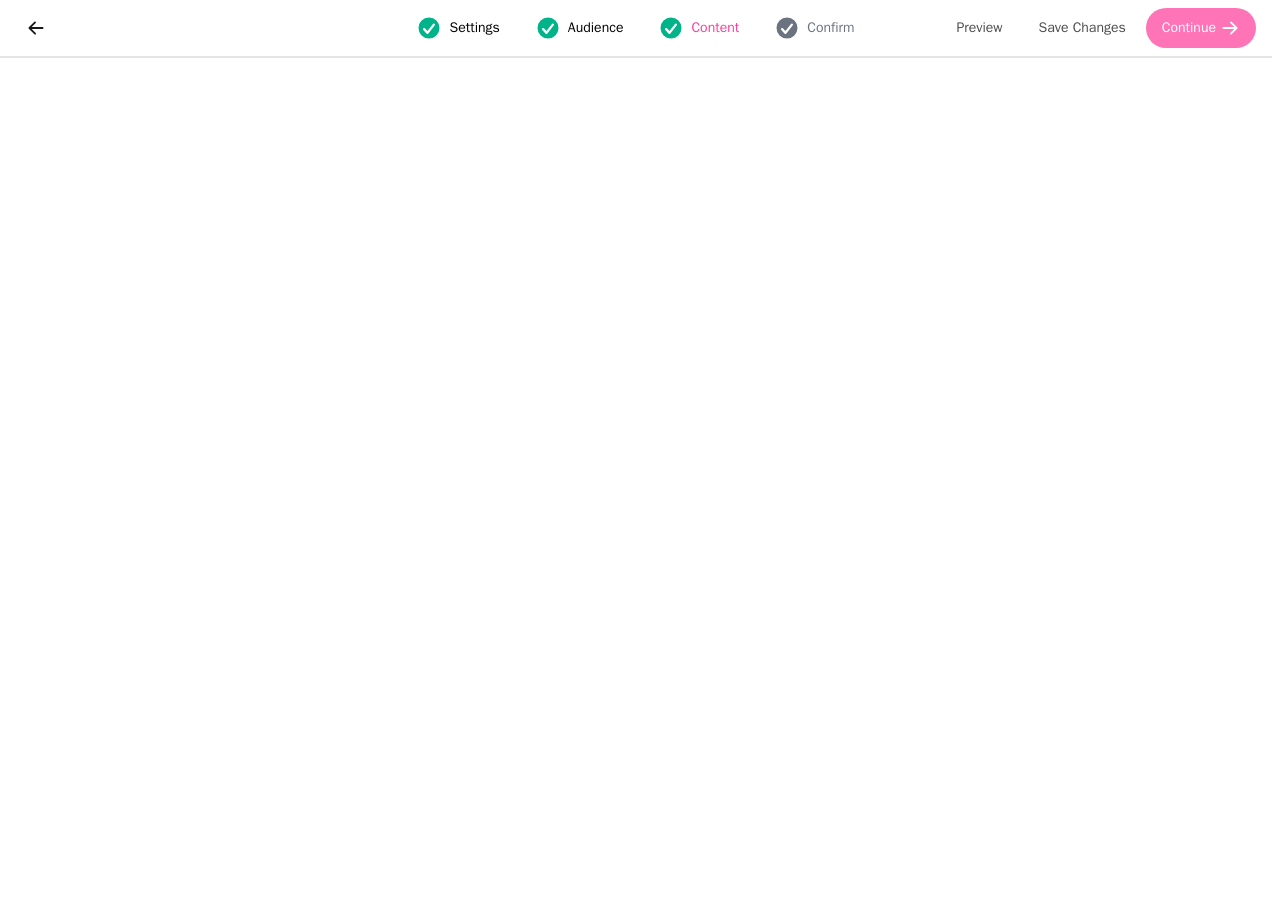 click on "Continue" at bounding box center [1189, 28] 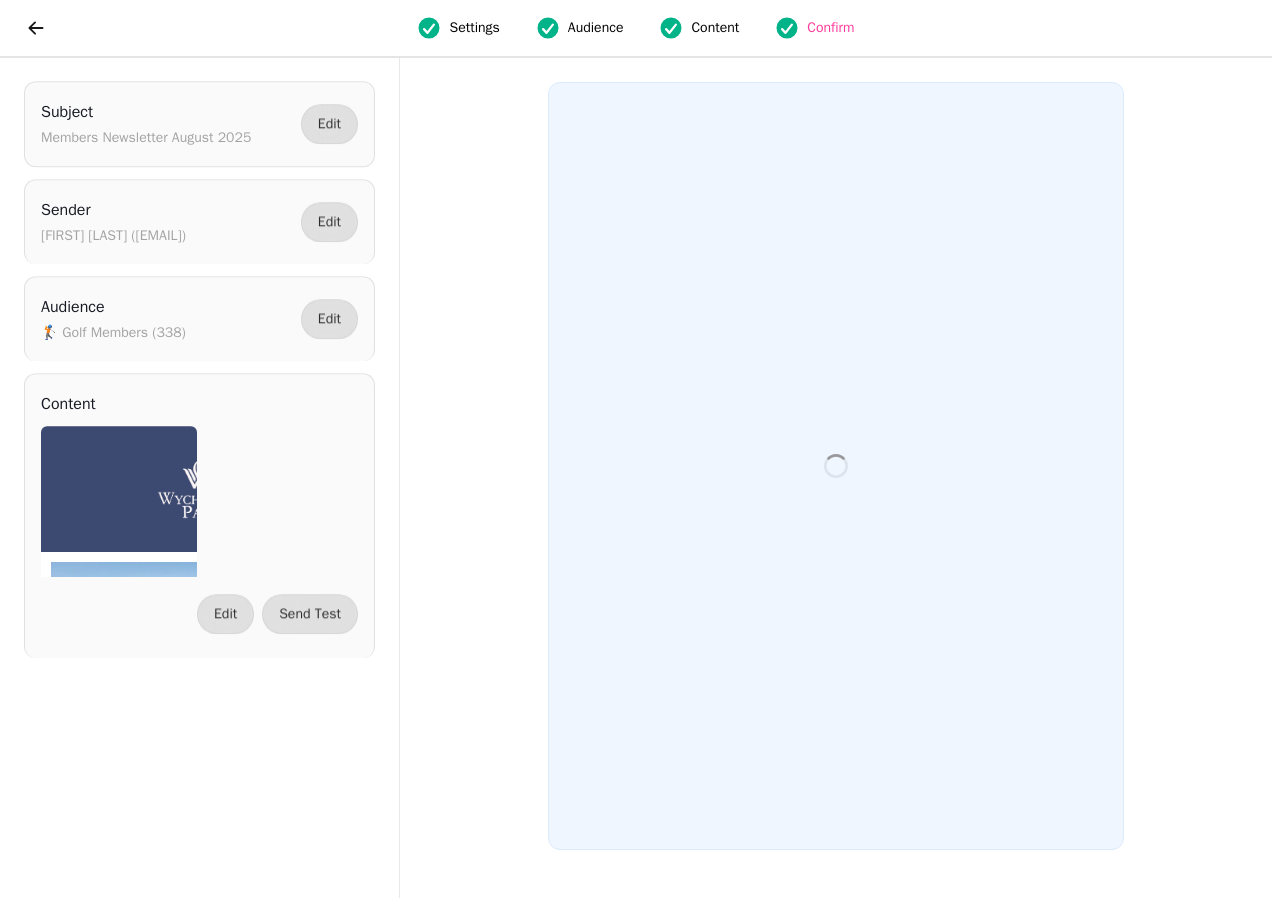 scroll, scrollTop: 0, scrollLeft: 0, axis: both 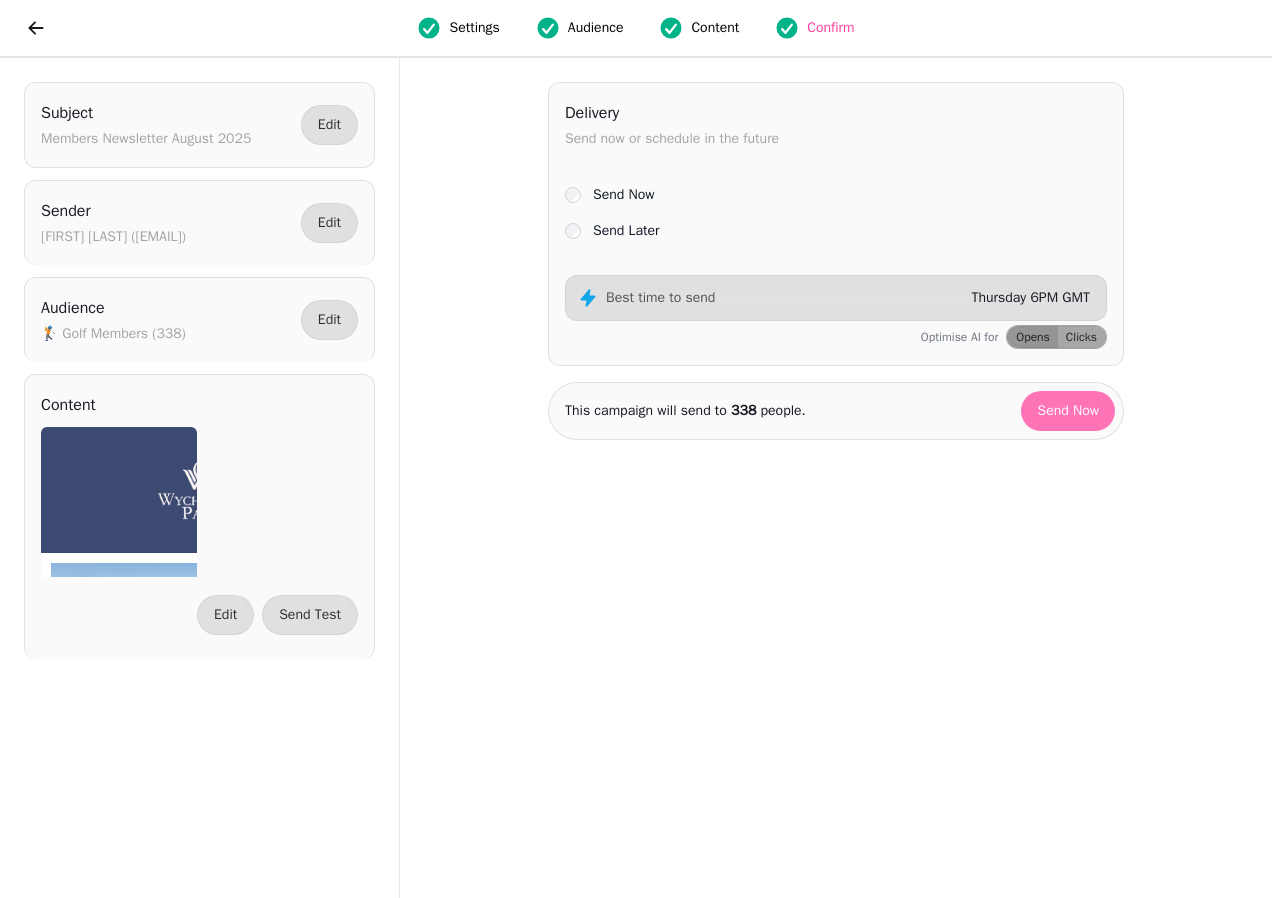 click on "Send Now" at bounding box center (1068, 411) 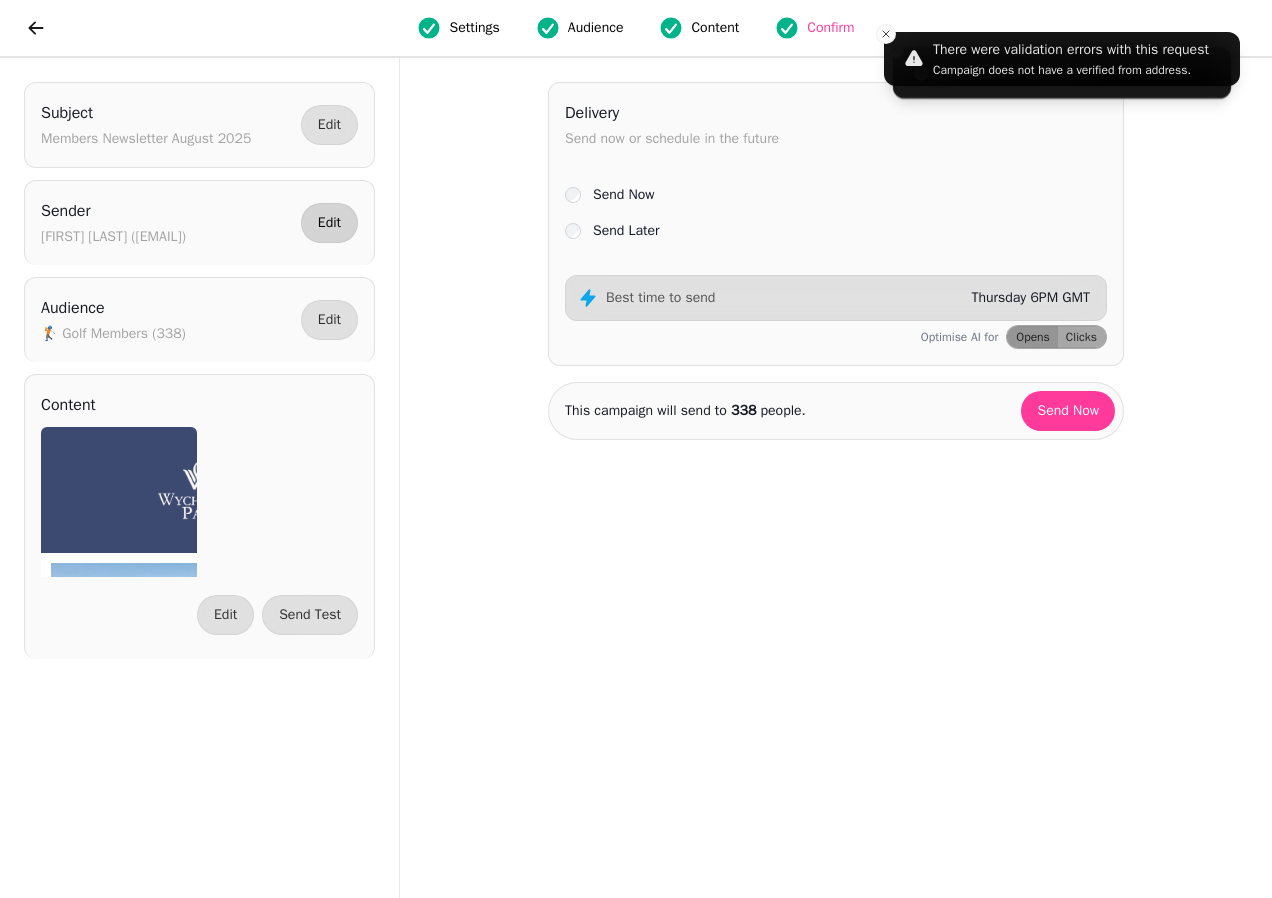 click on "Edit" at bounding box center [329, 223] 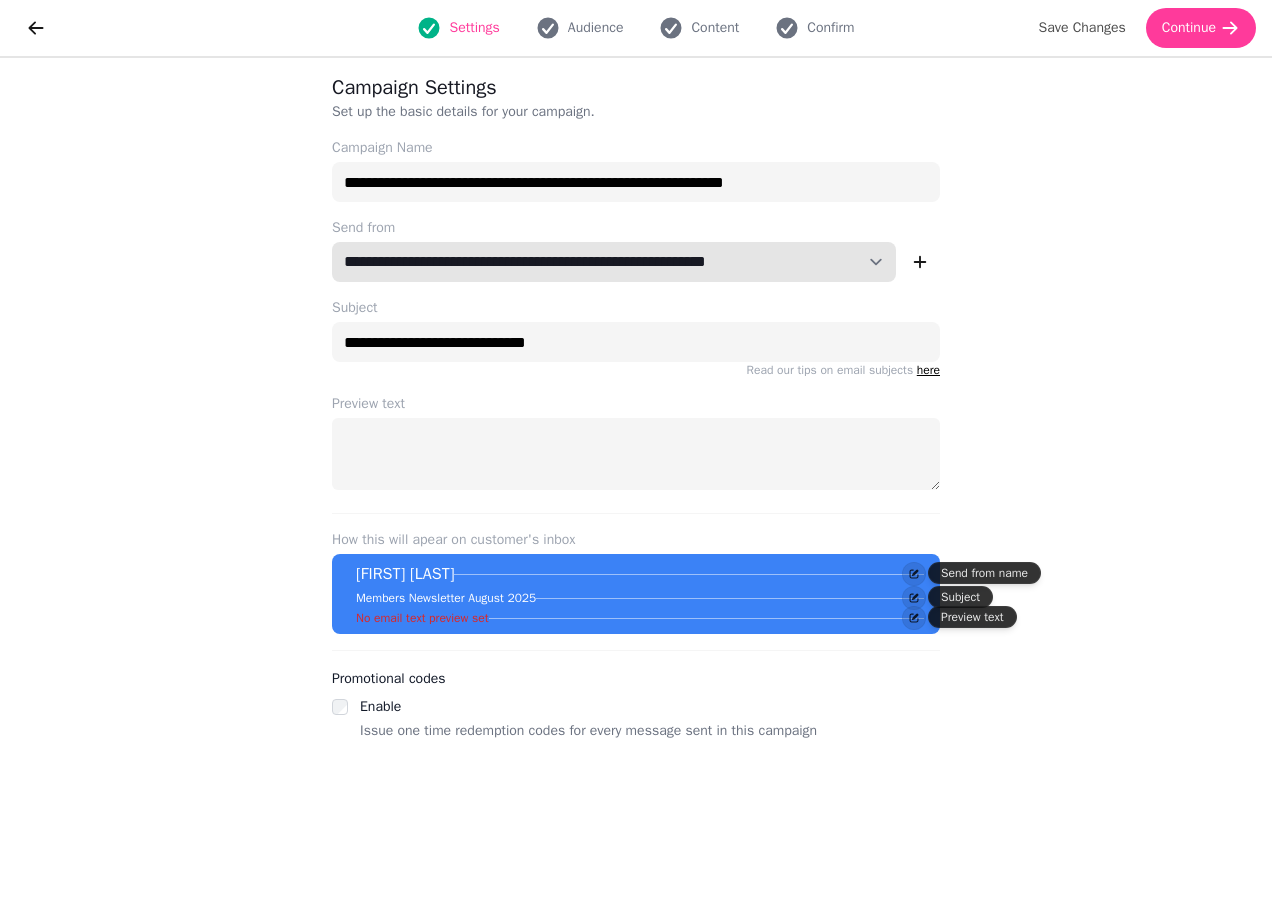 click on "**********" at bounding box center (614, 262) 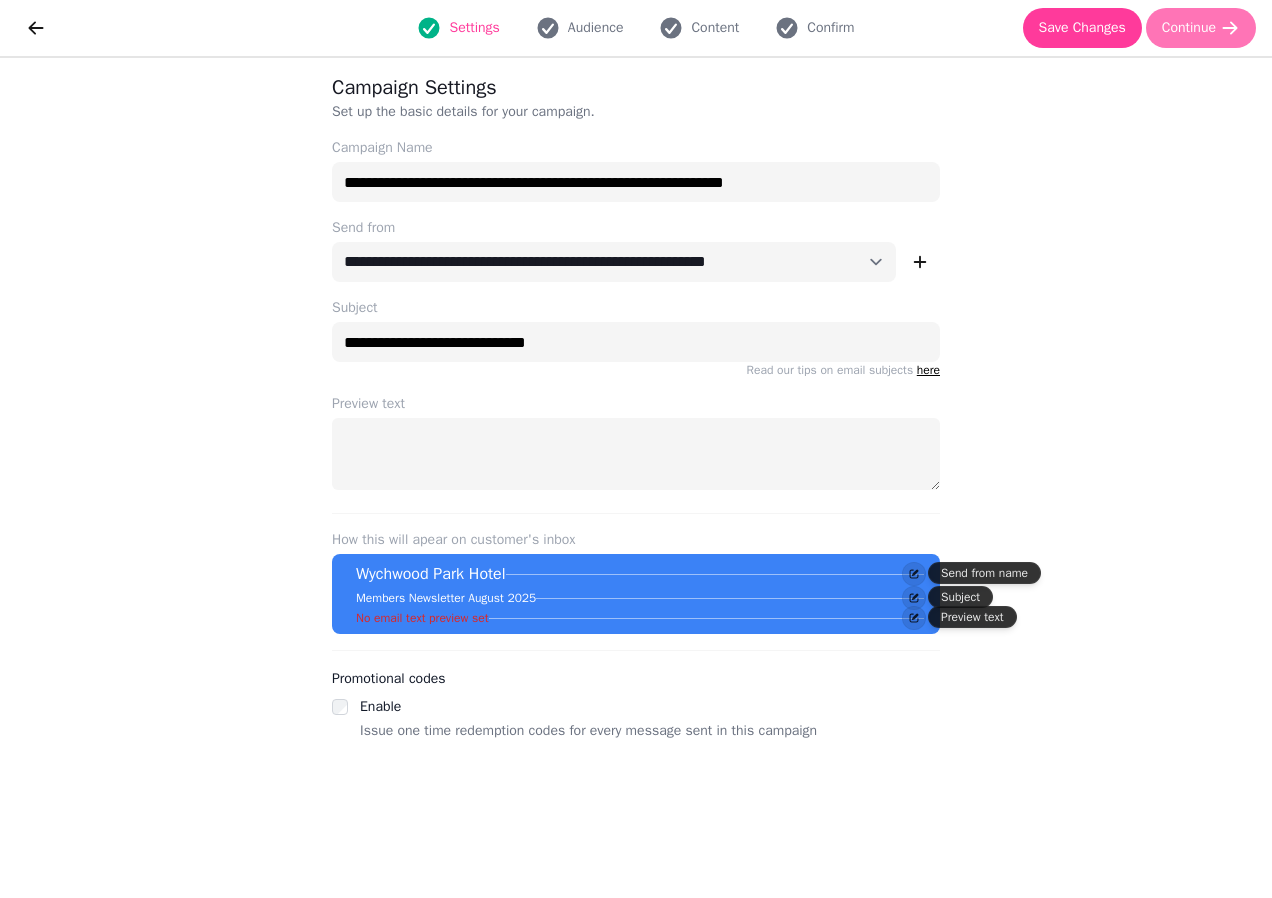 click on "Continue" at bounding box center [1189, 28] 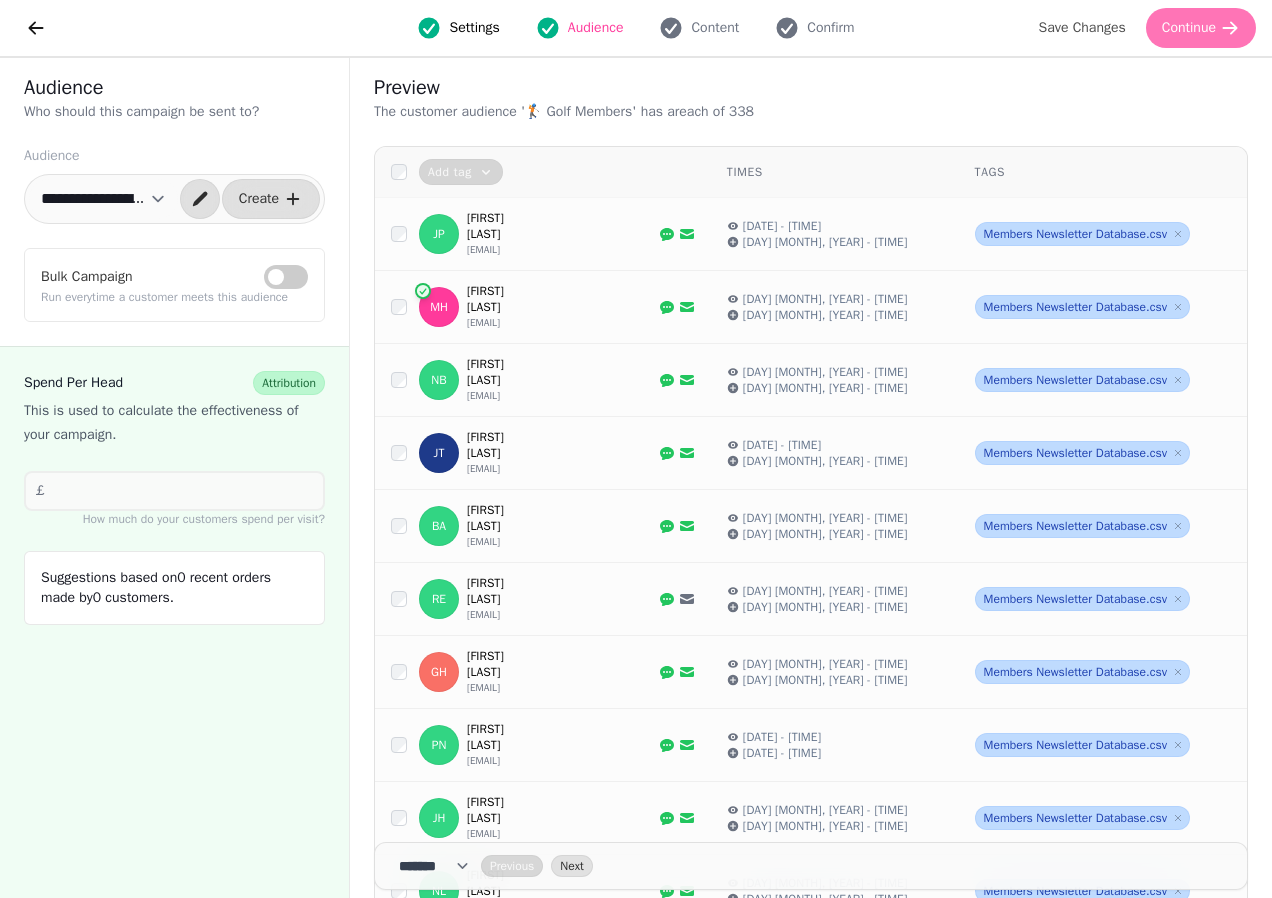 click on "Continue" at bounding box center (1189, 28) 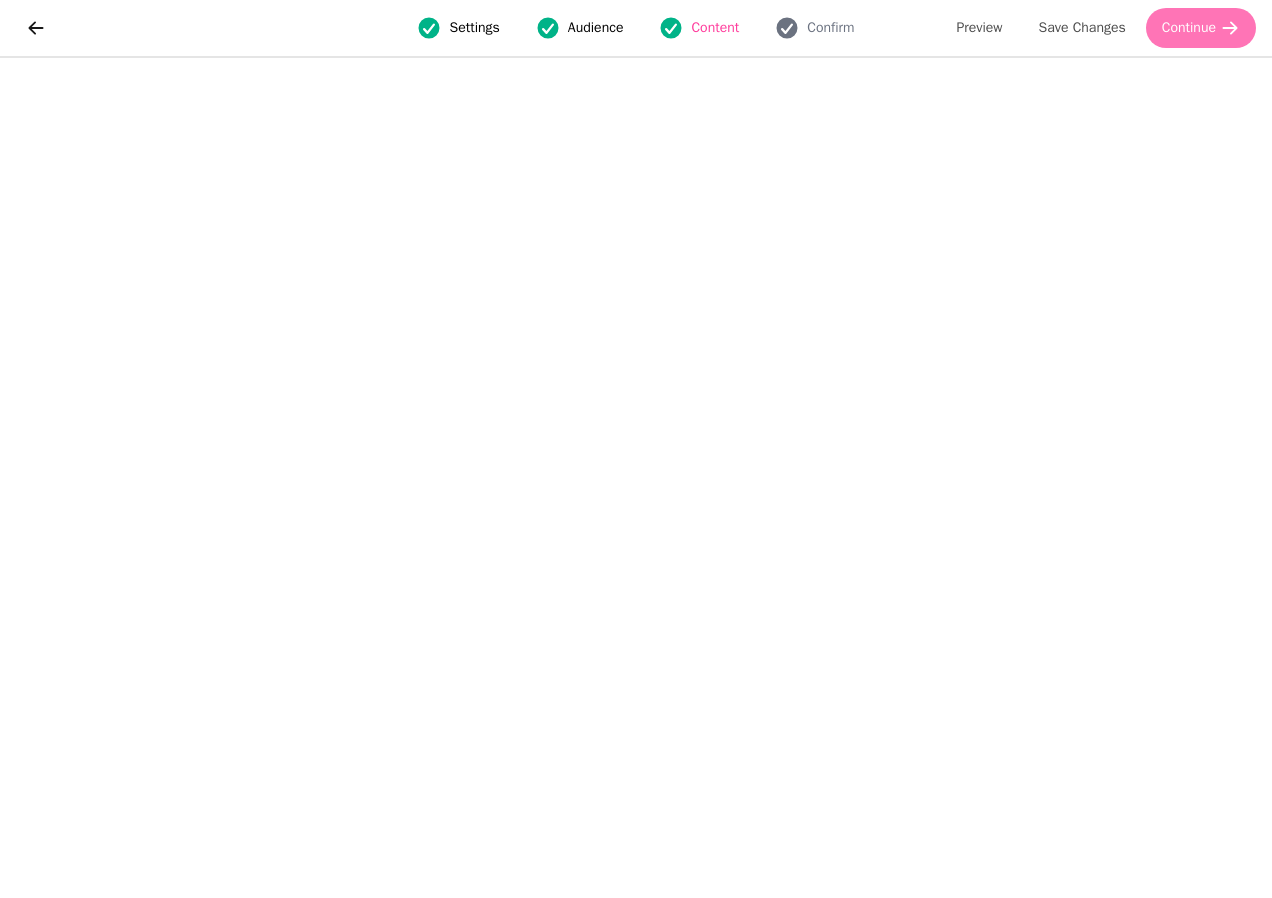 click on "Continue" at bounding box center [1189, 28] 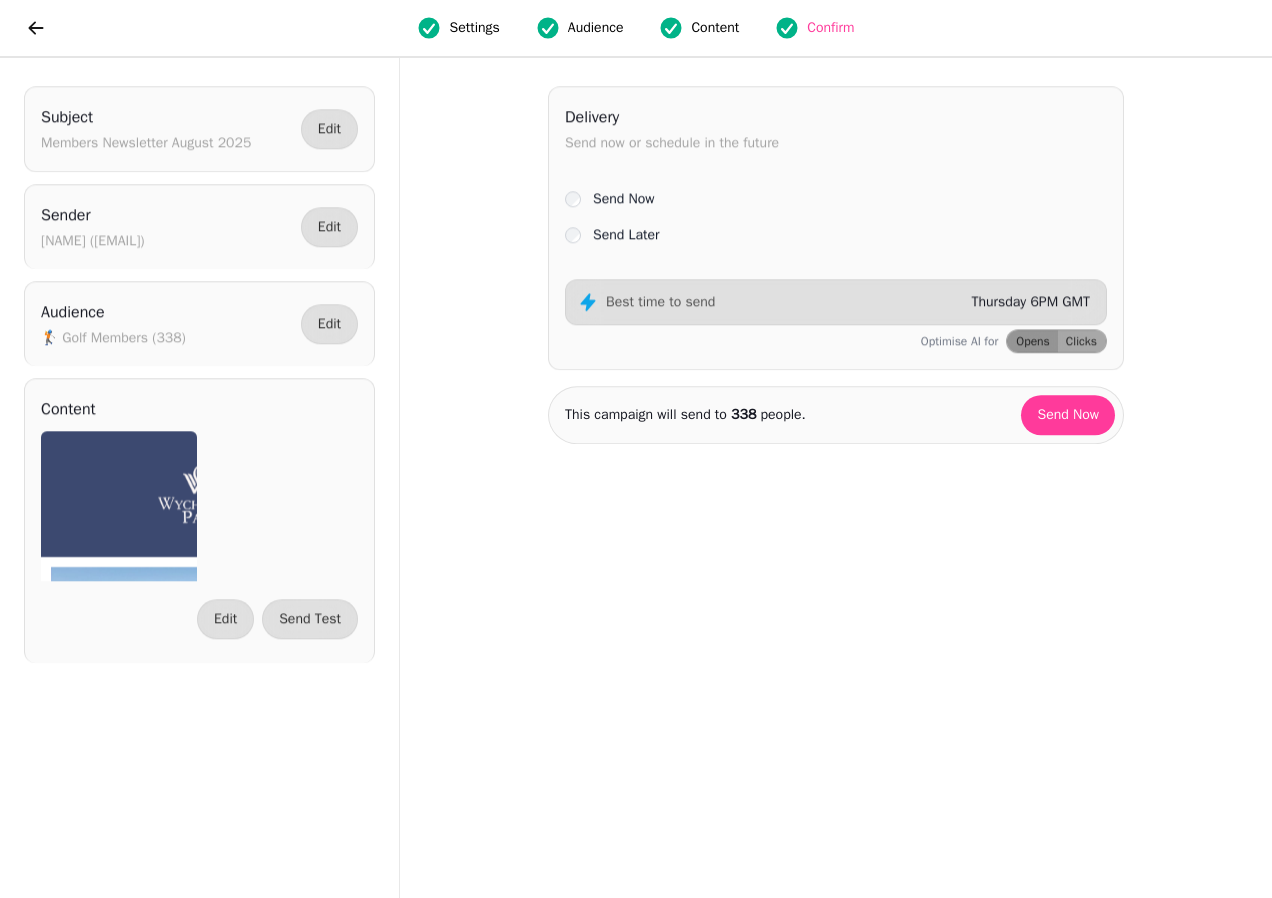 scroll, scrollTop: 0, scrollLeft: 0, axis: both 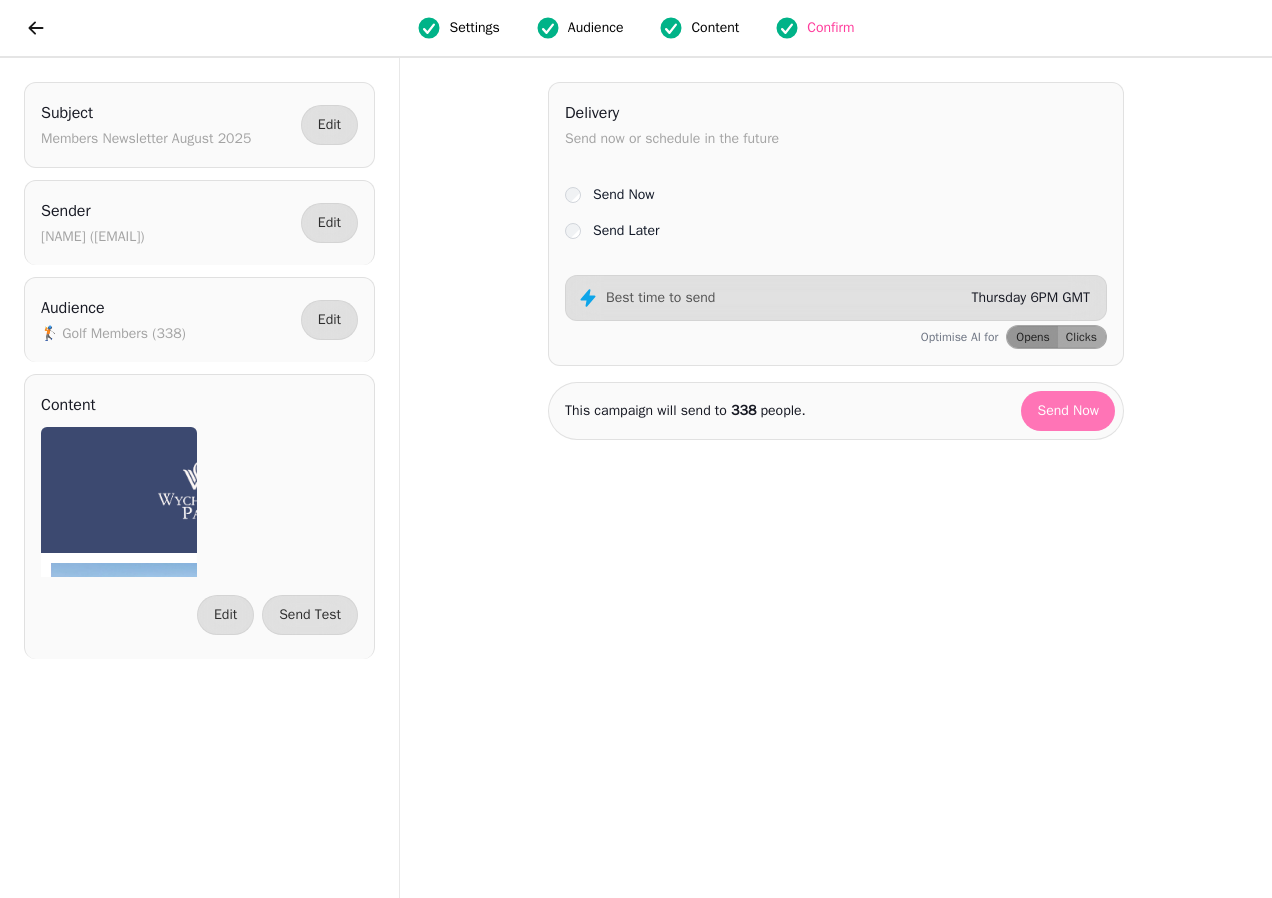 click on "Send Now" at bounding box center (1068, 411) 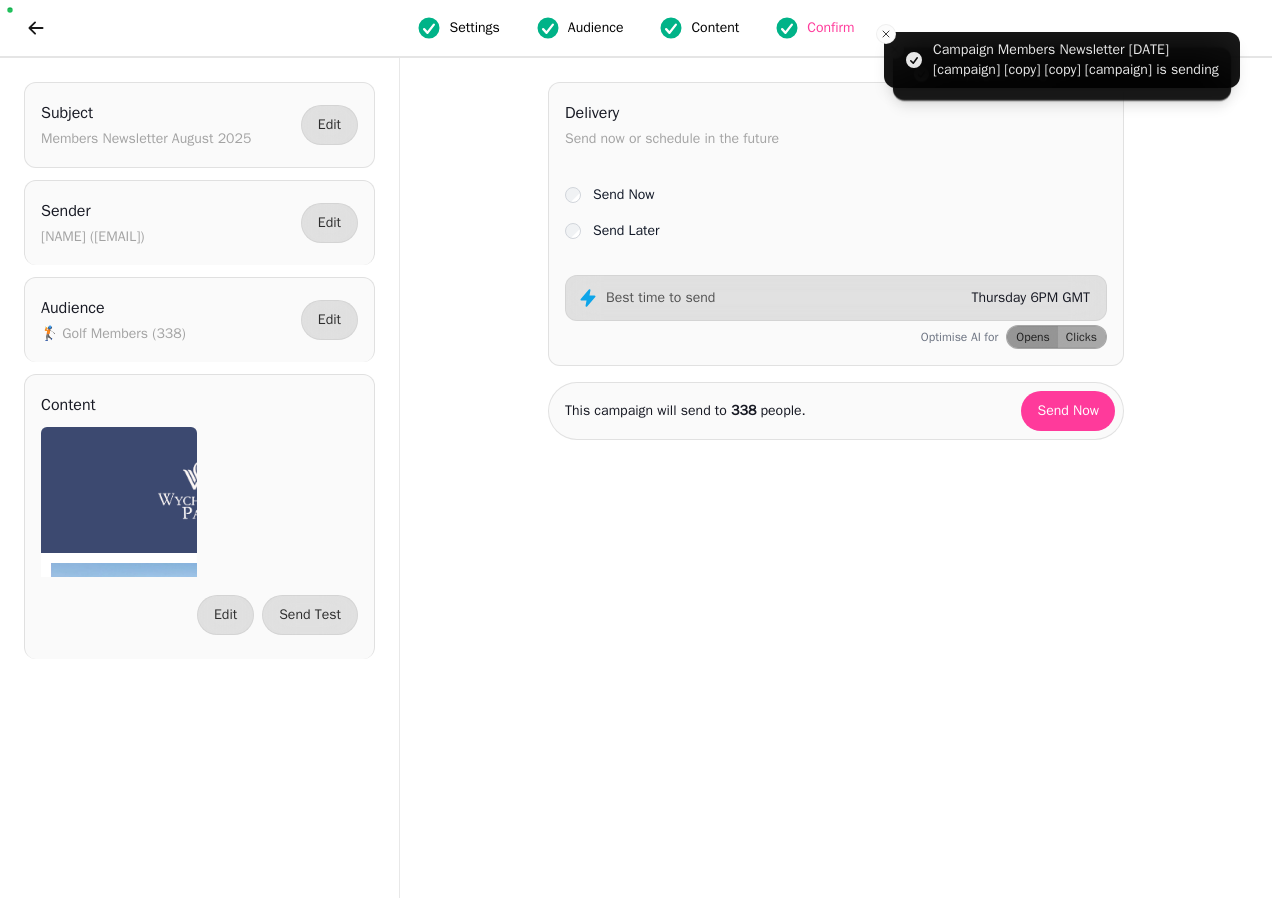 select on "**" 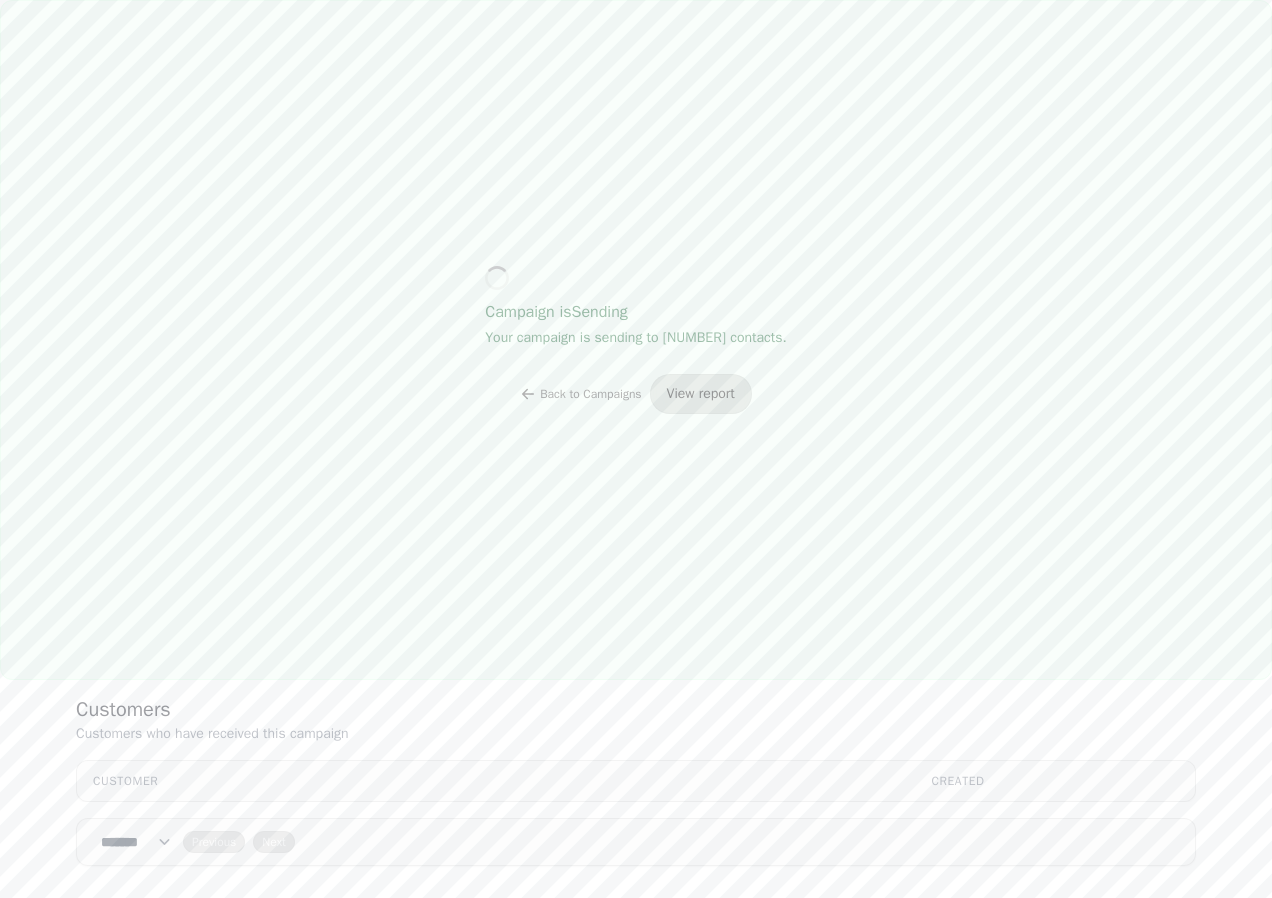 click on "View report" at bounding box center (701, 394) 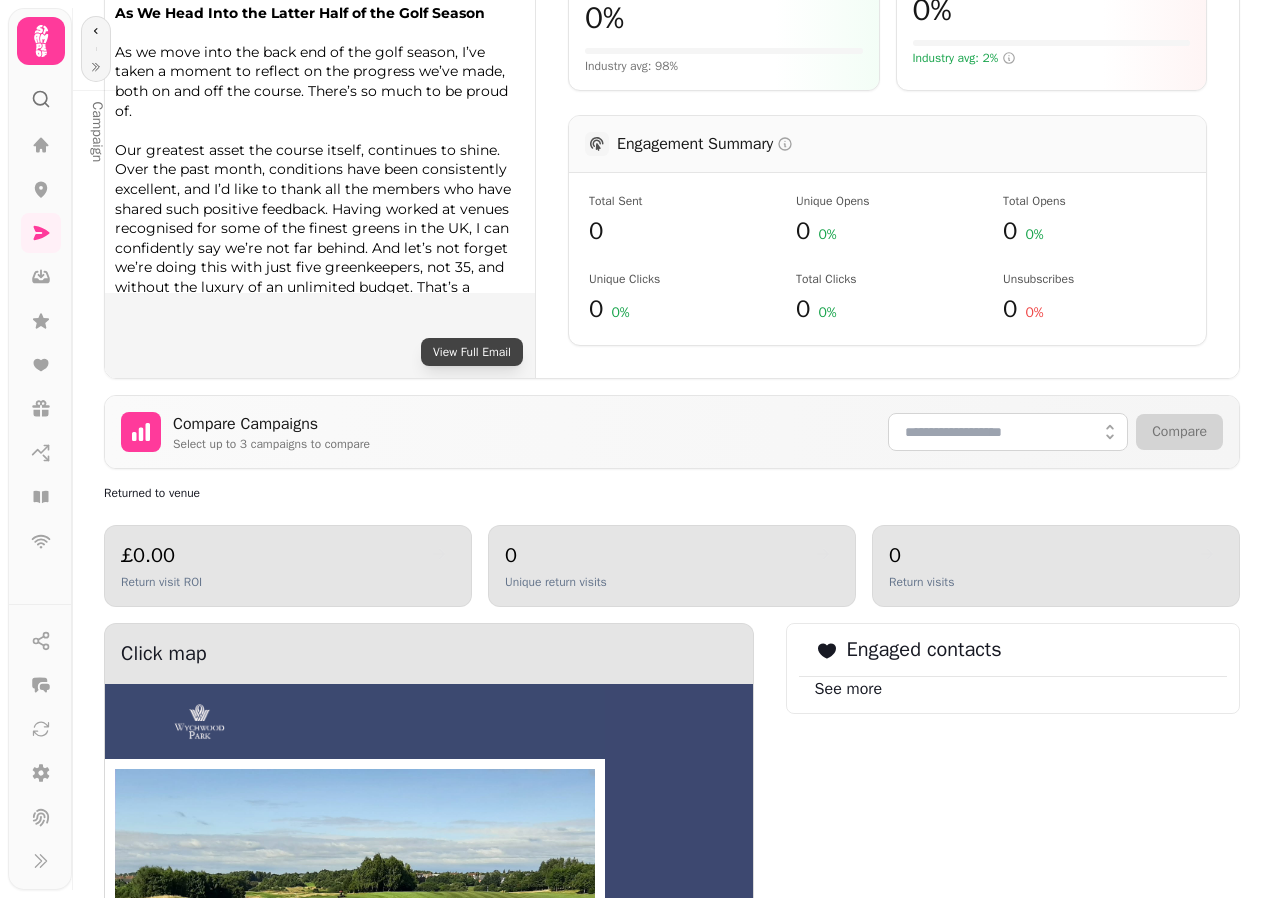 scroll, scrollTop: 1100, scrollLeft: 0, axis: vertical 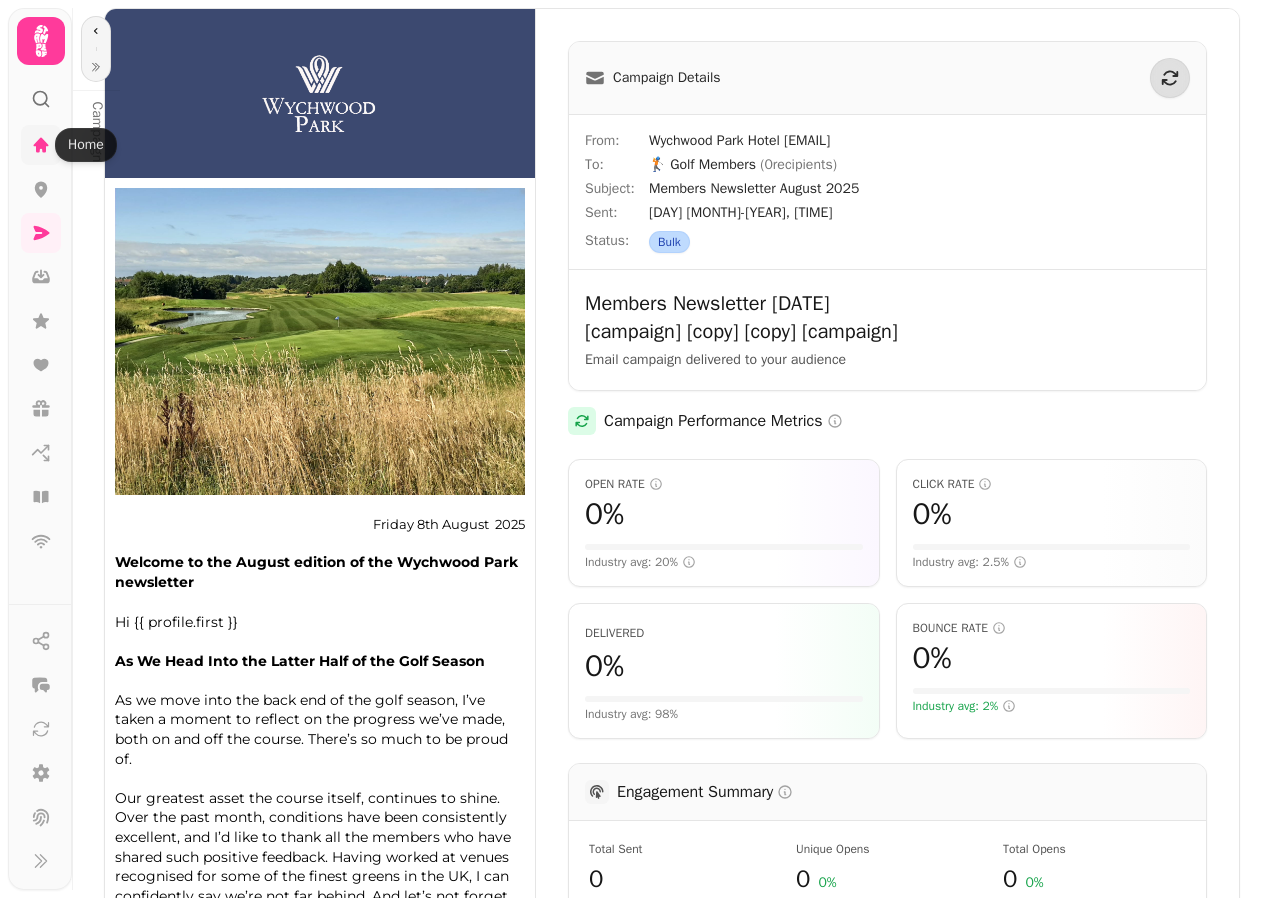 click 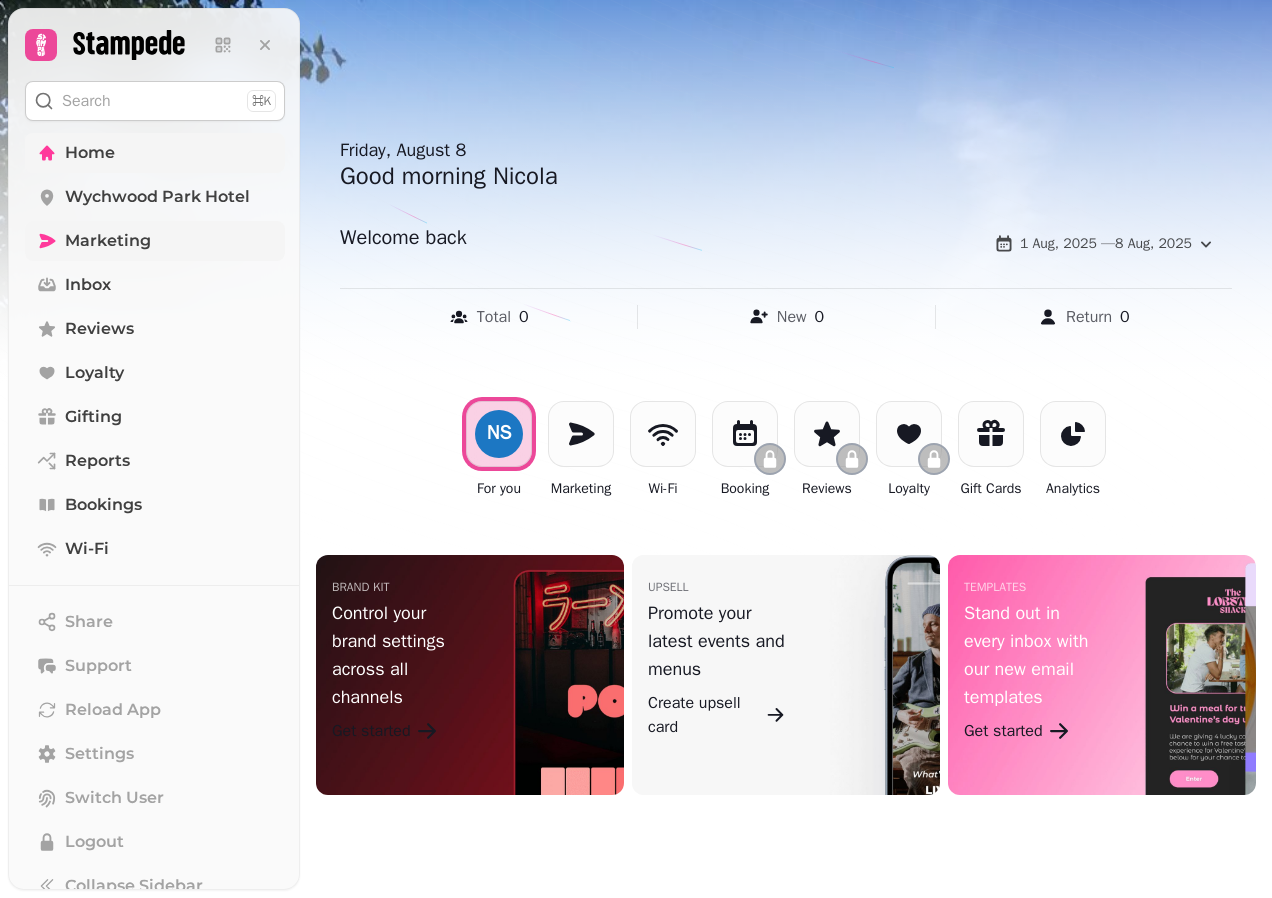 click on "Marketing" at bounding box center (108, 241) 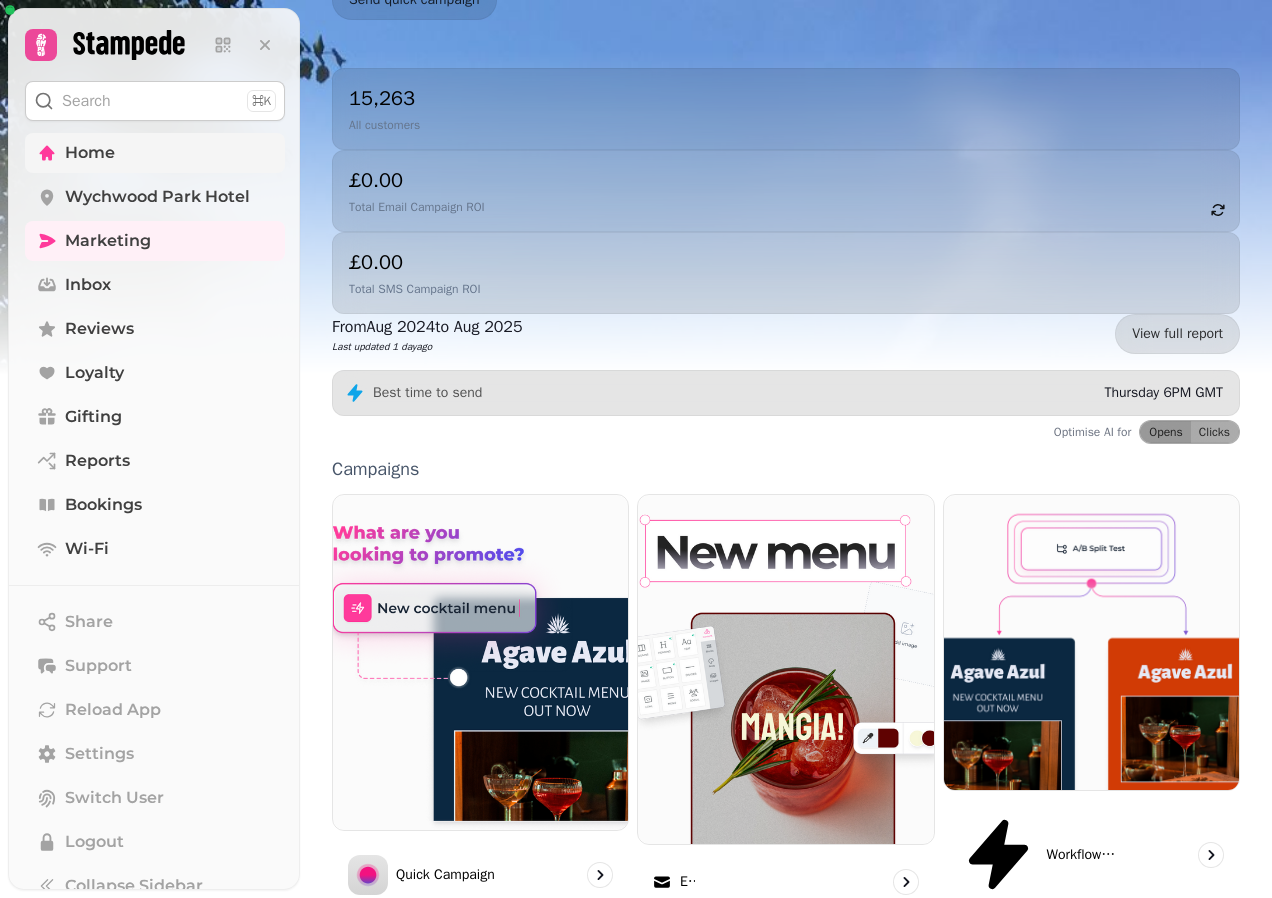 scroll, scrollTop: 328, scrollLeft: 0, axis: vertical 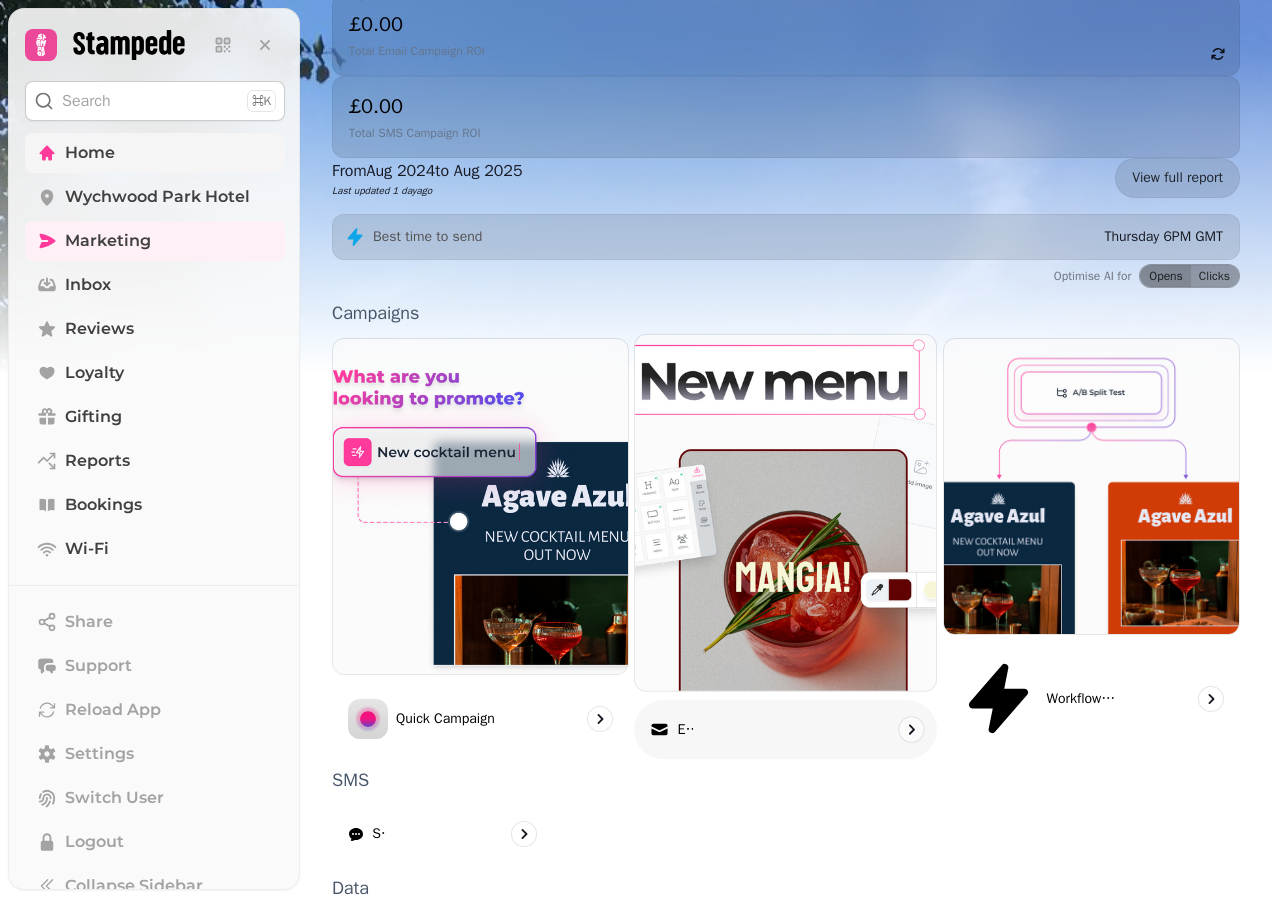 click 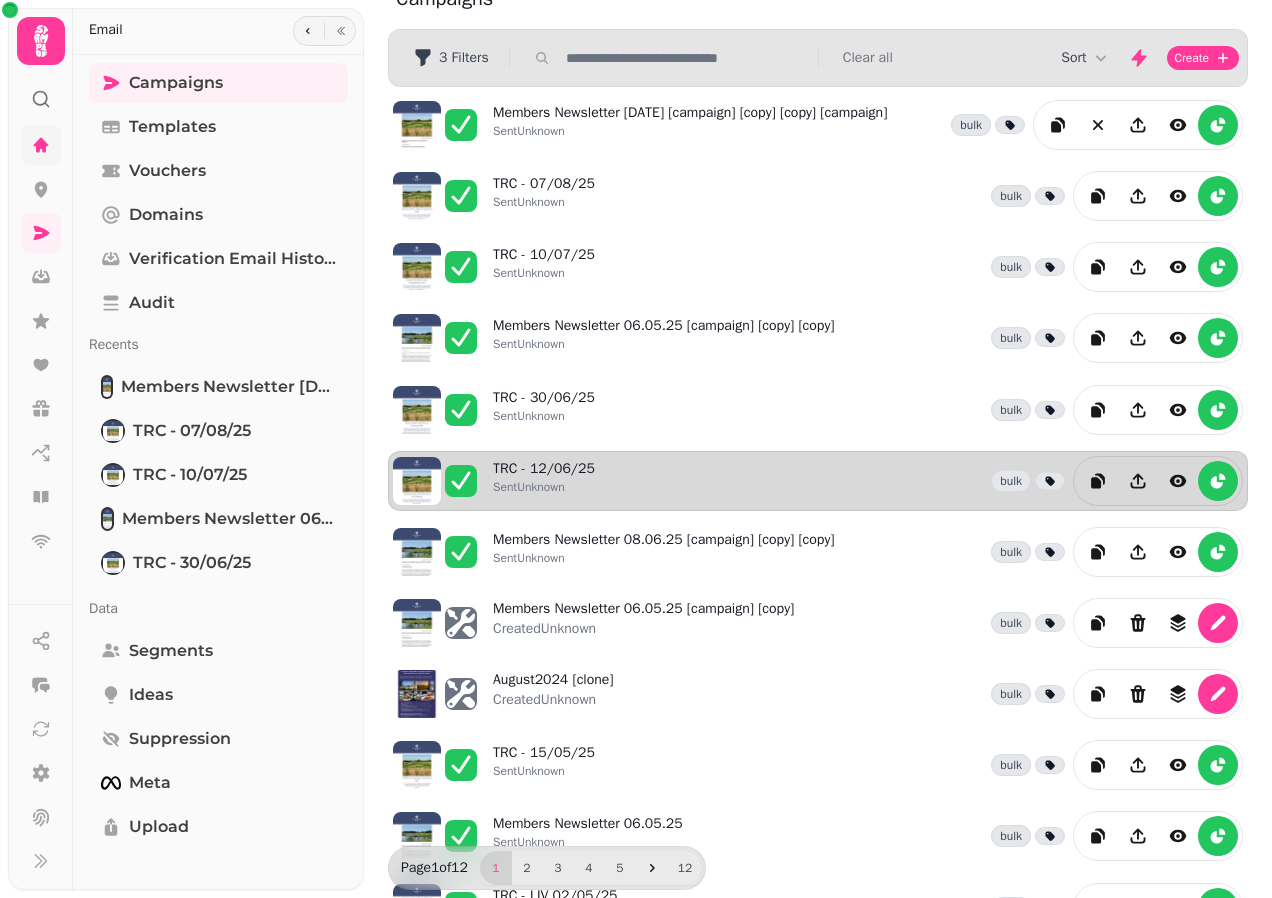 scroll, scrollTop: 0, scrollLeft: 0, axis: both 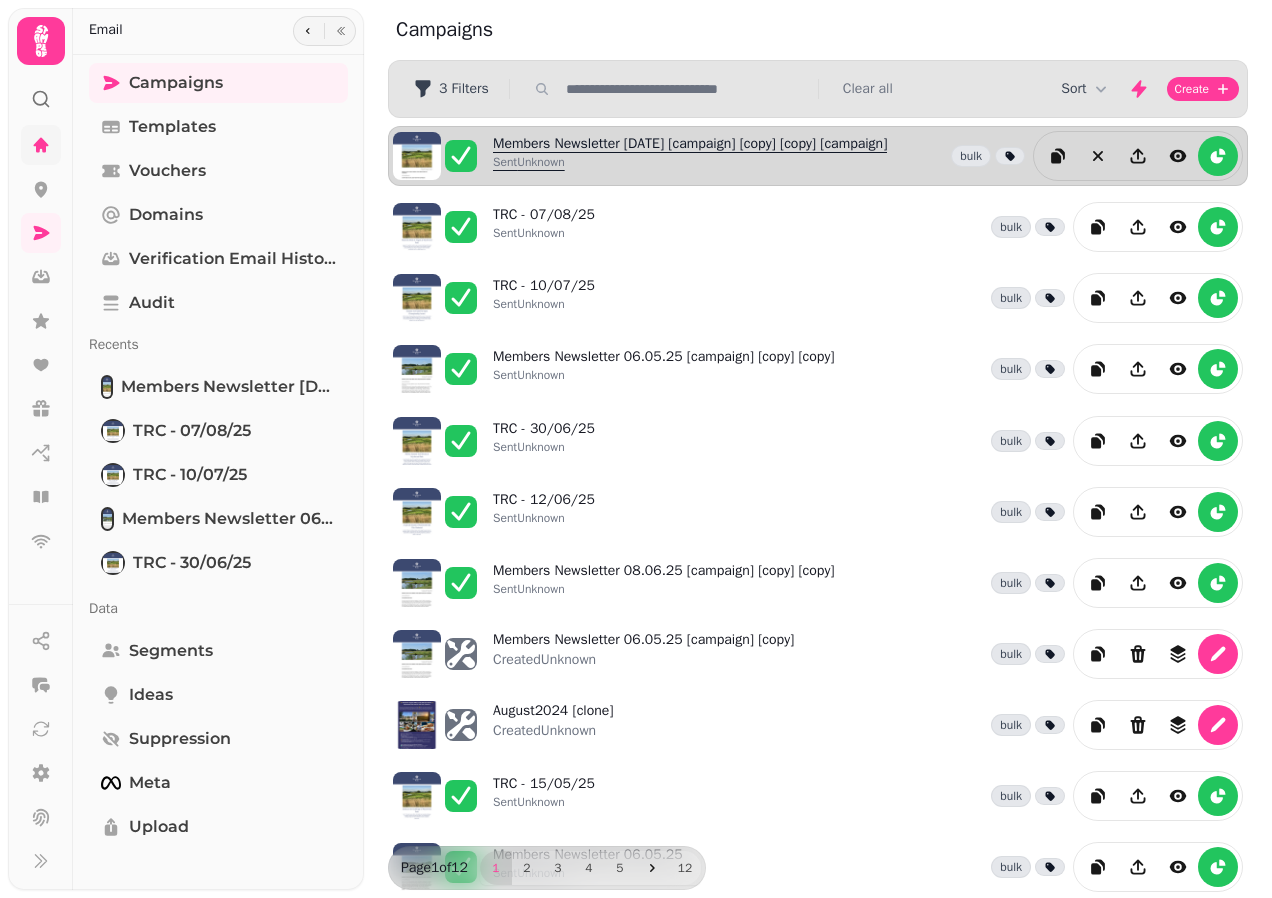 click on "Members Newsletter 06.05.25 [campaign] [copy] [copy] [campaign] Sent  Unknown" at bounding box center (690, 156) 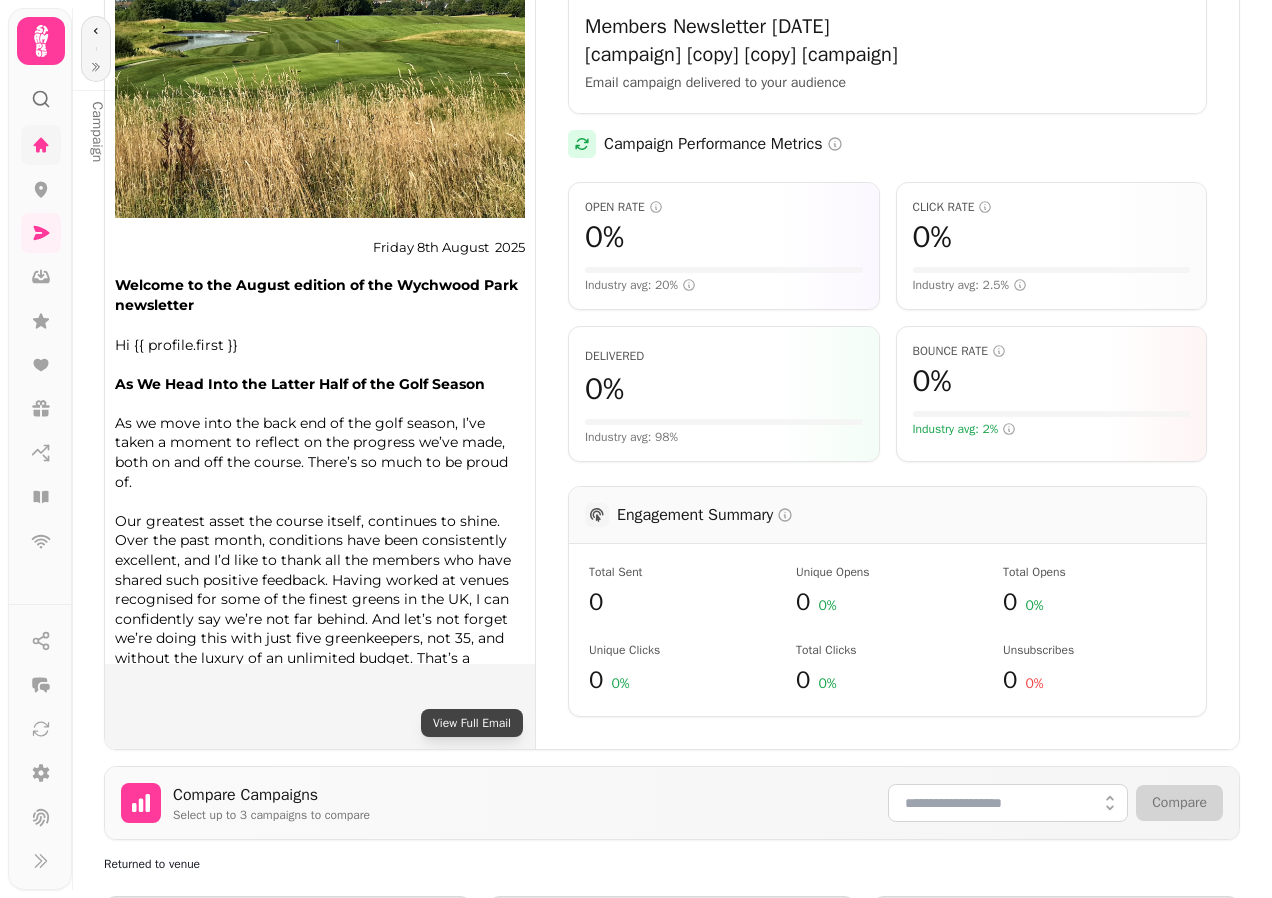 scroll, scrollTop: 0, scrollLeft: 0, axis: both 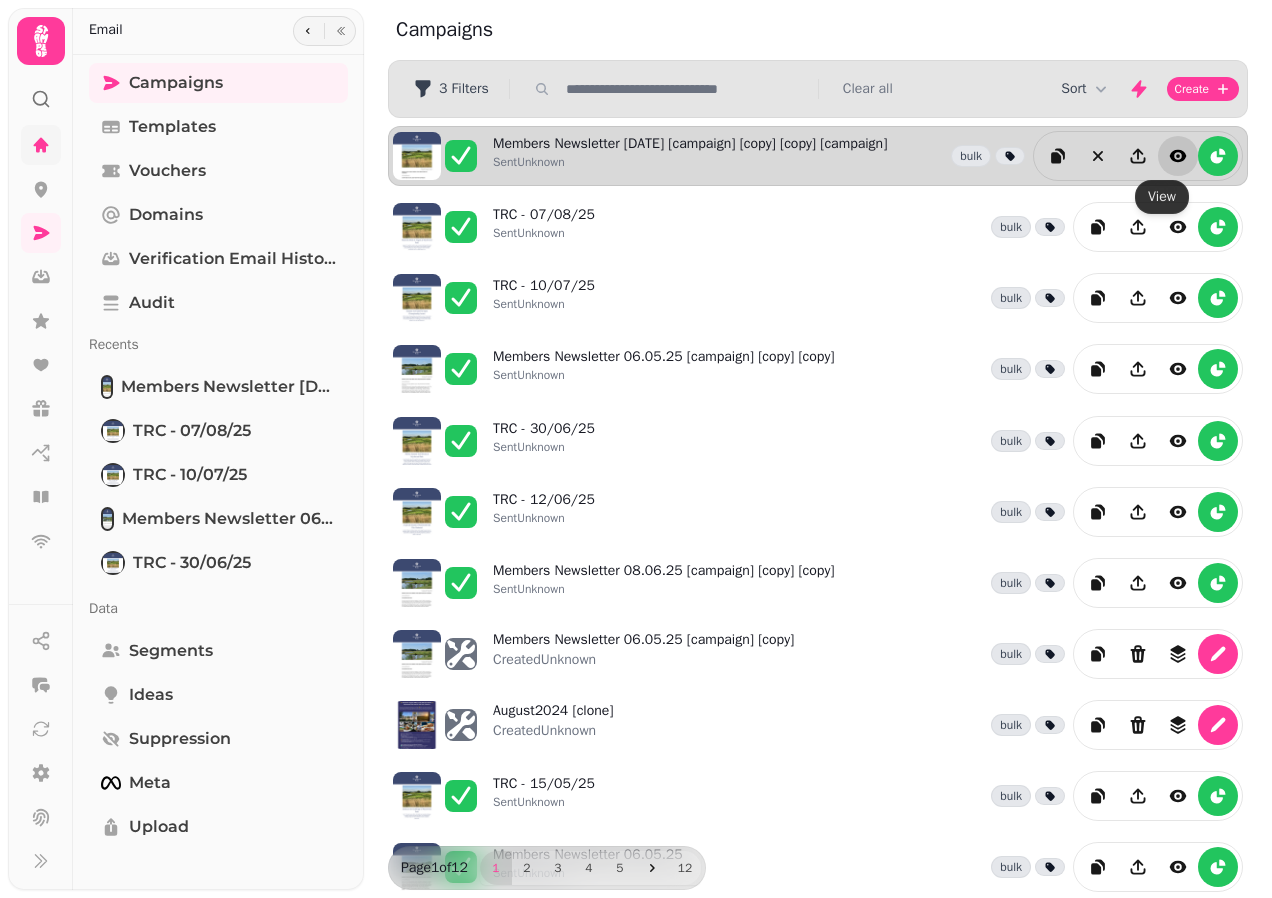 click 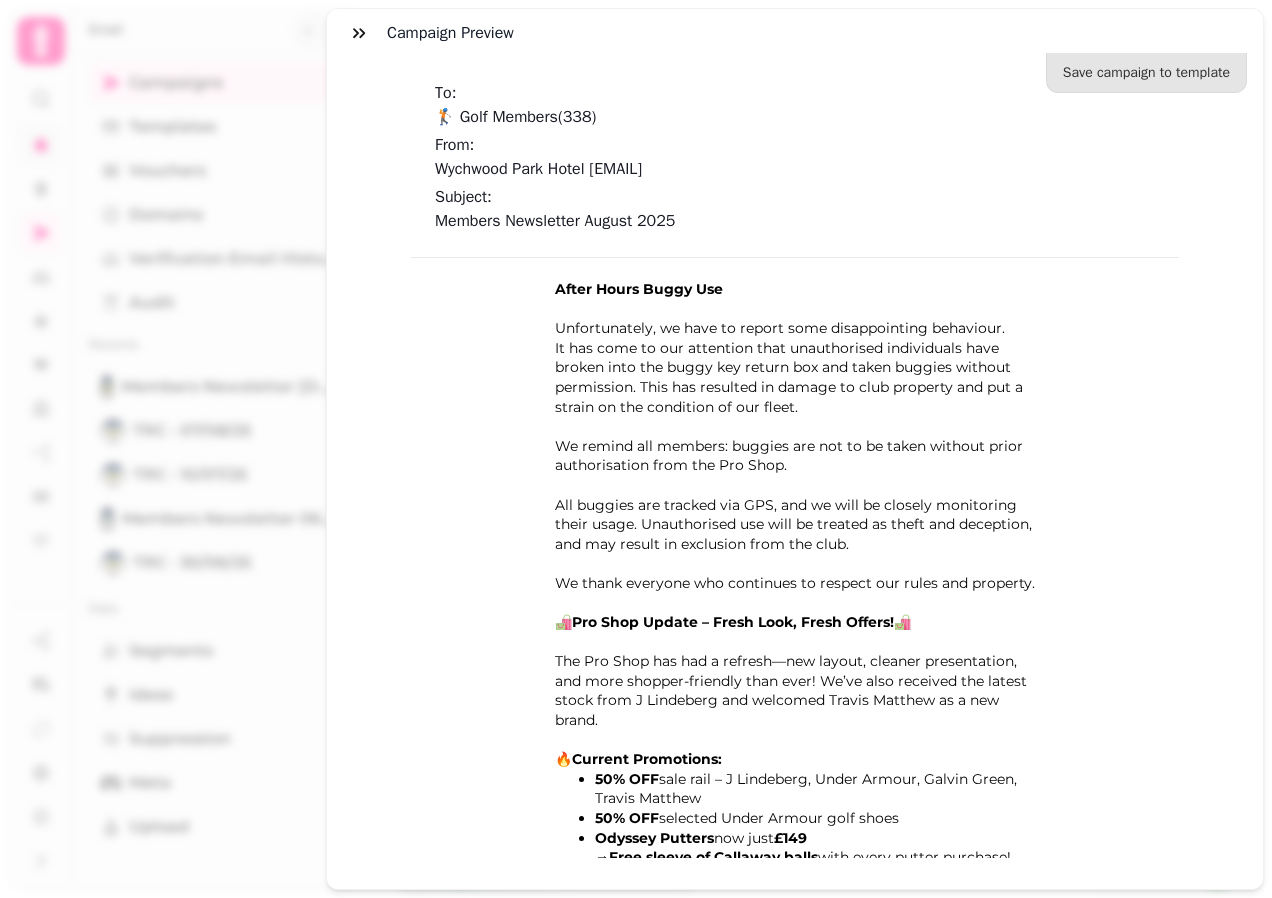 scroll, scrollTop: 3000, scrollLeft: 0, axis: vertical 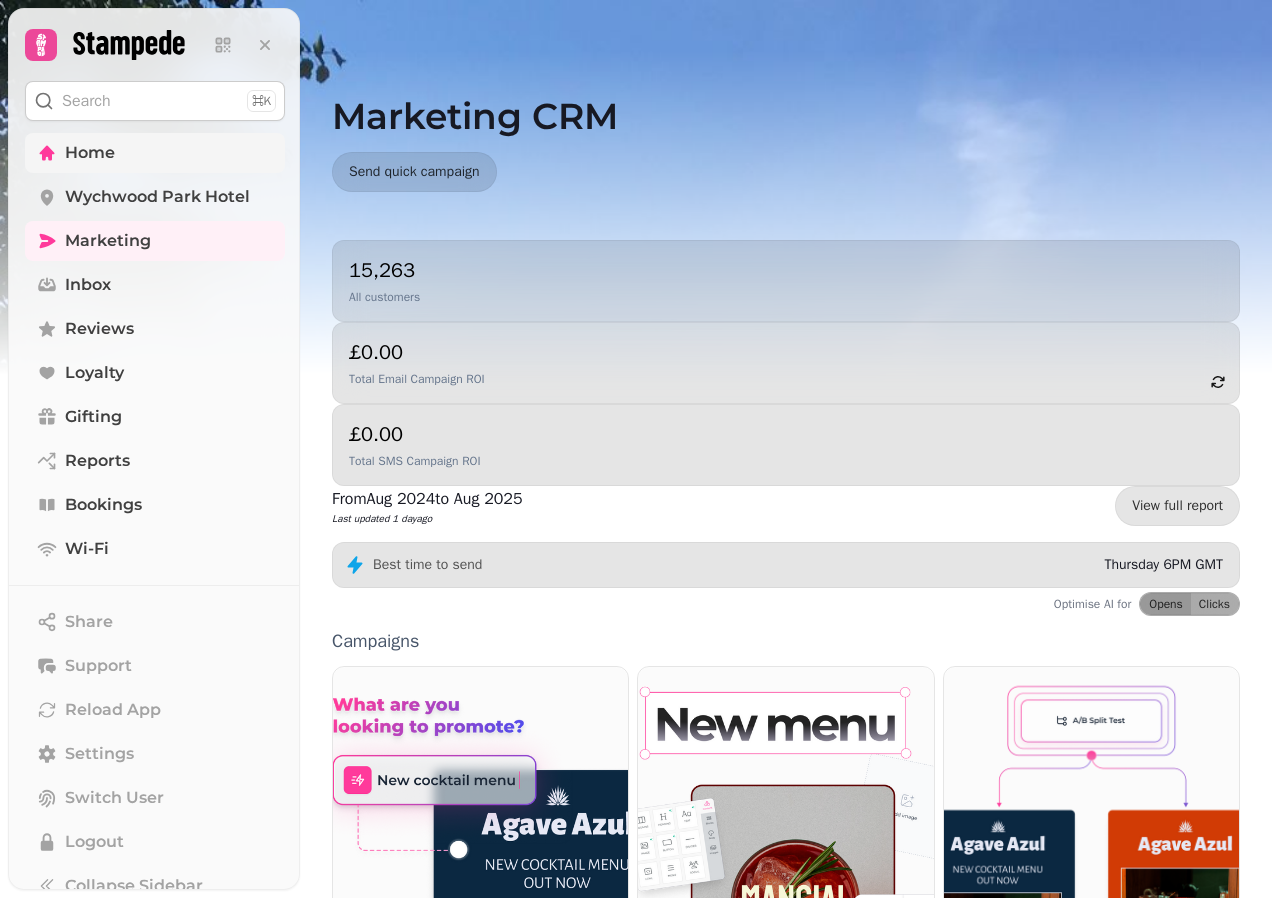 drag, startPoint x: 1181, startPoint y: 0, endPoint x: 767, endPoint y: 138, distance: 436.39432 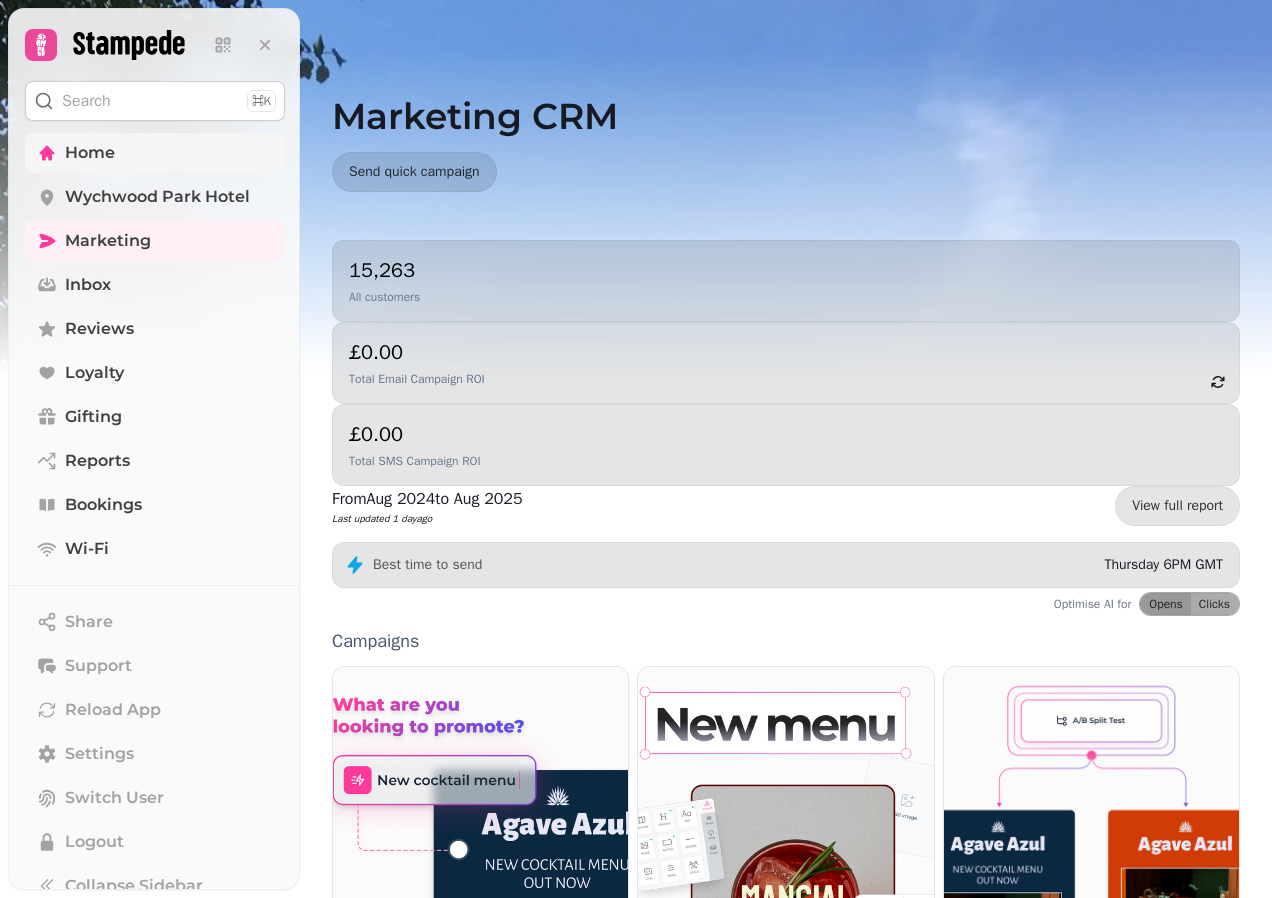 click on "Home" at bounding box center [90, 153] 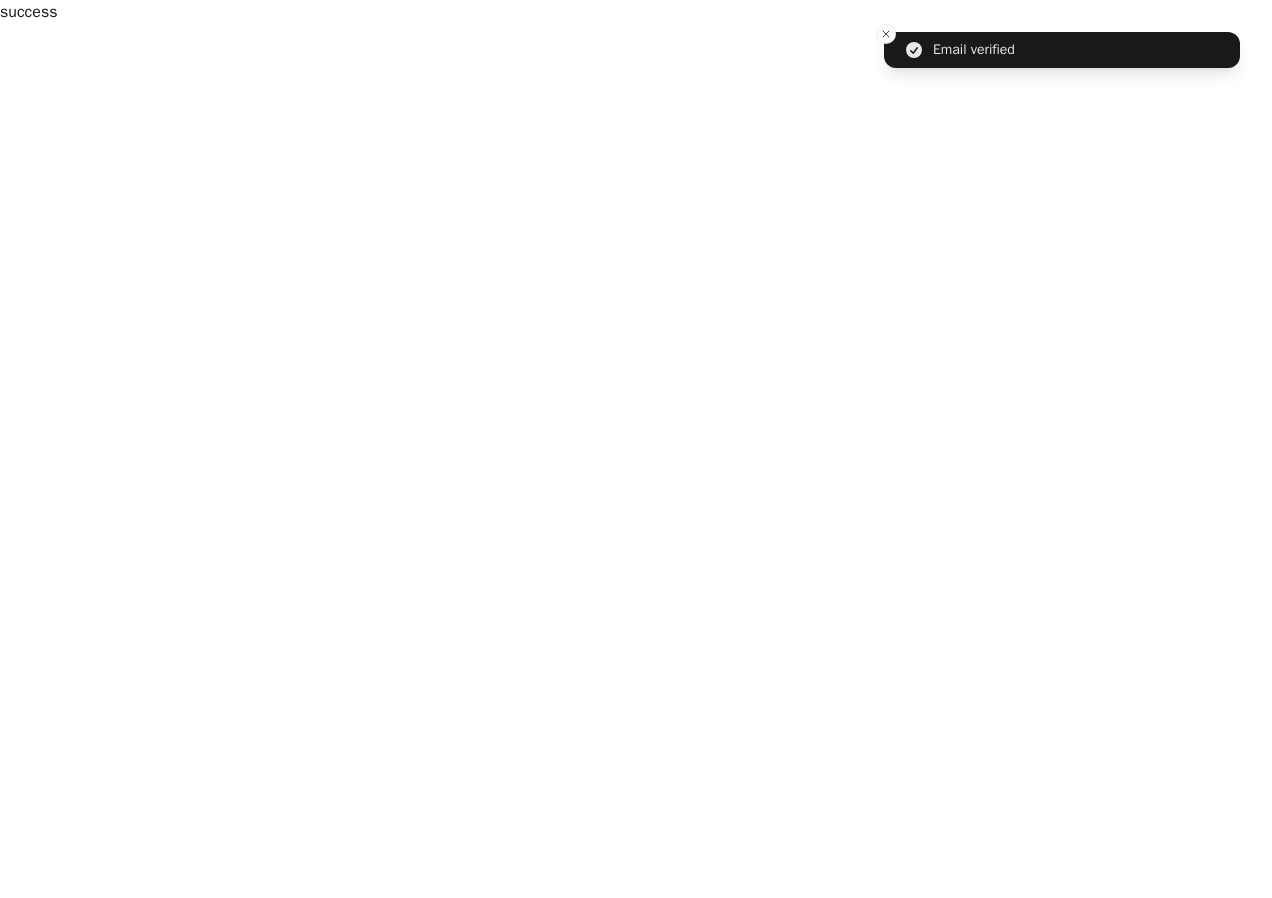 scroll, scrollTop: 0, scrollLeft: 0, axis: both 